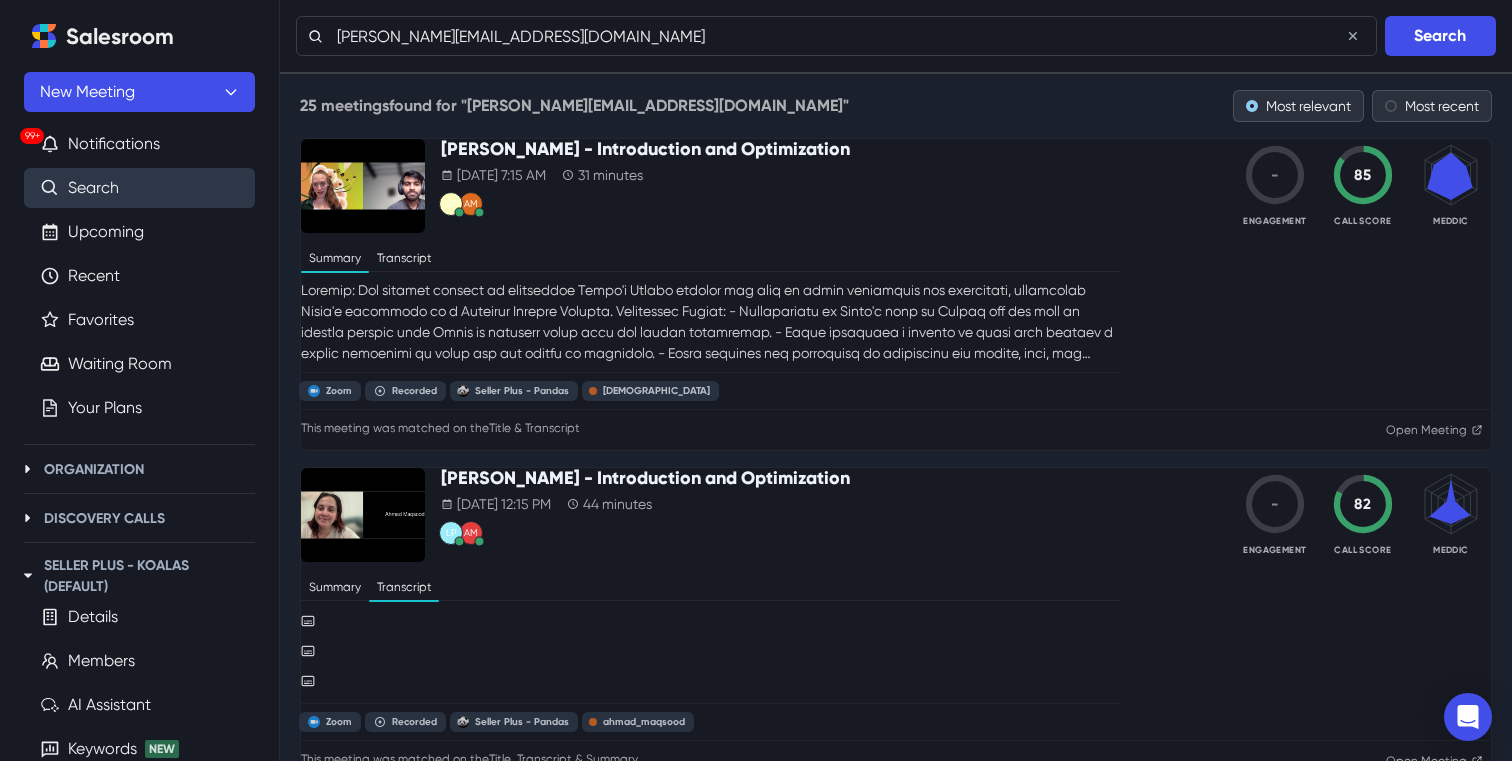 scroll, scrollTop: 4213, scrollLeft: 0, axis: vertical 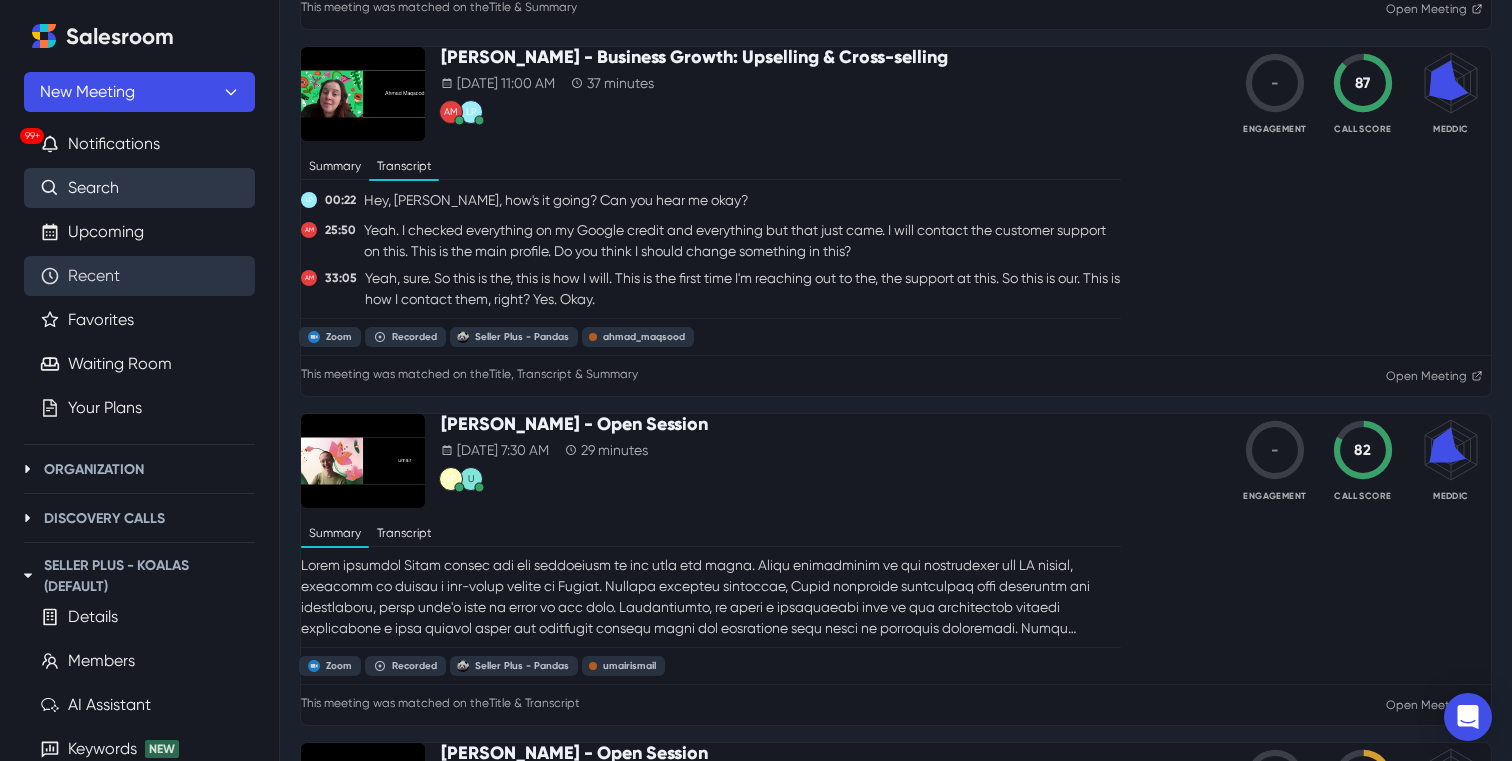 click on "Recent" at bounding box center [94, 276] 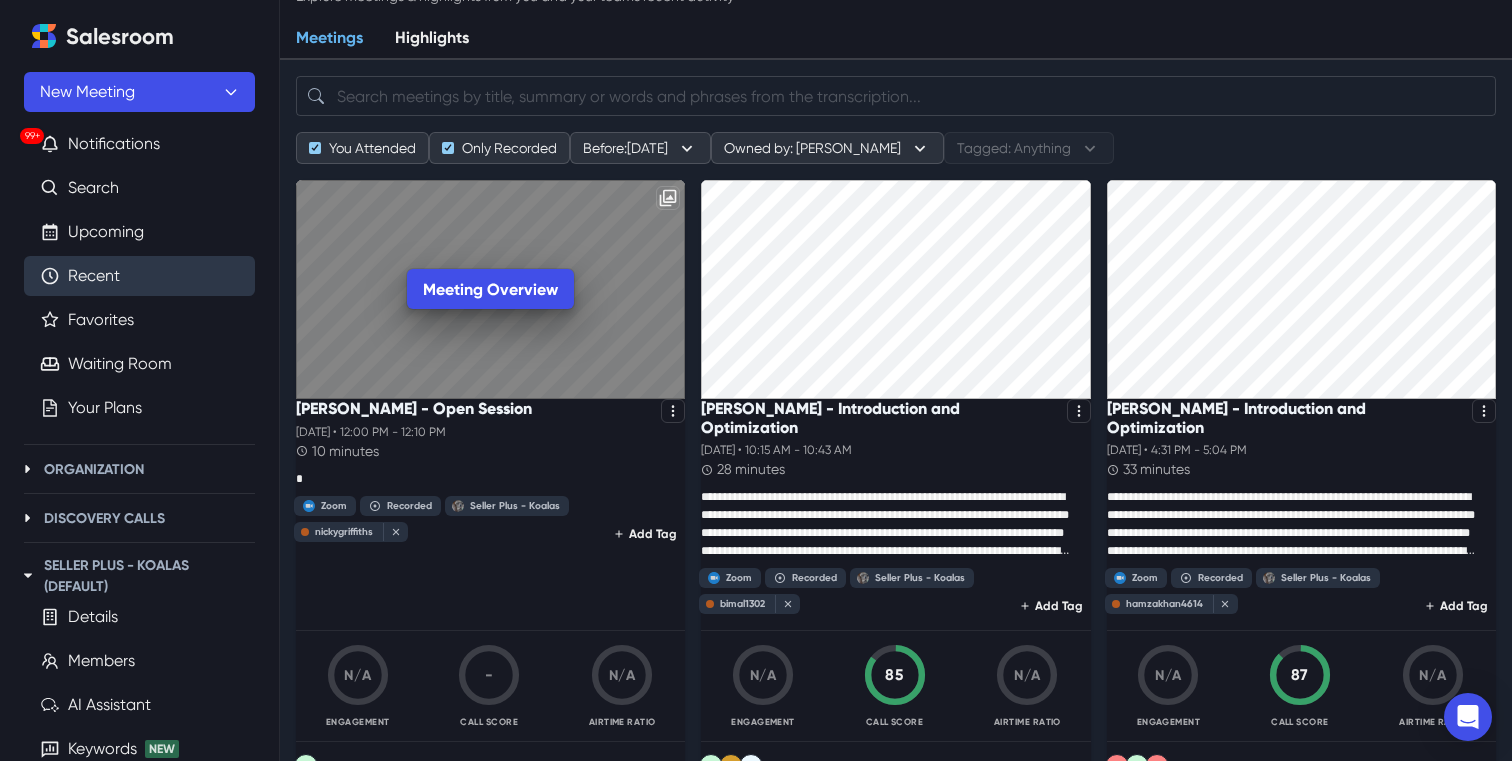 scroll, scrollTop: 75, scrollLeft: 0, axis: vertical 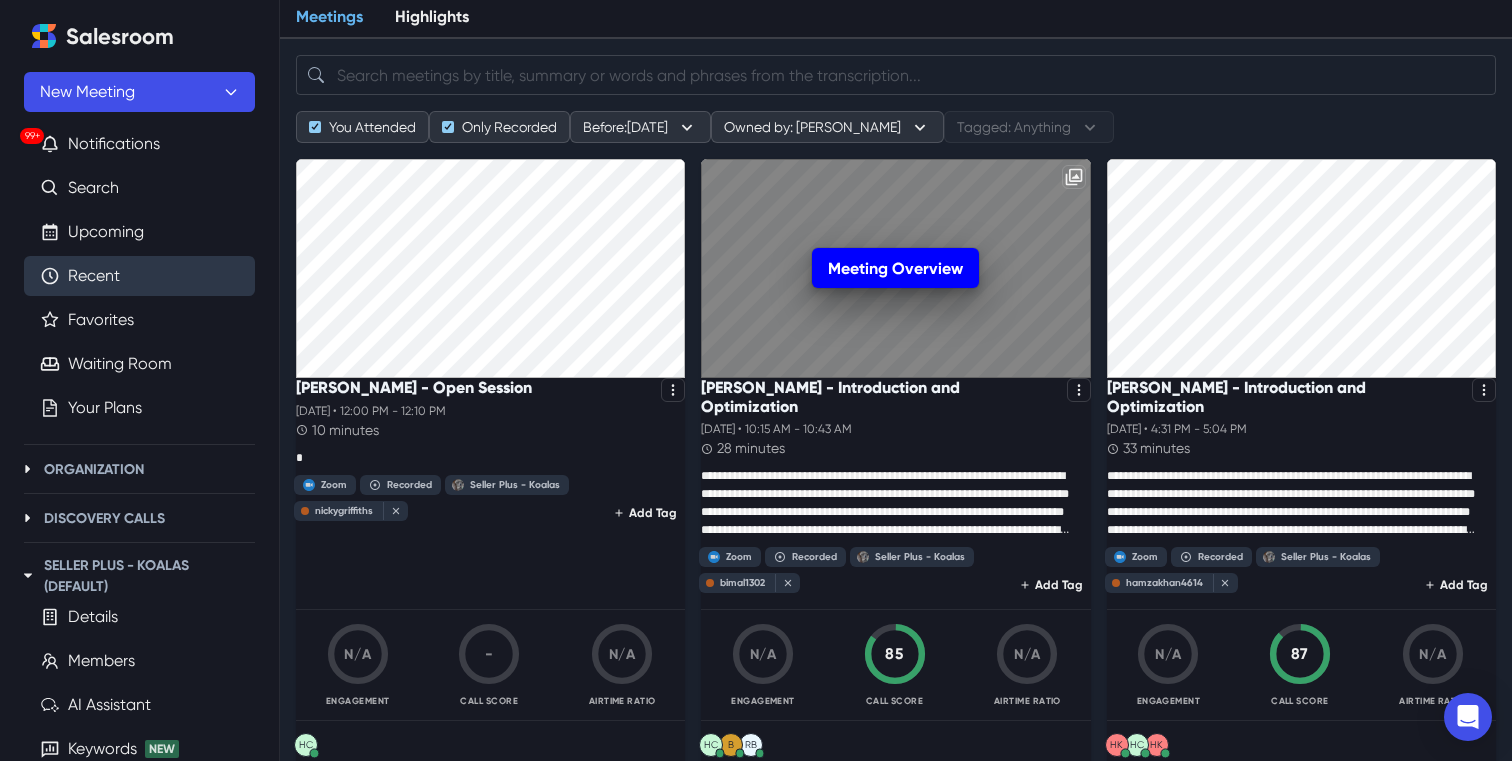 click on "Meeting Overview" at bounding box center [895, 268] 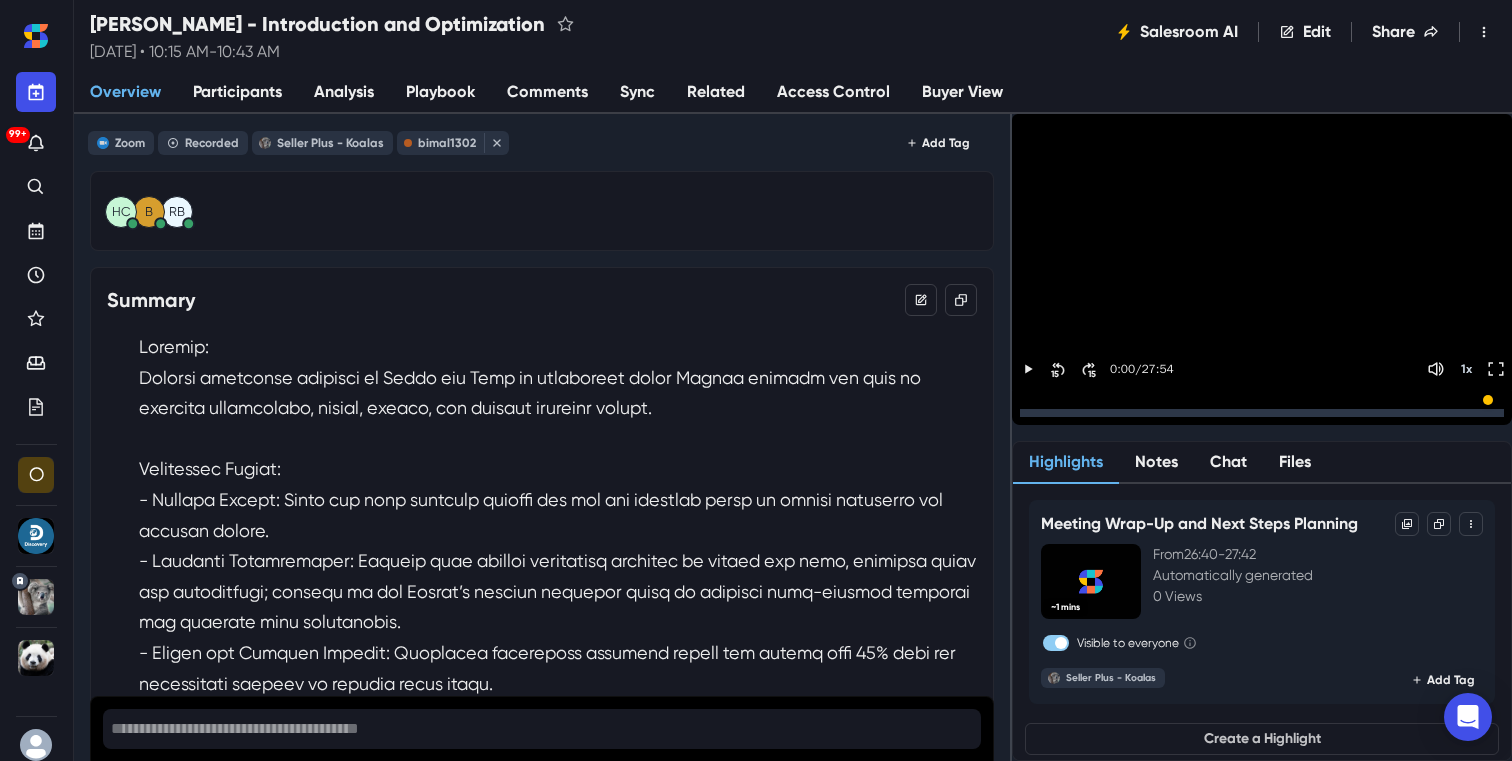 click on "Participants" at bounding box center (237, 92) 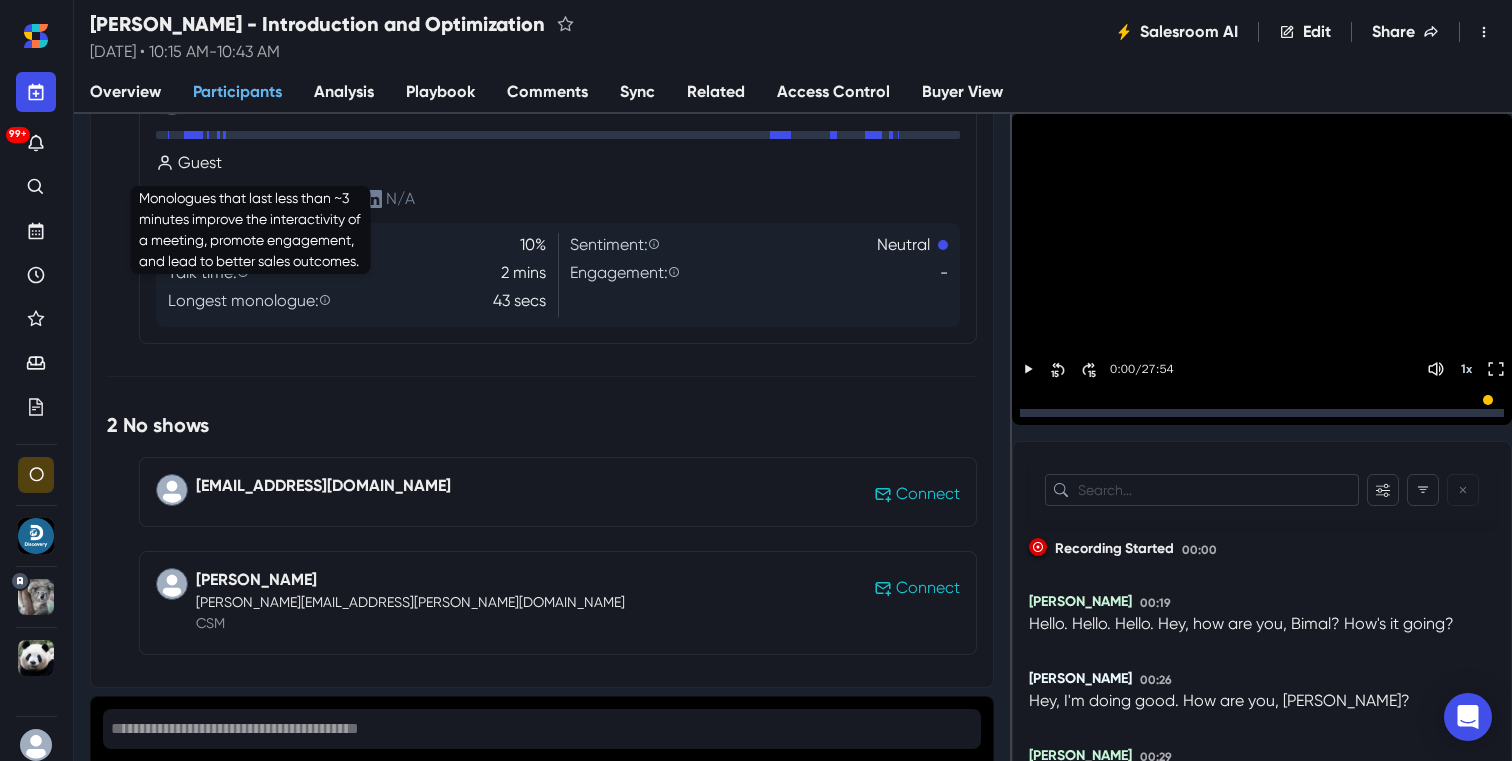scroll, scrollTop: 793, scrollLeft: 0, axis: vertical 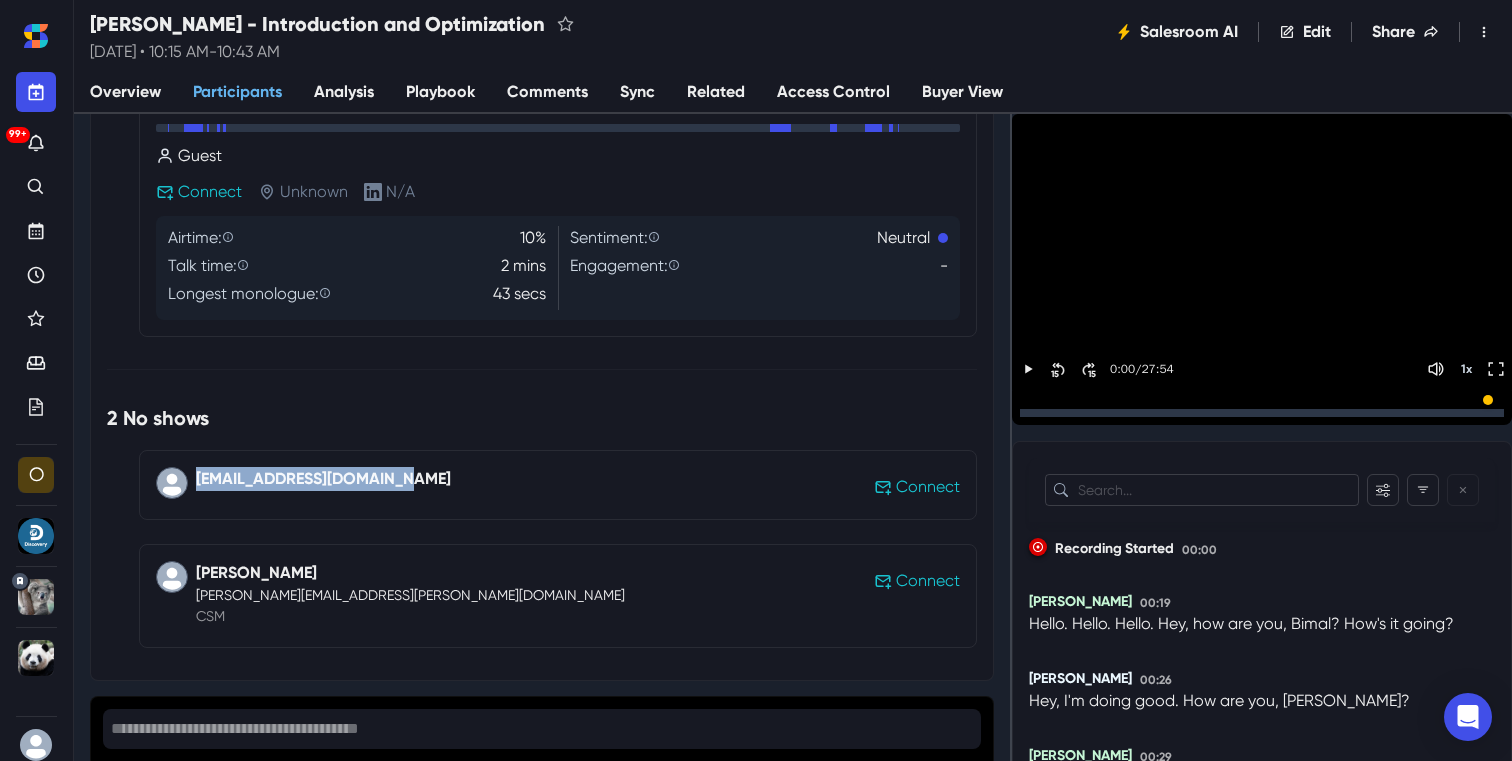 drag, startPoint x: 412, startPoint y: 482, endPoint x: 200, endPoint y: 485, distance: 212.02122 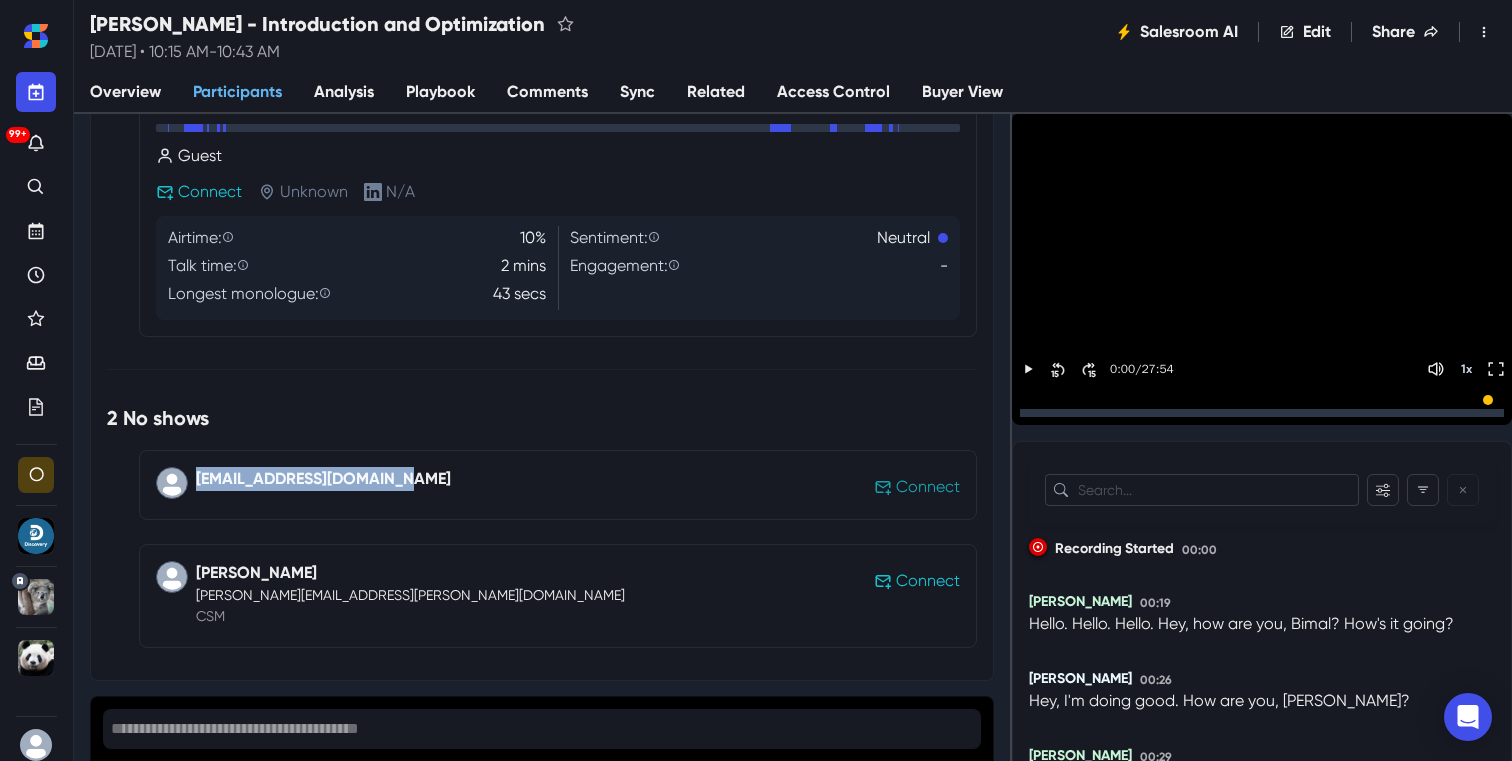 click on "Connect" at bounding box center [928, 487] 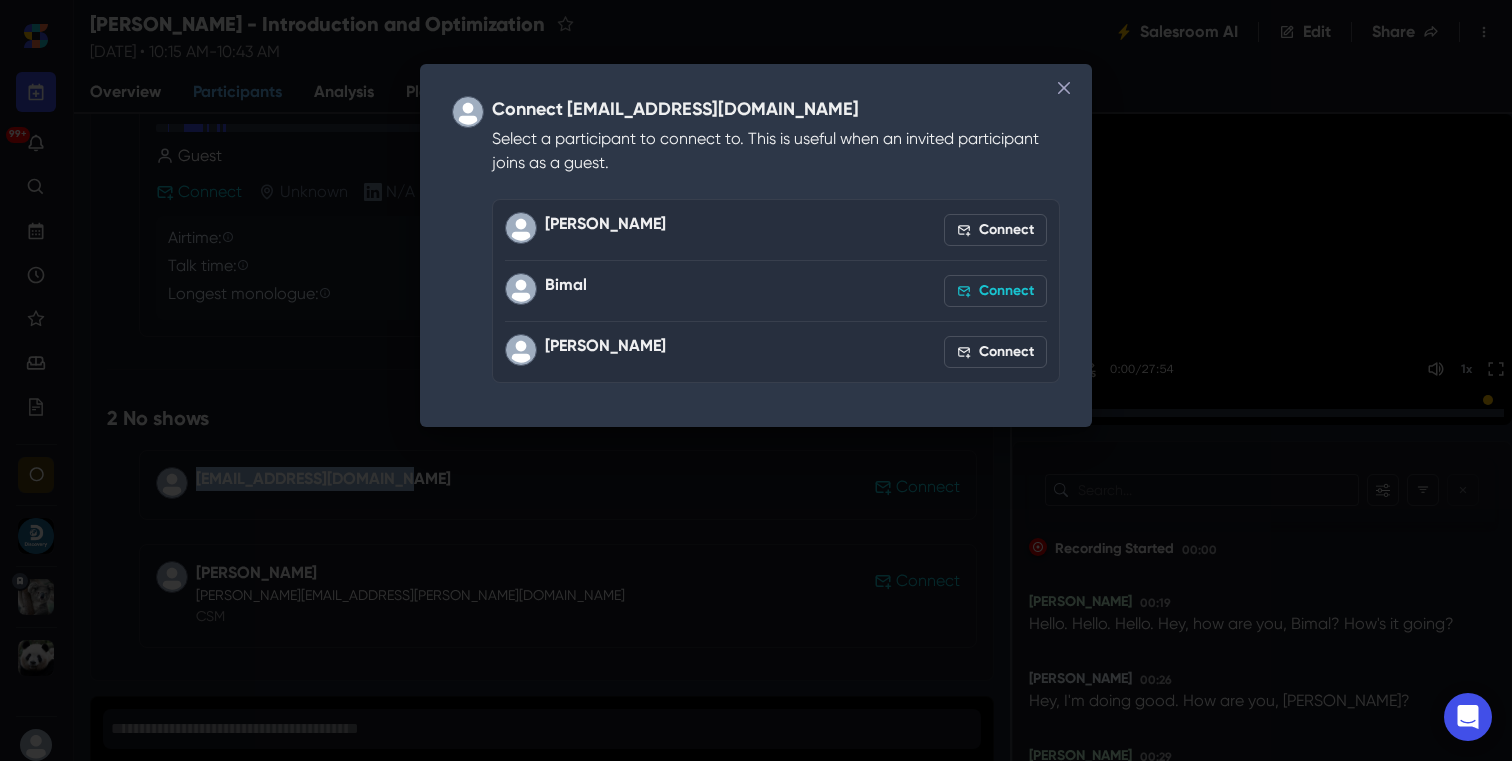 click on "Connect" at bounding box center (995, 291) 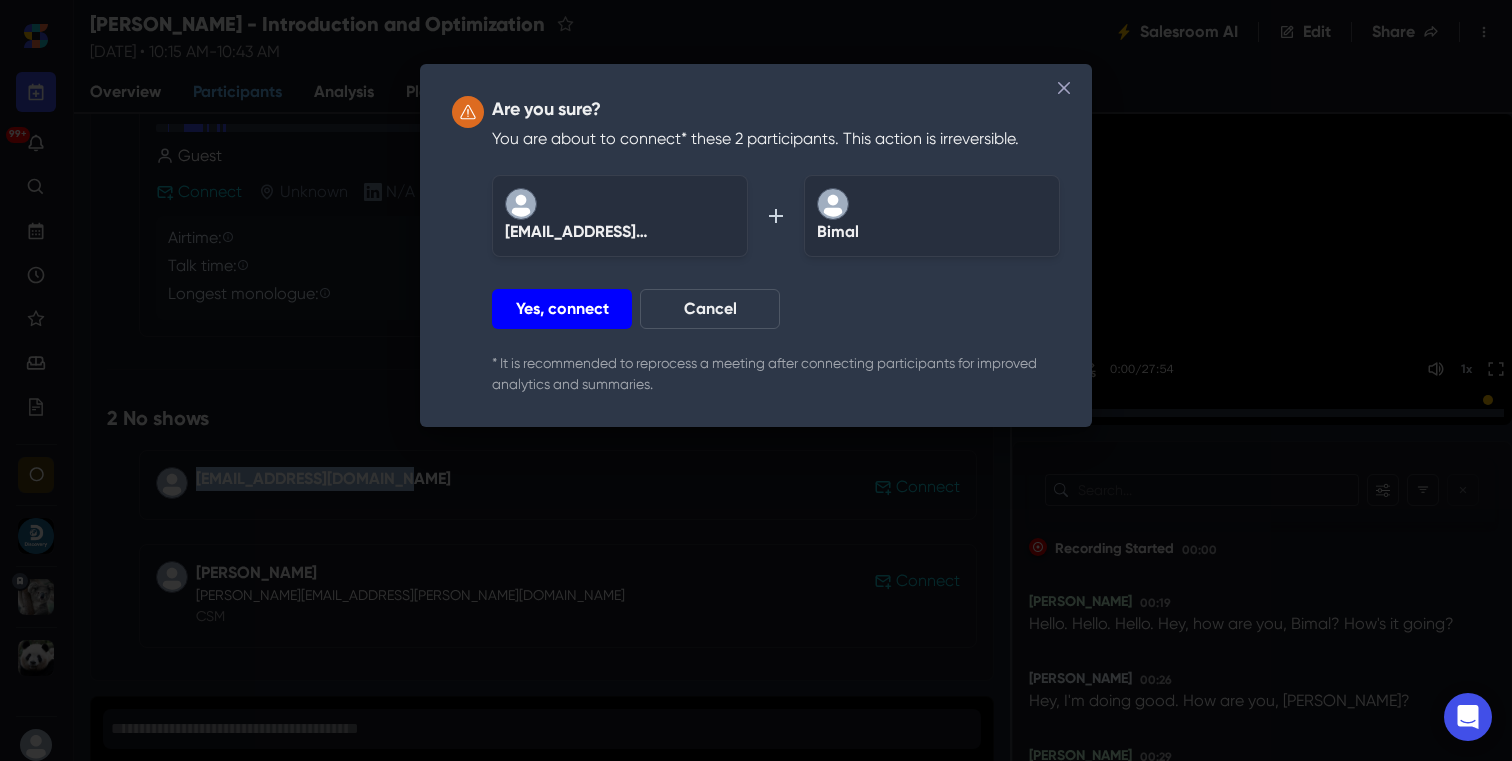 click on "Yes, connect" at bounding box center (562, 309) 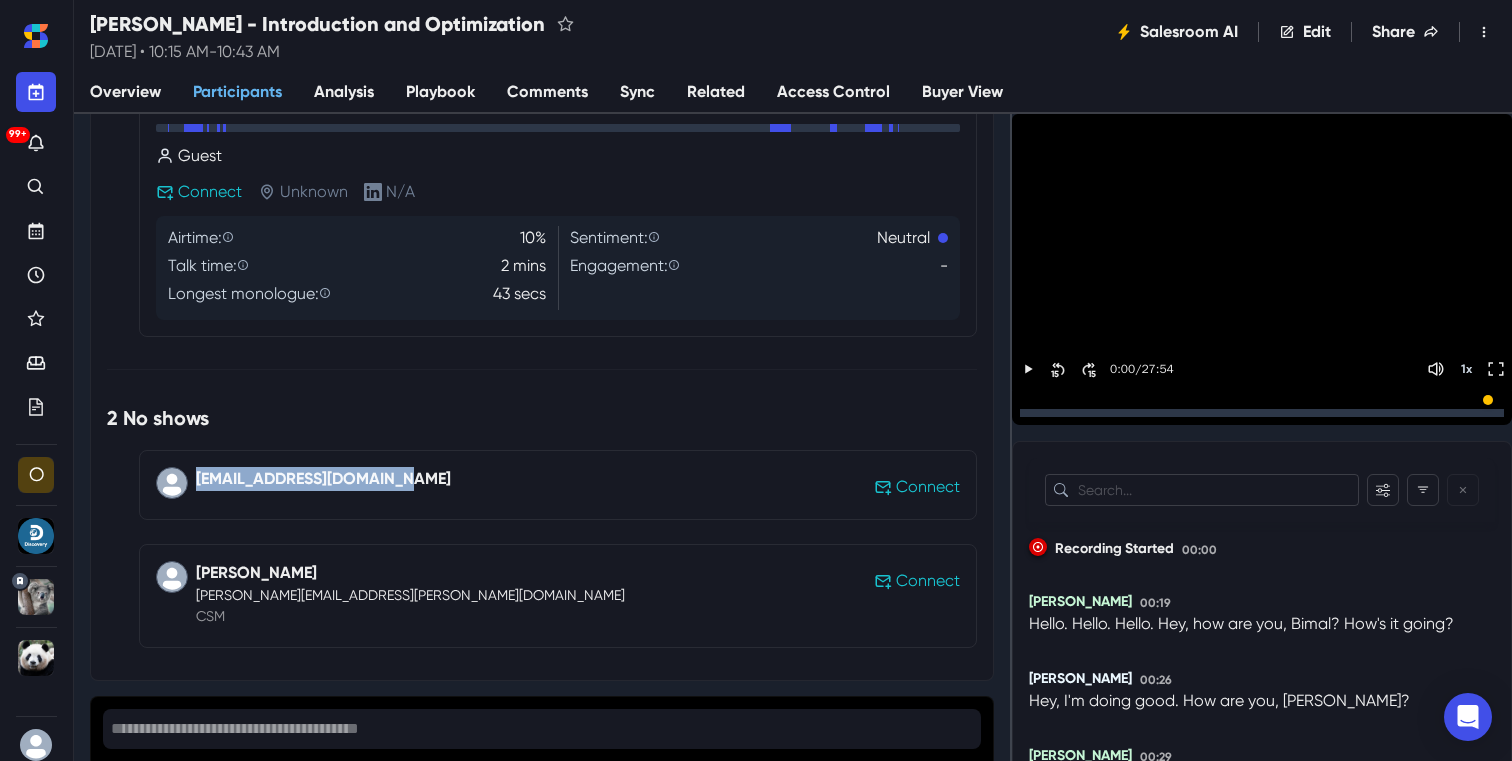 scroll, scrollTop: 699, scrollLeft: 0, axis: vertical 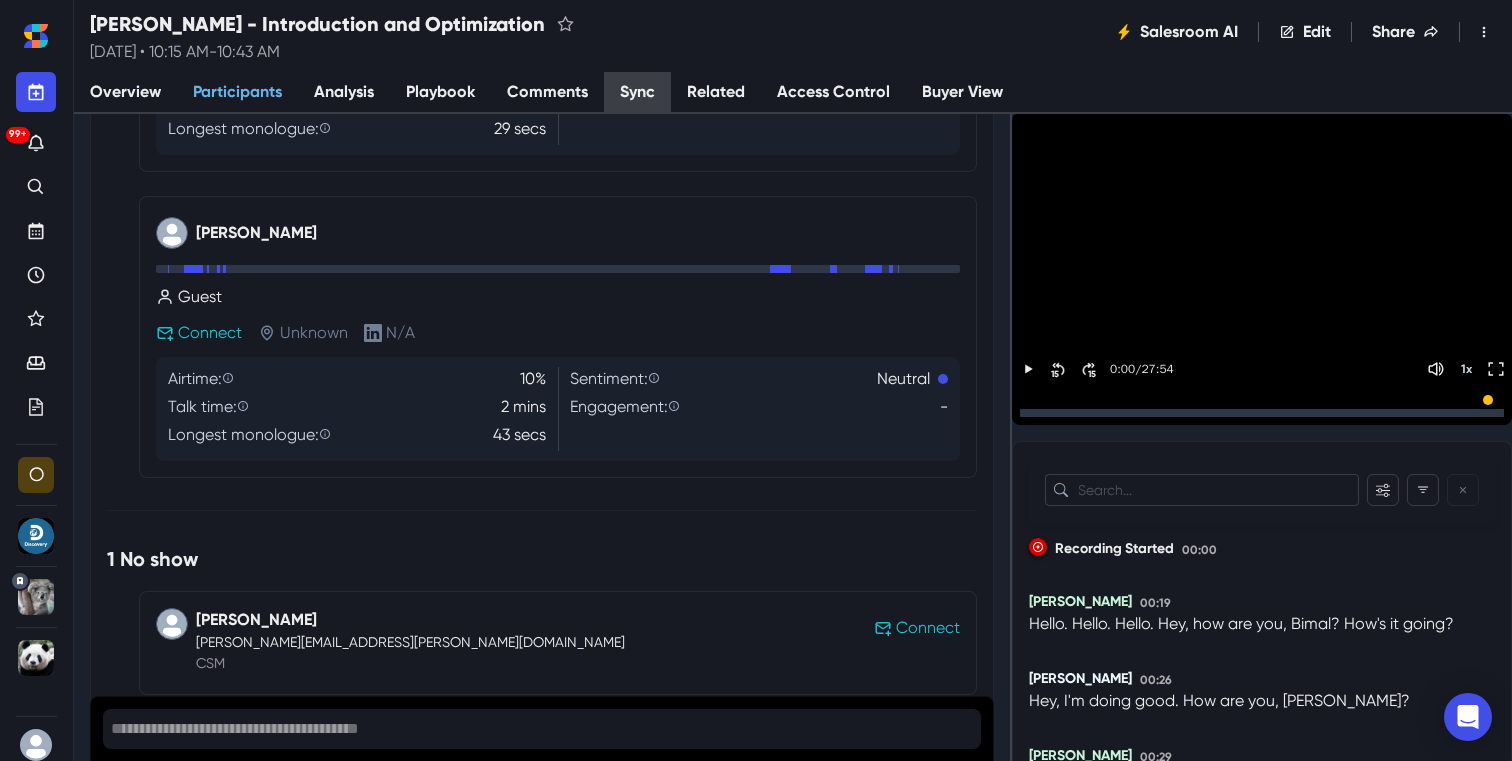 click on "Sync" at bounding box center (637, 93) 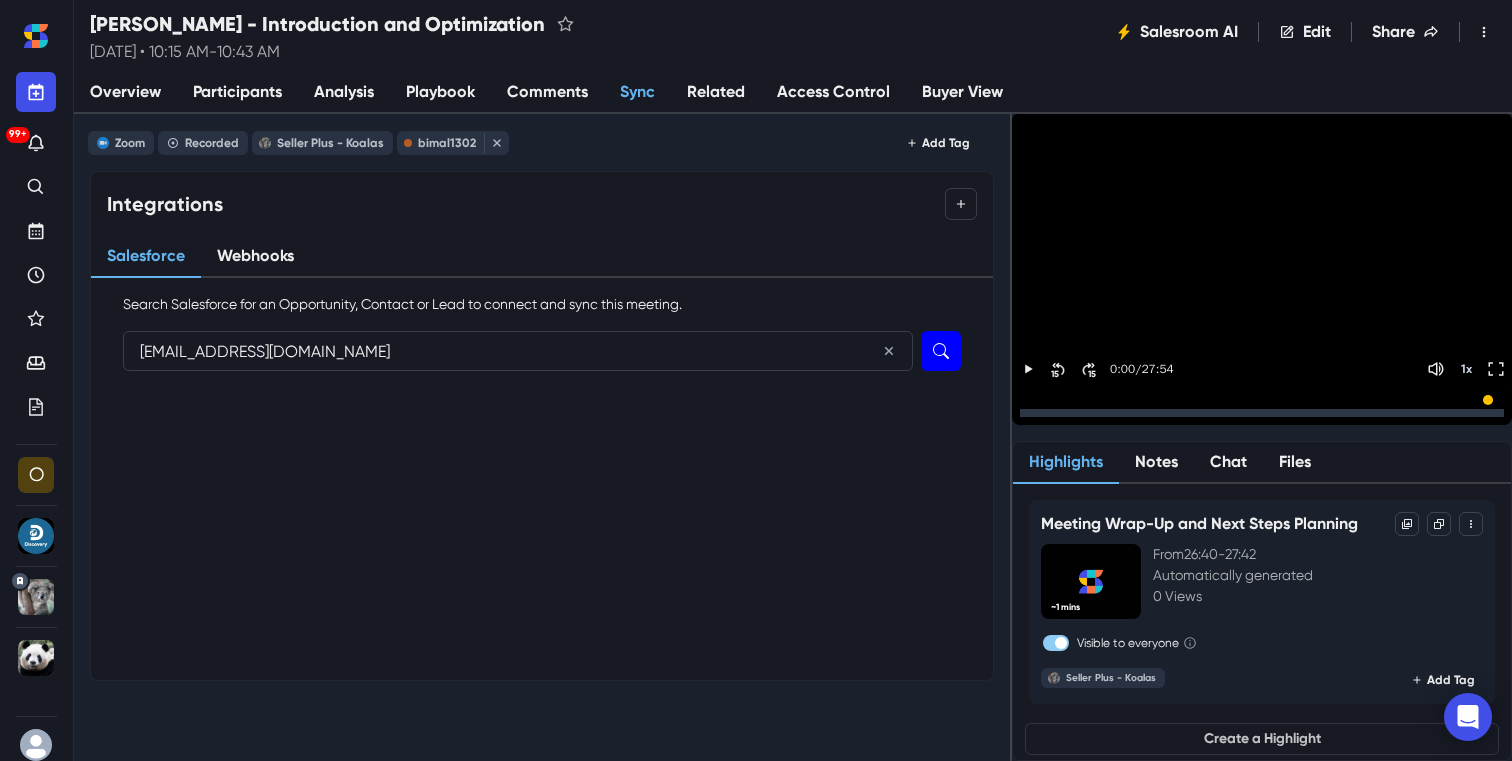 type on "[EMAIL_ADDRESS][DOMAIN_NAME]" 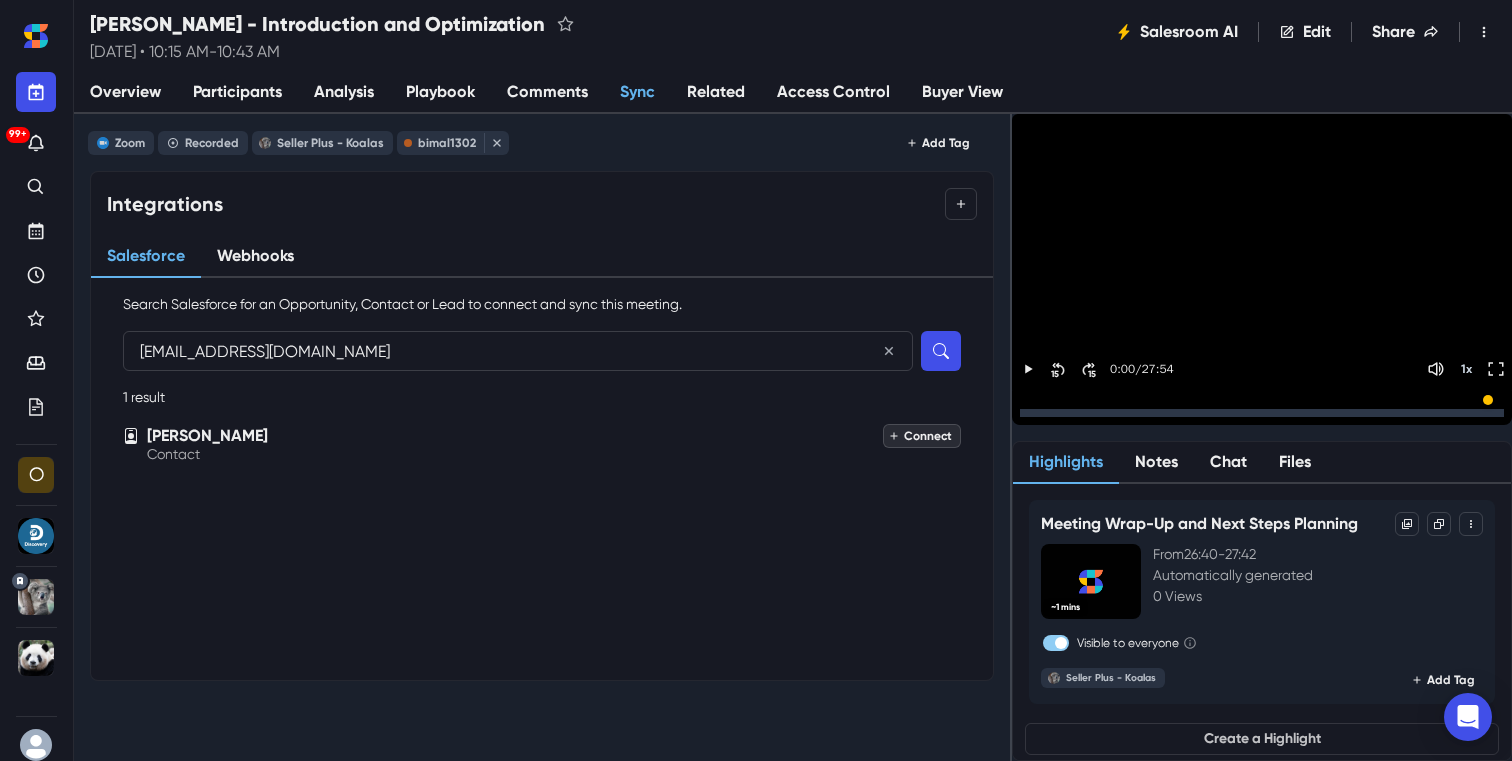 click on "Connect" at bounding box center (922, 436) 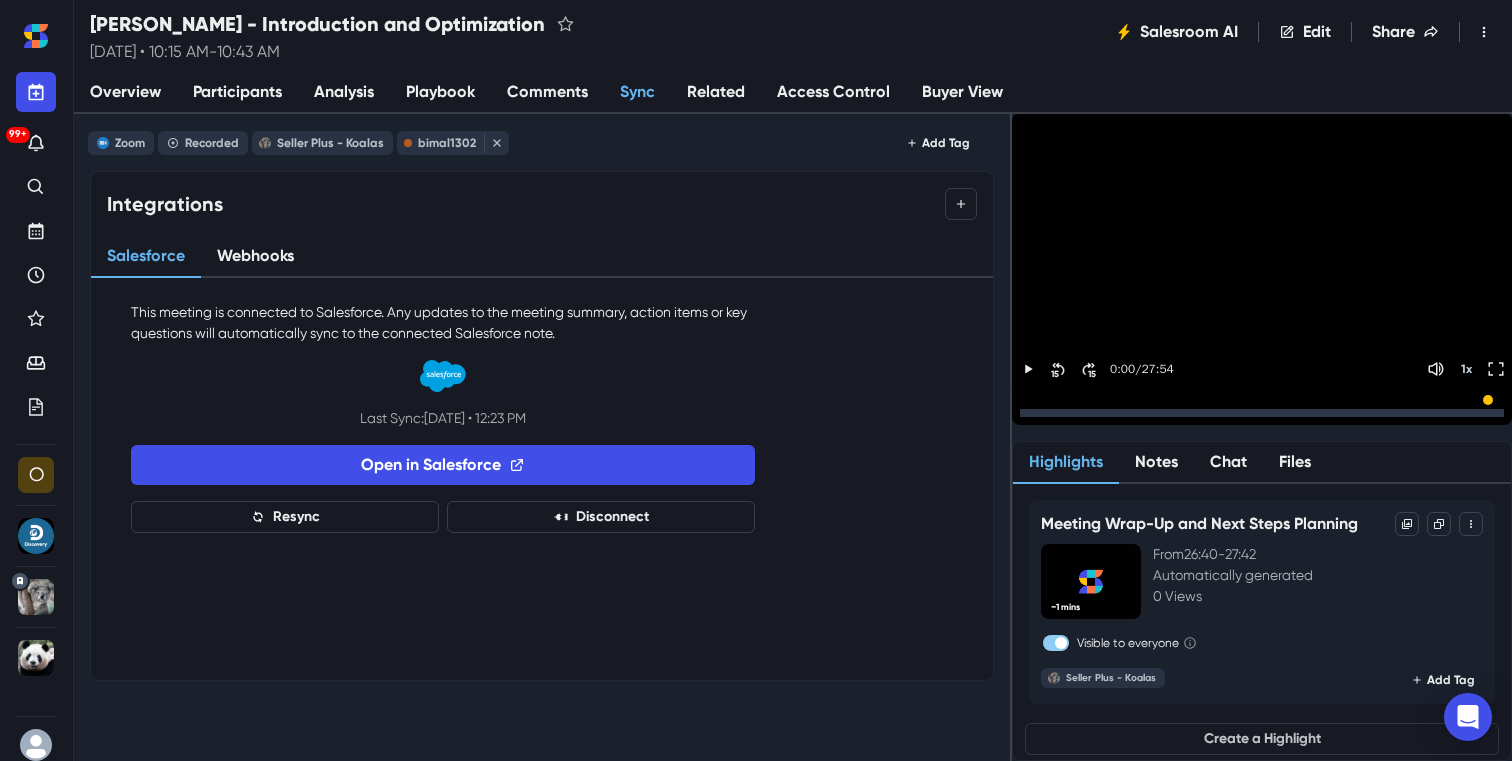 click on "Overview" at bounding box center (125, 92) 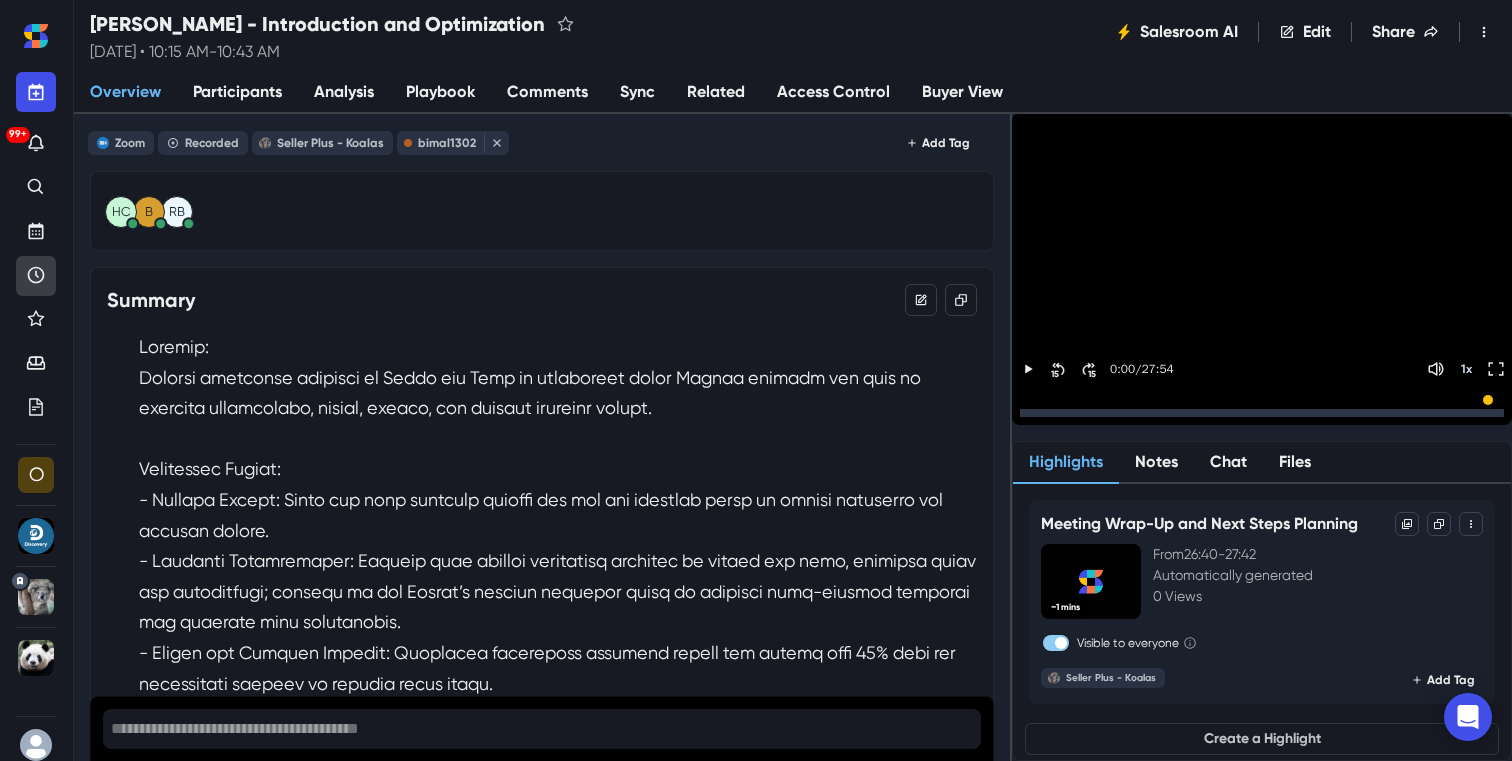 click 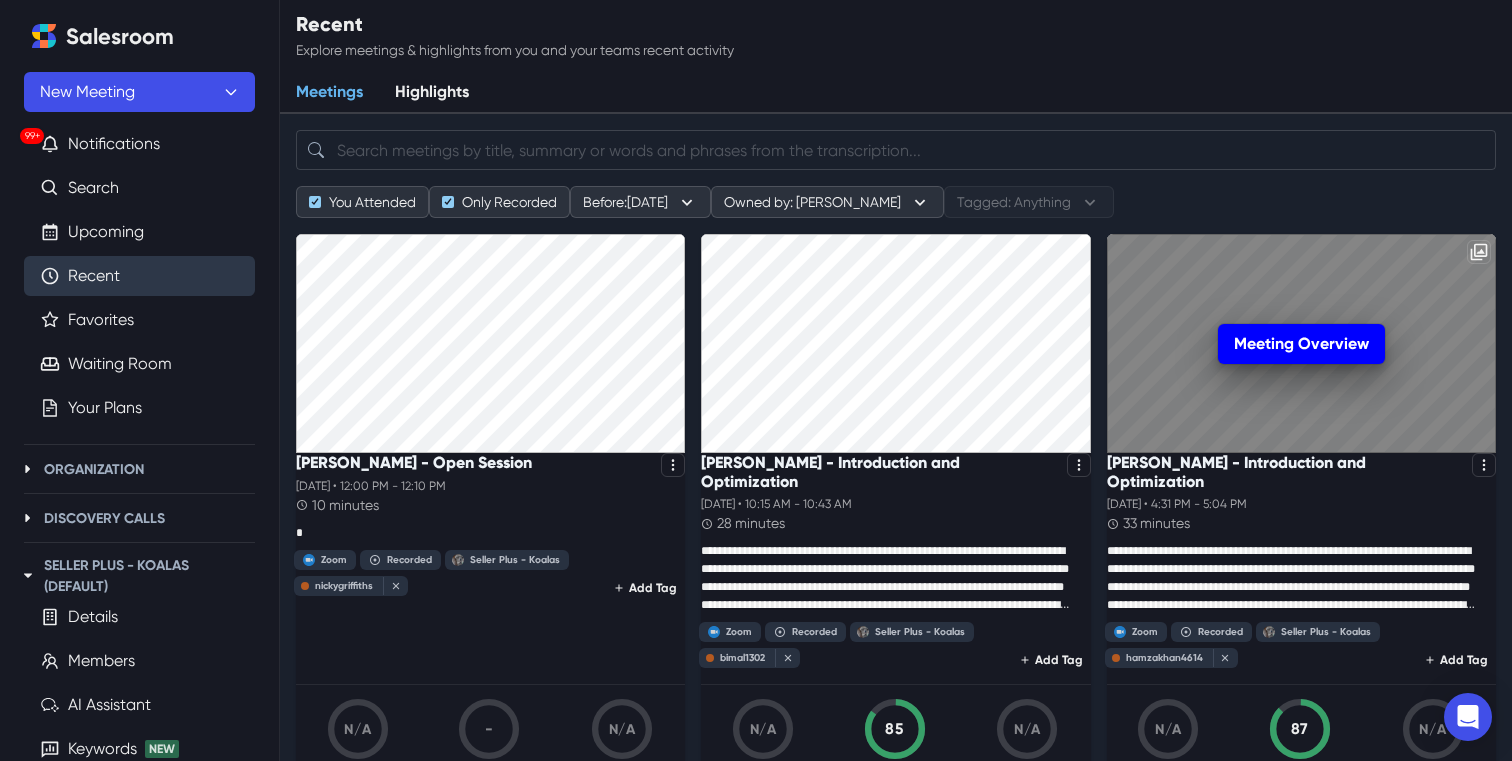 click on "Meeting Overview" at bounding box center [1301, 344] 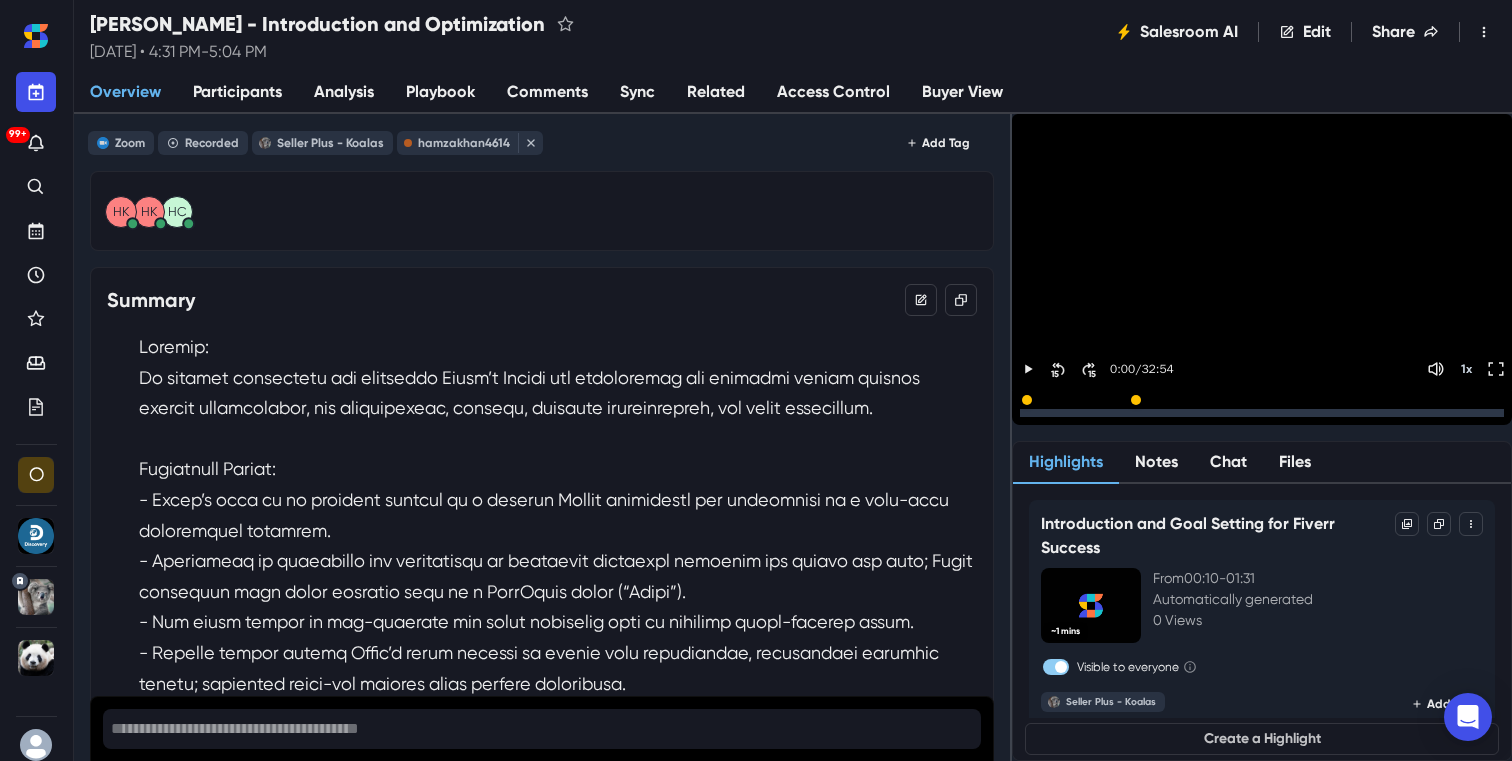 click on "Participants" at bounding box center (237, 92) 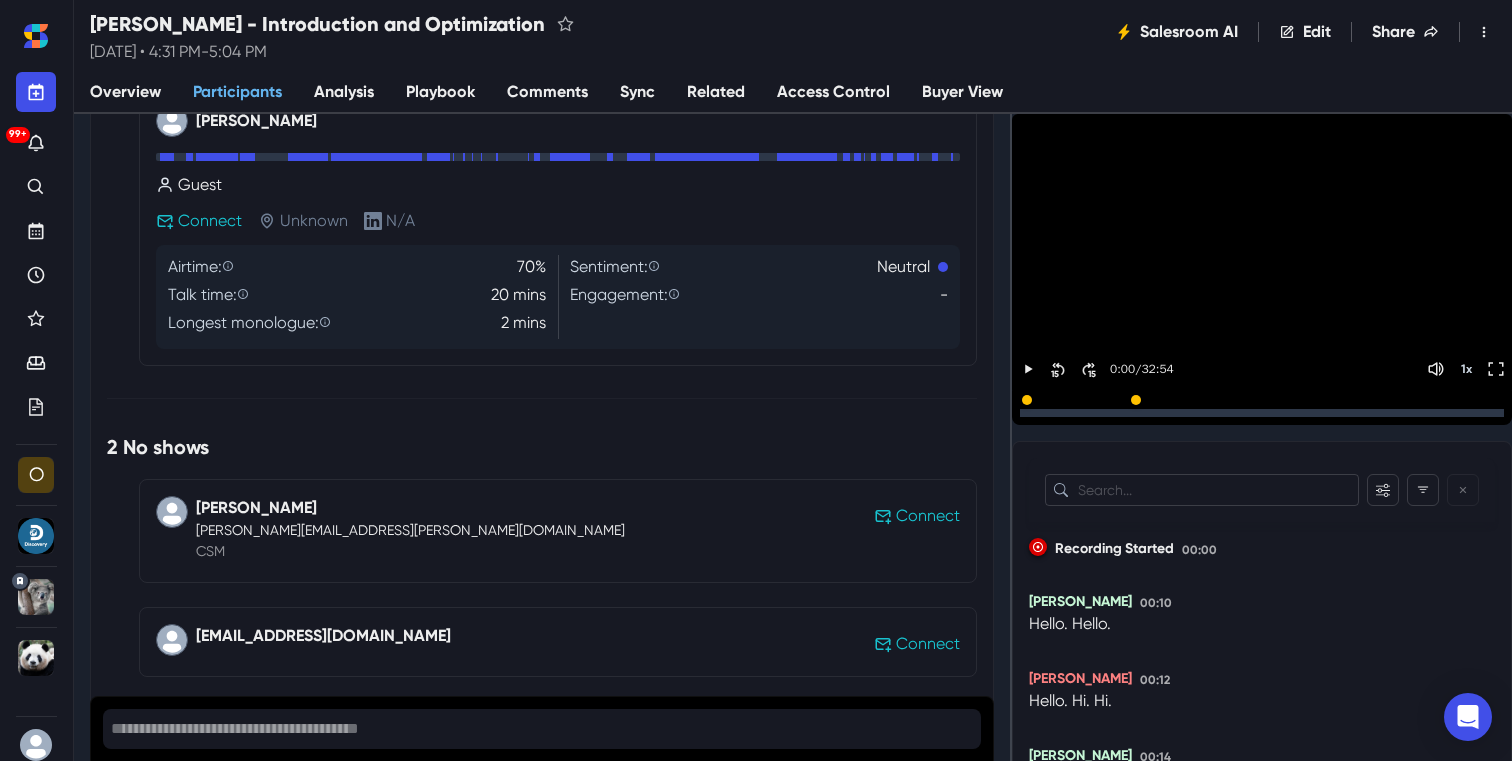scroll, scrollTop: 793, scrollLeft: 0, axis: vertical 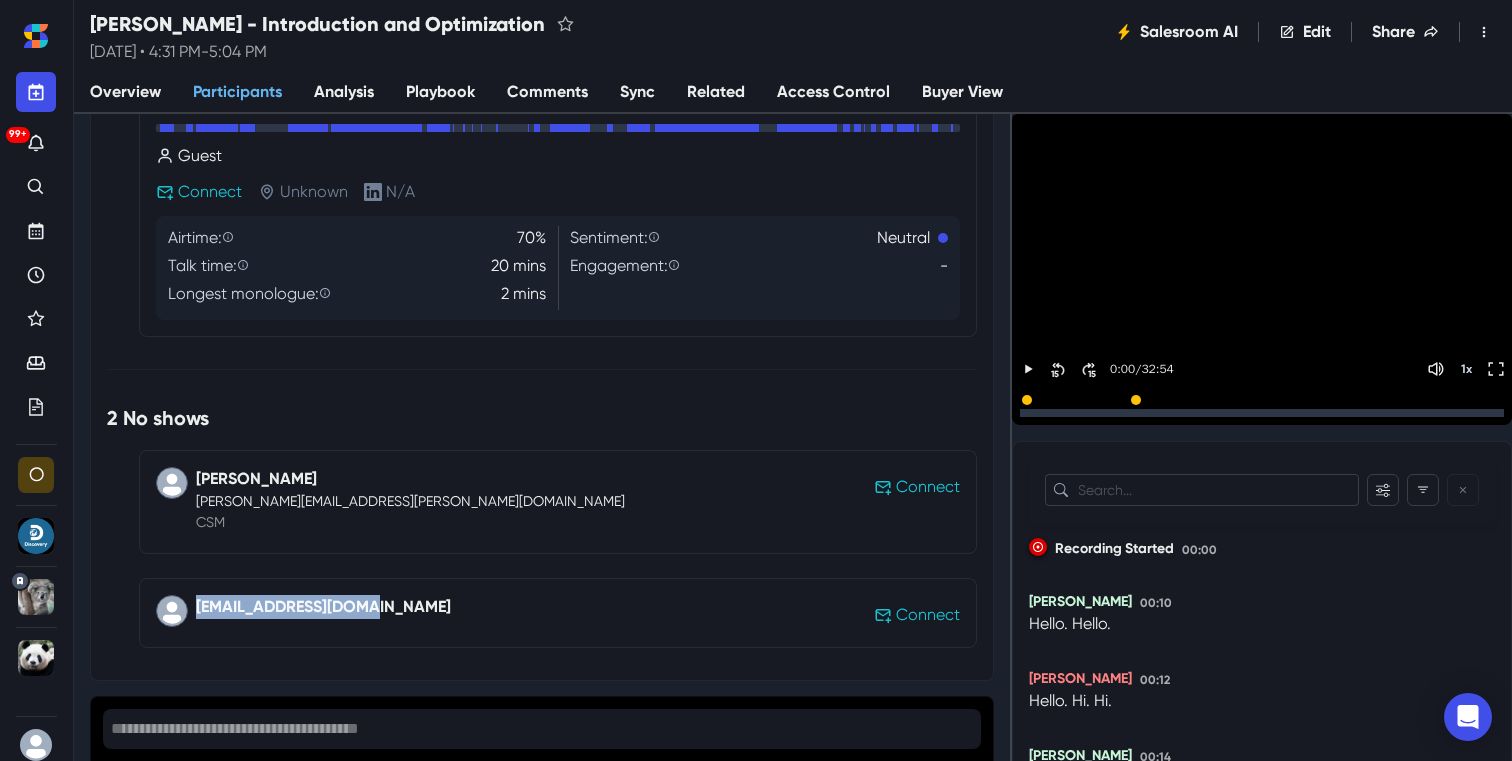 drag, startPoint x: 386, startPoint y: 600, endPoint x: 193, endPoint y: 600, distance: 193 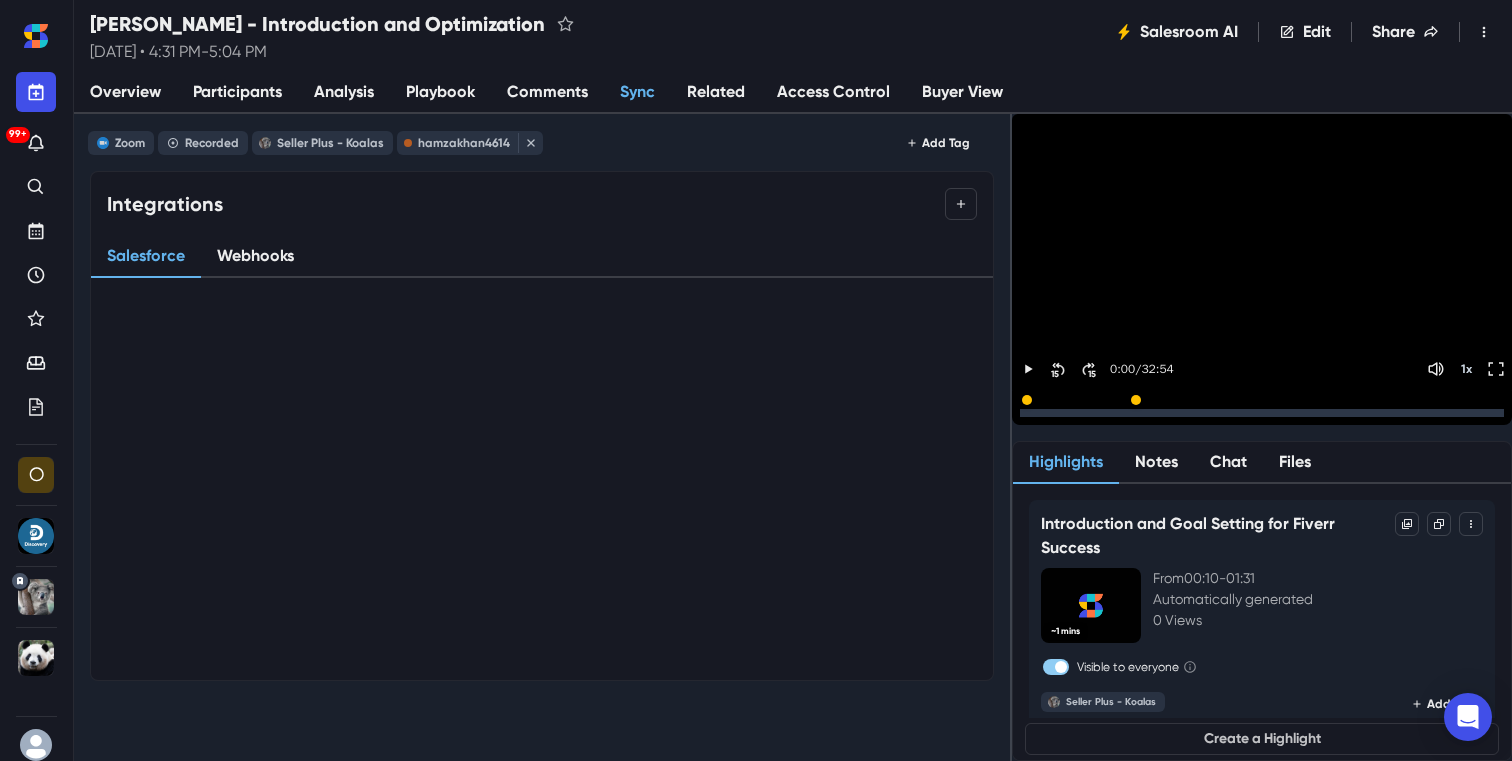 scroll, scrollTop: 0, scrollLeft: 0, axis: both 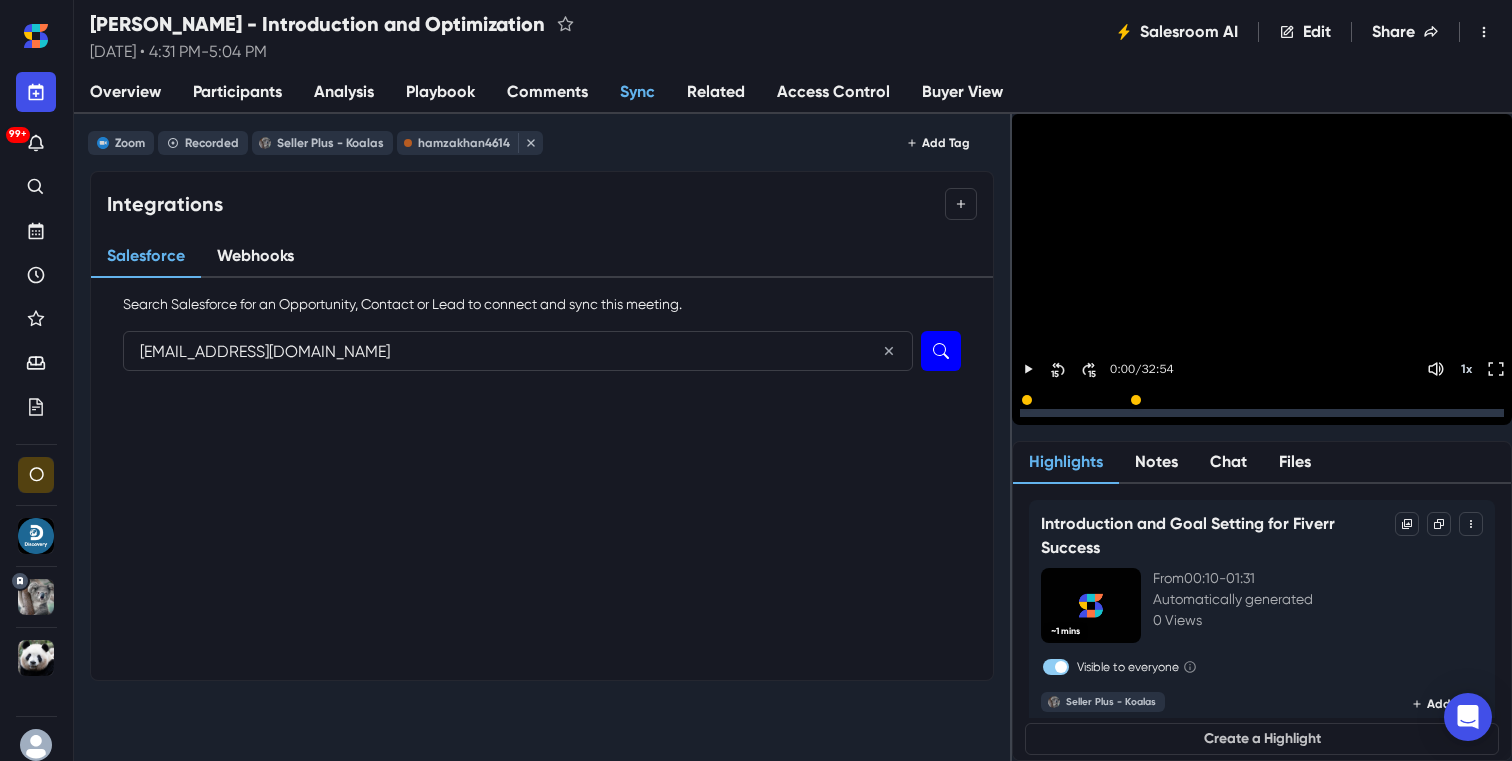 type on "[EMAIL_ADDRESS][DOMAIN_NAME]" 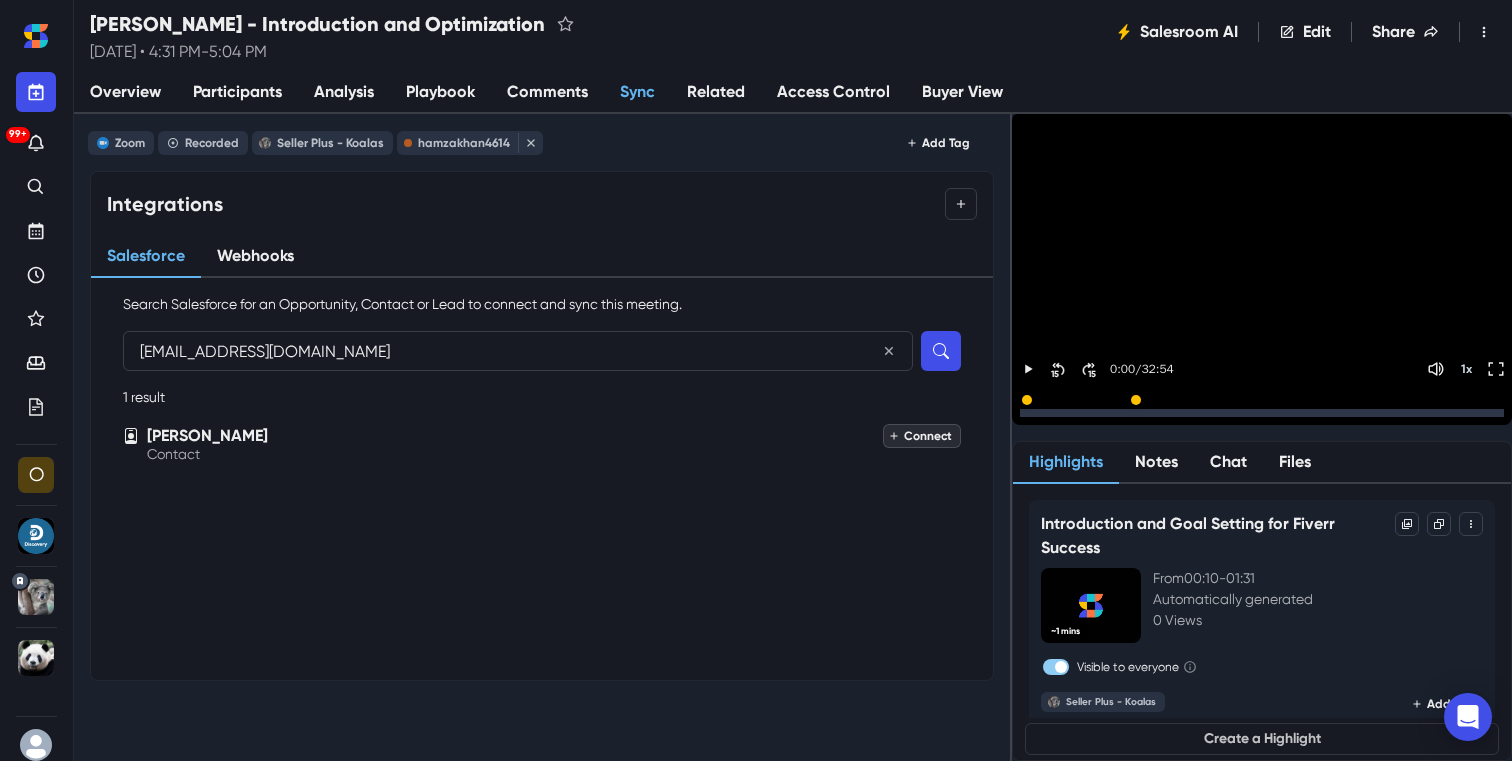 click on "Connect" at bounding box center [922, 436] 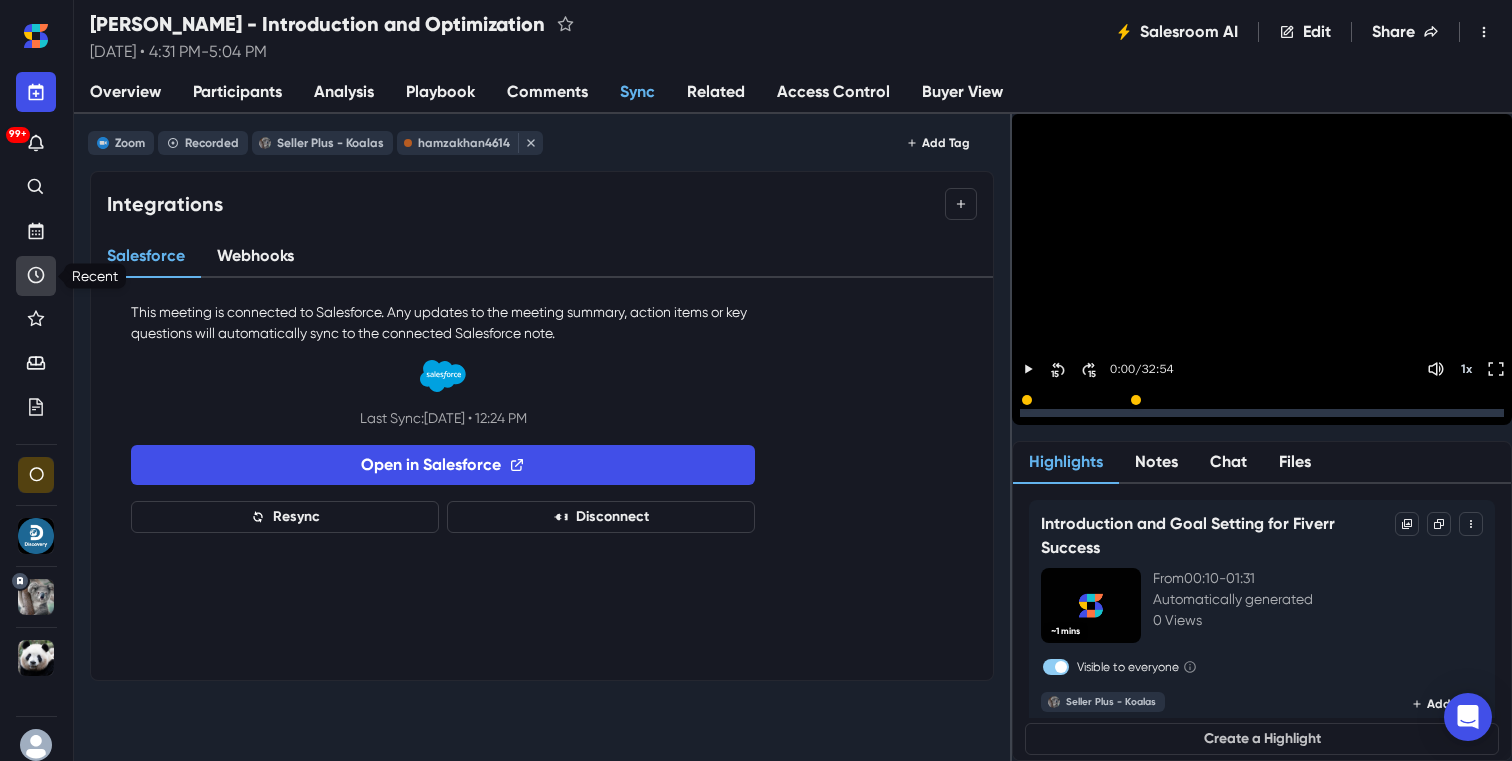 click 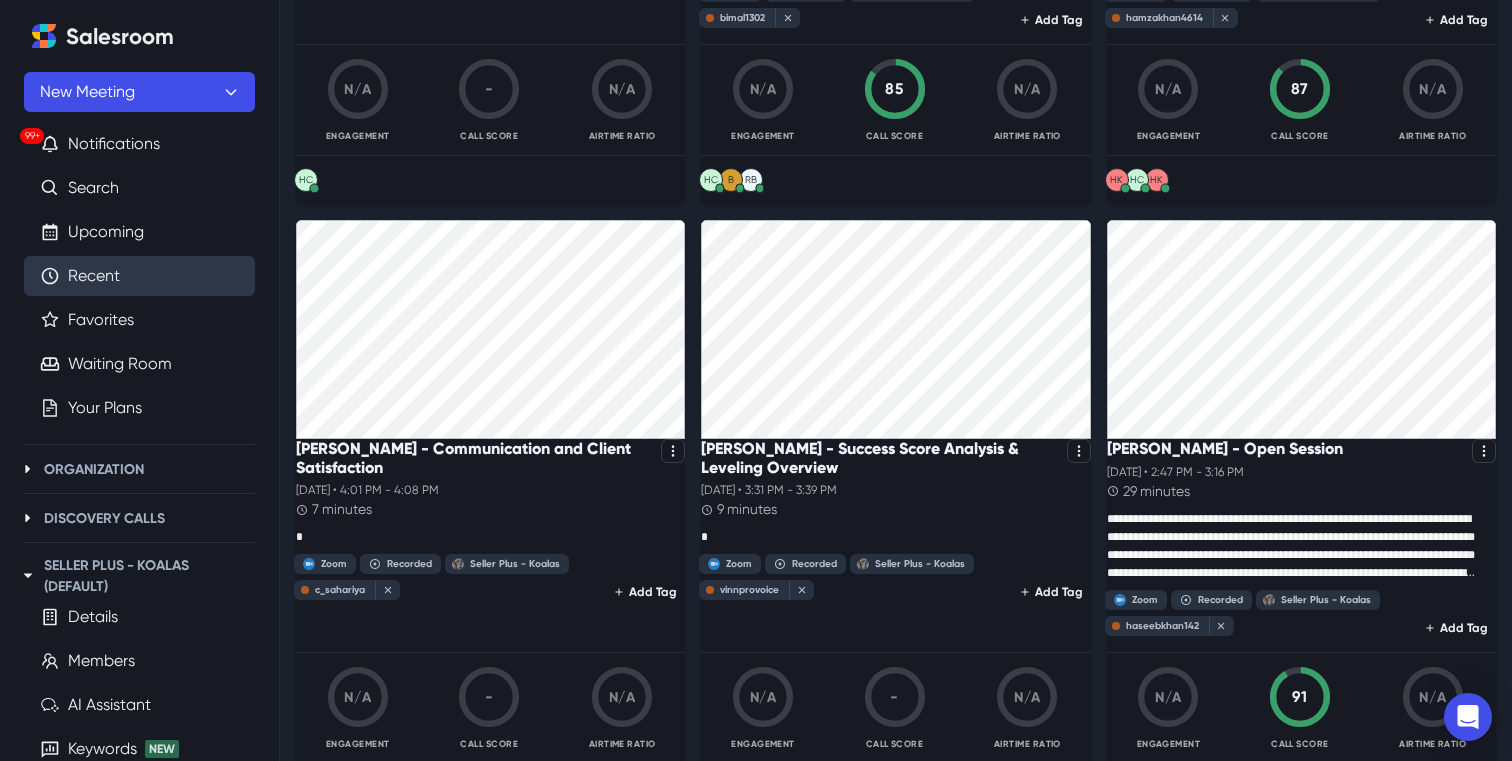 scroll, scrollTop: 681, scrollLeft: 0, axis: vertical 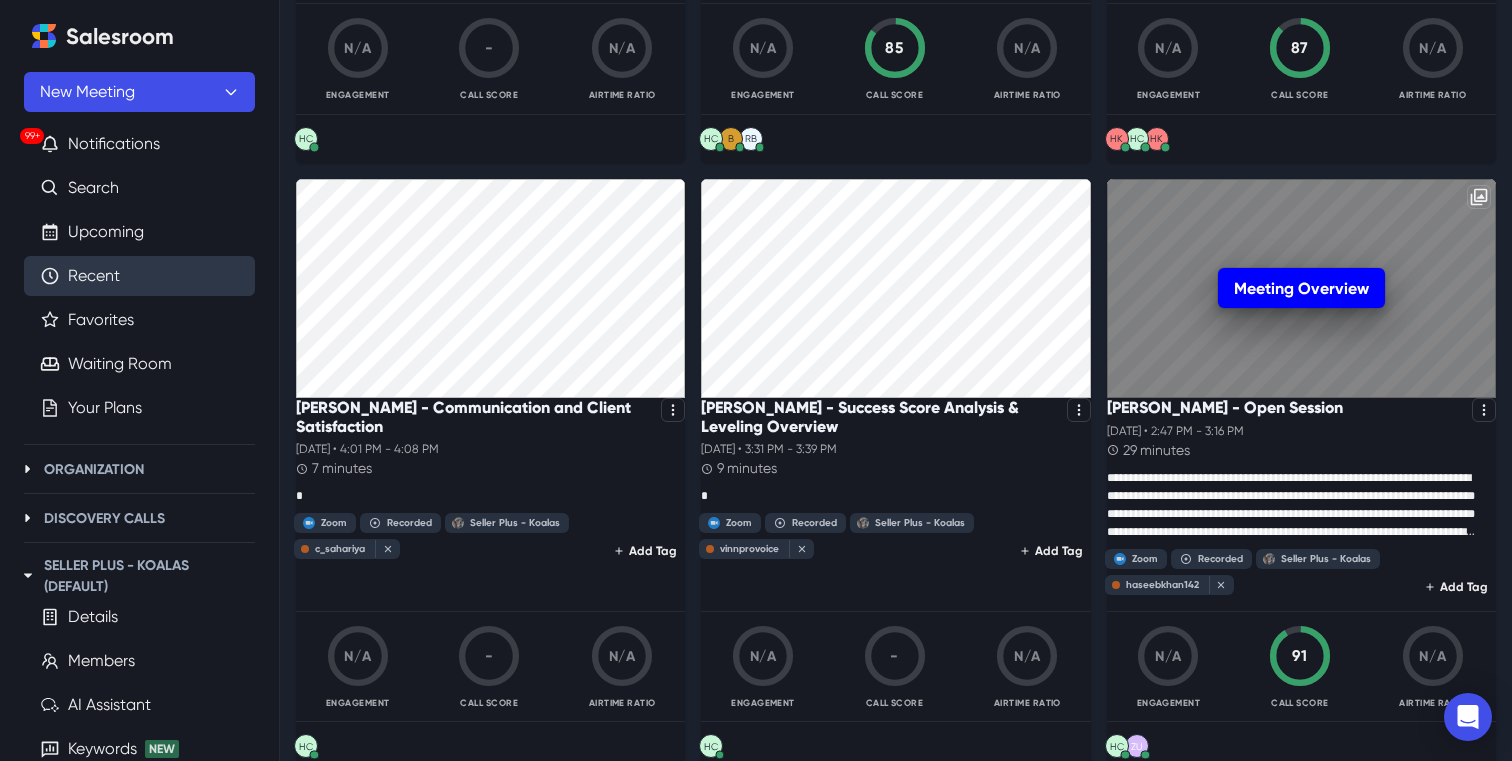 click on "Meeting Overview" at bounding box center [1301, 288] 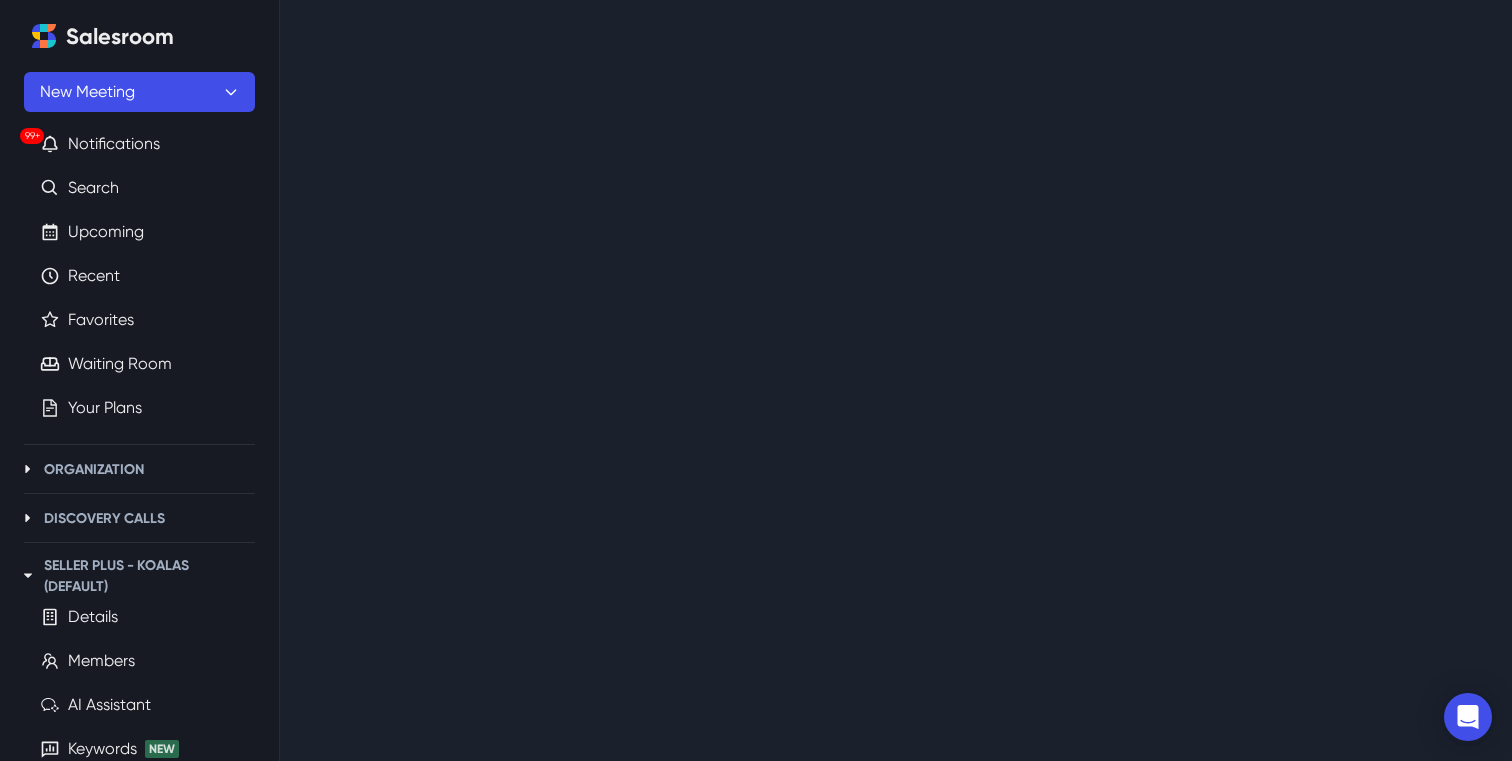 scroll, scrollTop: 0, scrollLeft: 0, axis: both 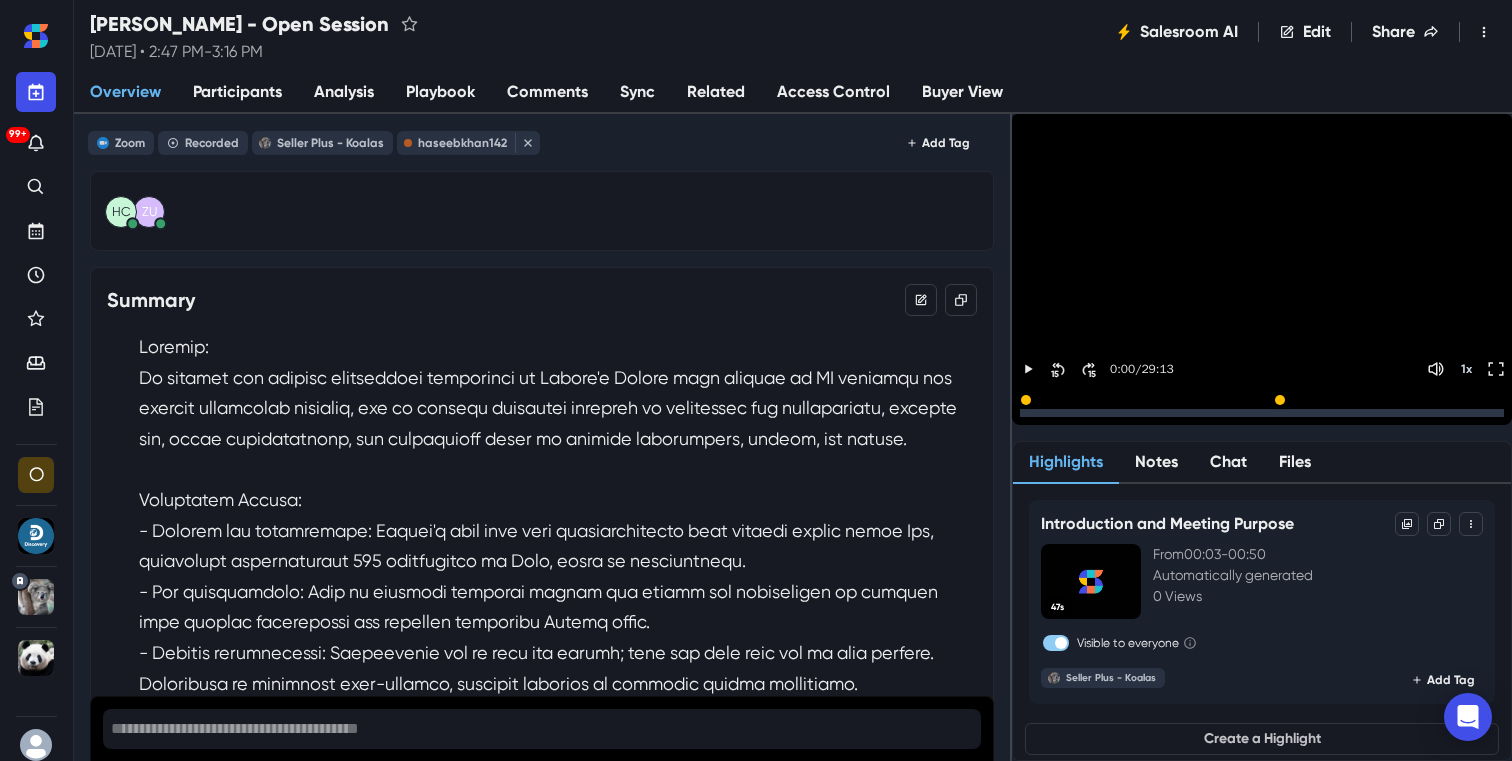 click on "Participants" at bounding box center (237, 92) 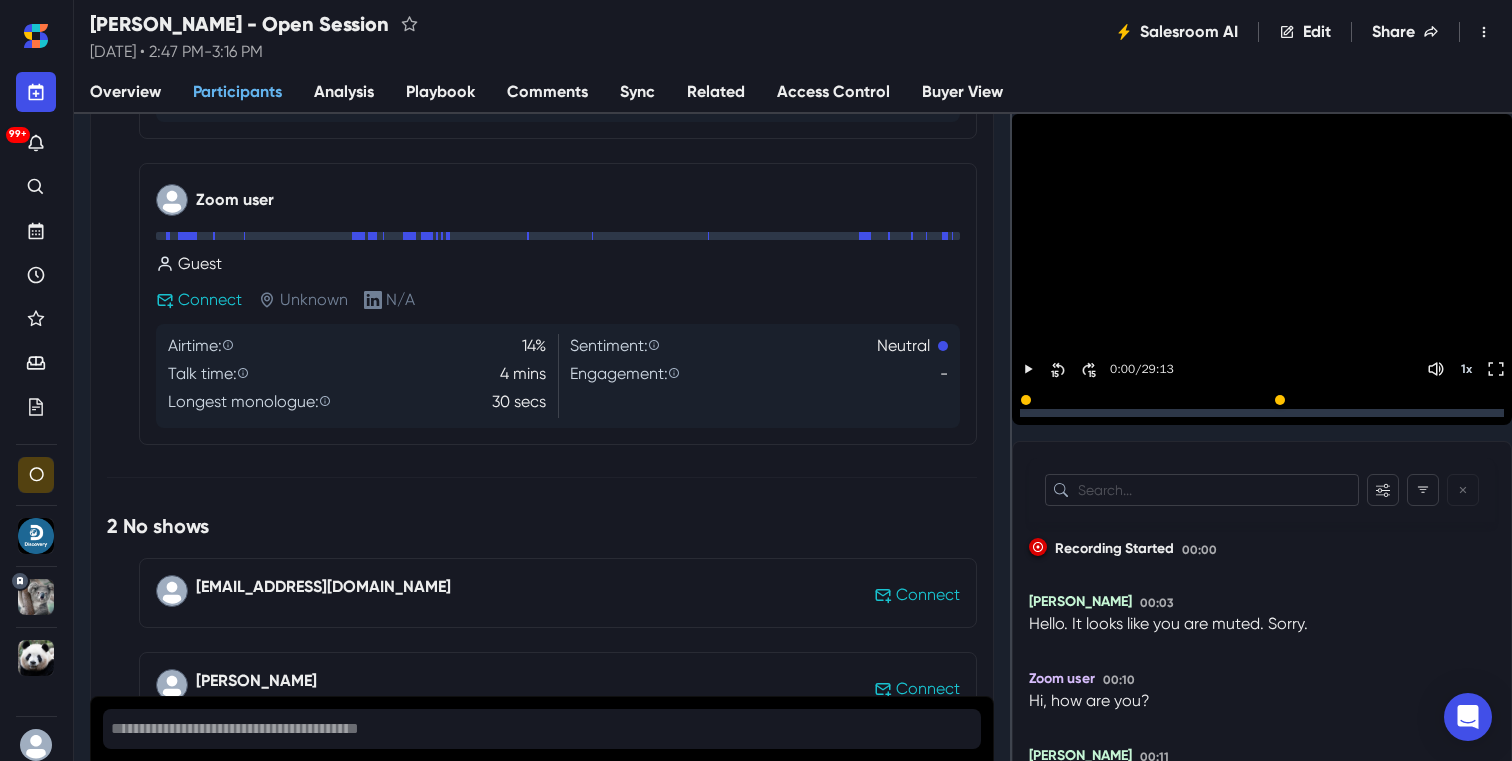scroll, scrollTop: 487, scrollLeft: 0, axis: vertical 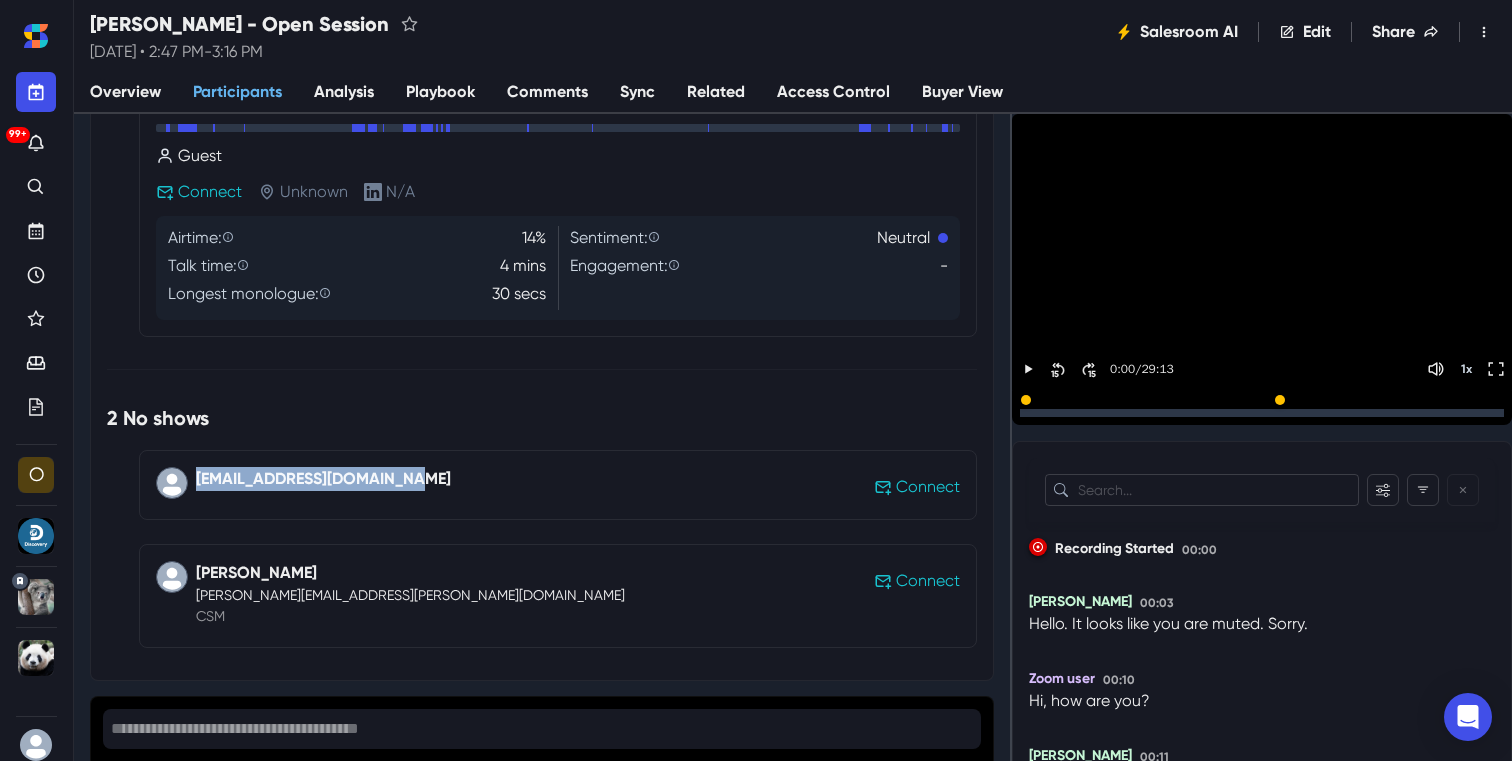 drag, startPoint x: 432, startPoint y: 481, endPoint x: 198, endPoint y: 482, distance: 234.00214 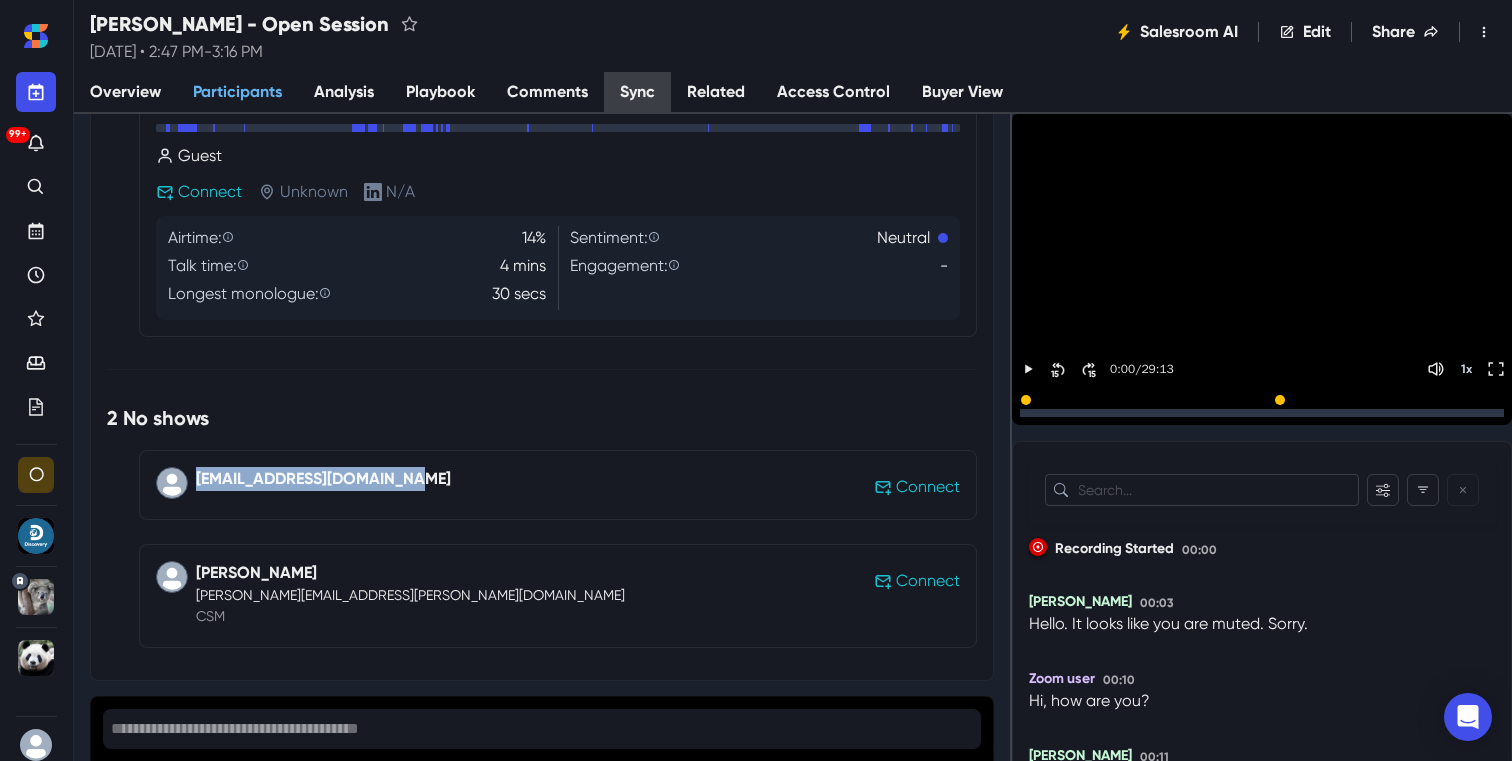 click on "Sync" at bounding box center [637, 93] 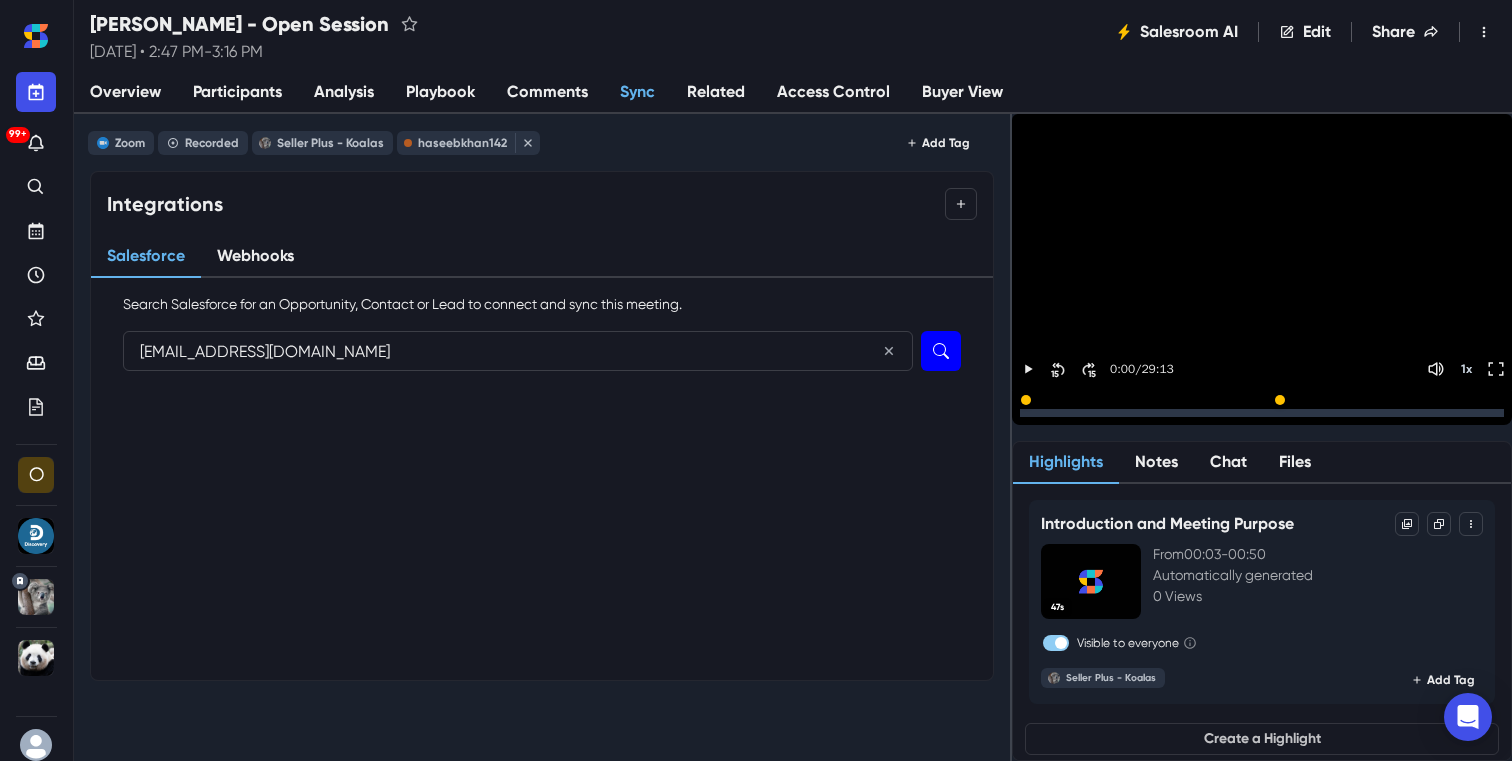 type on "[EMAIL_ADDRESS][DOMAIN_NAME]" 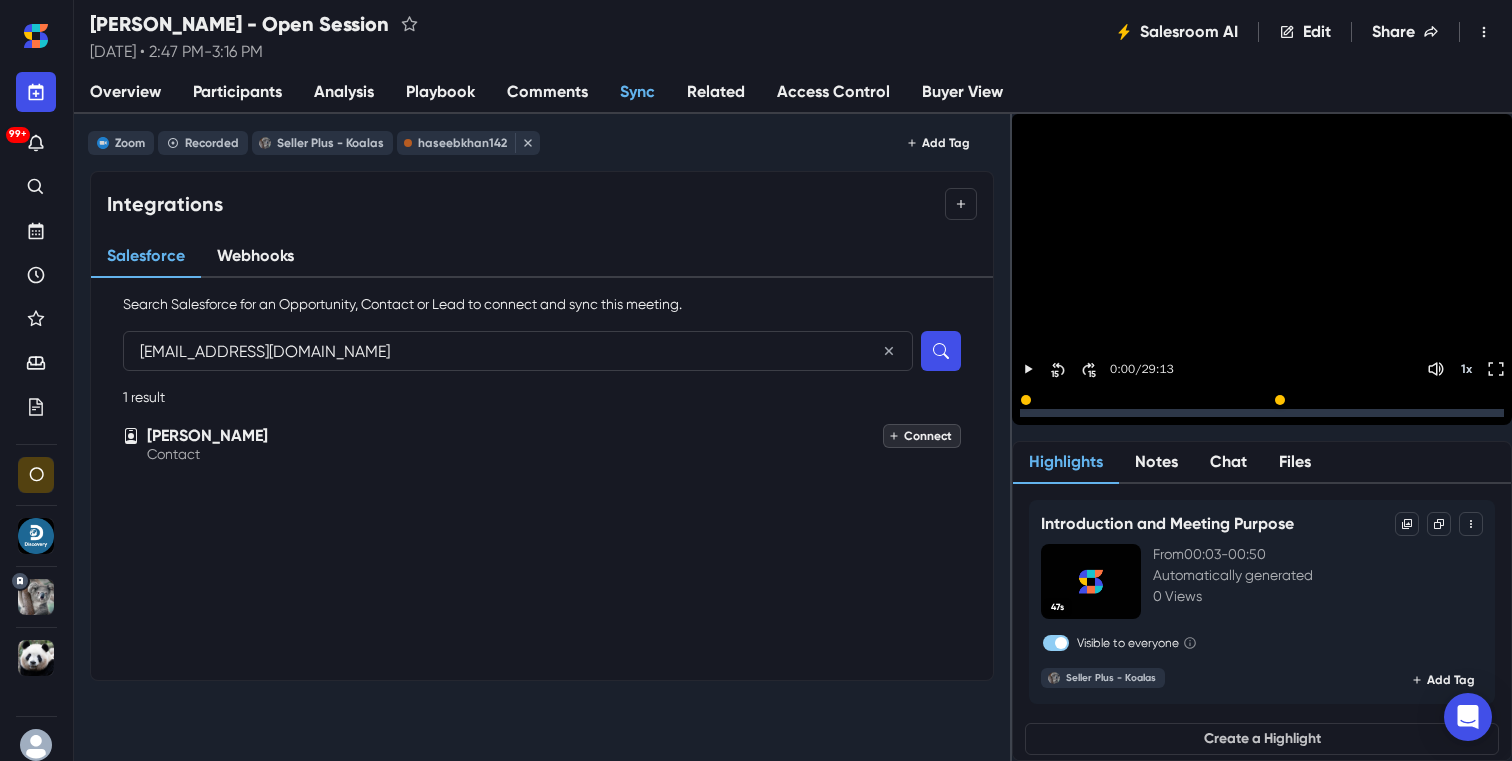 click on "Connect" at bounding box center (922, 436) 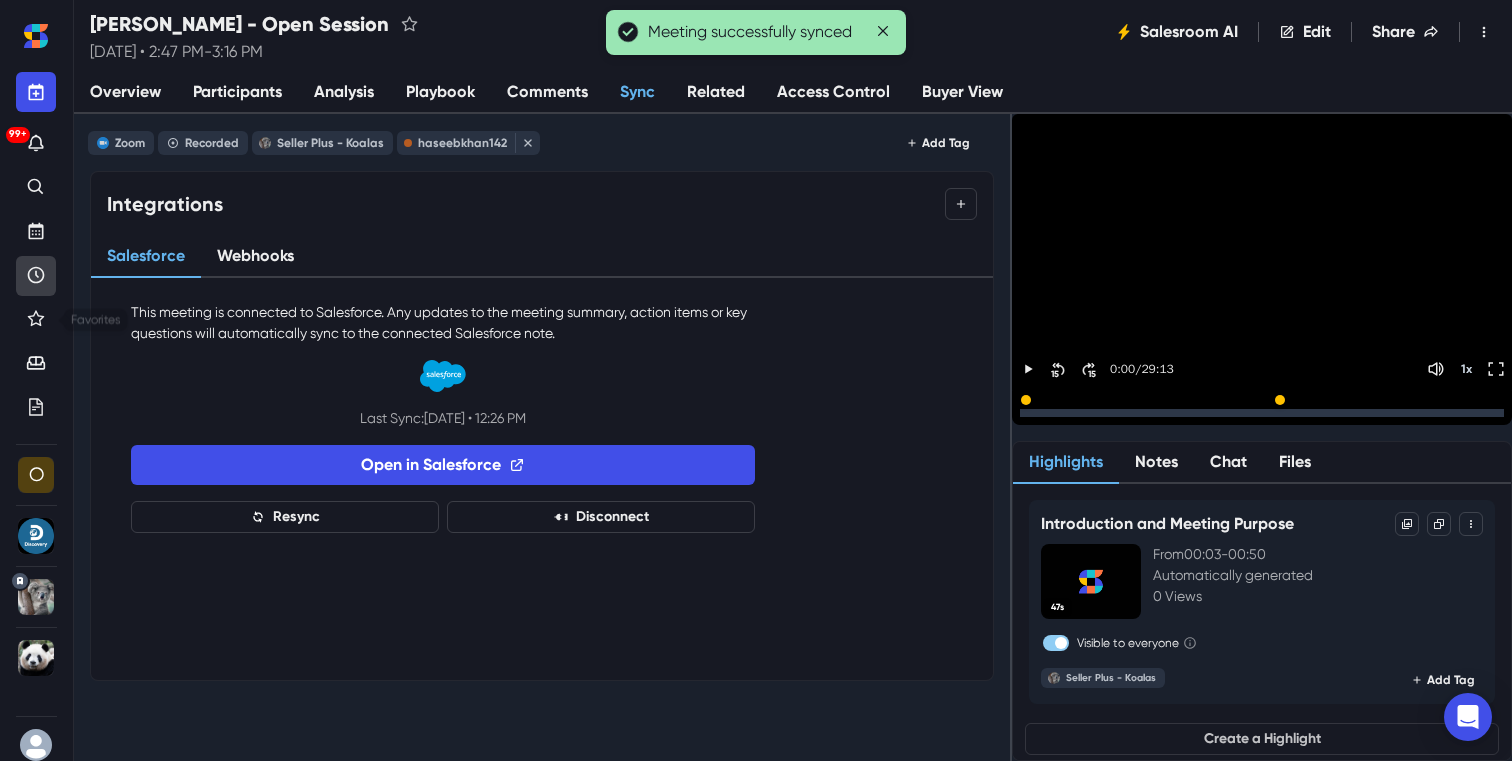 click 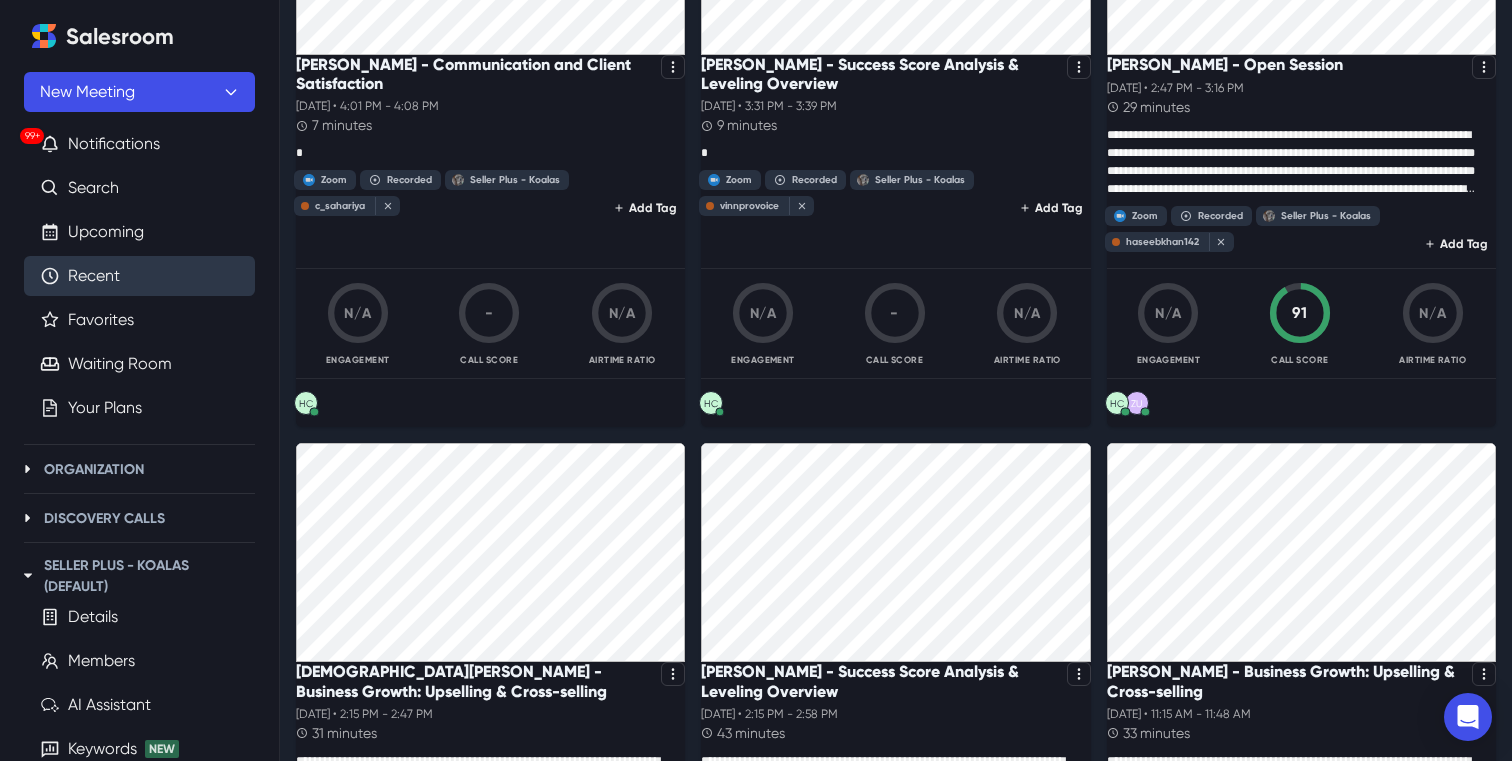 scroll, scrollTop: 1086, scrollLeft: 0, axis: vertical 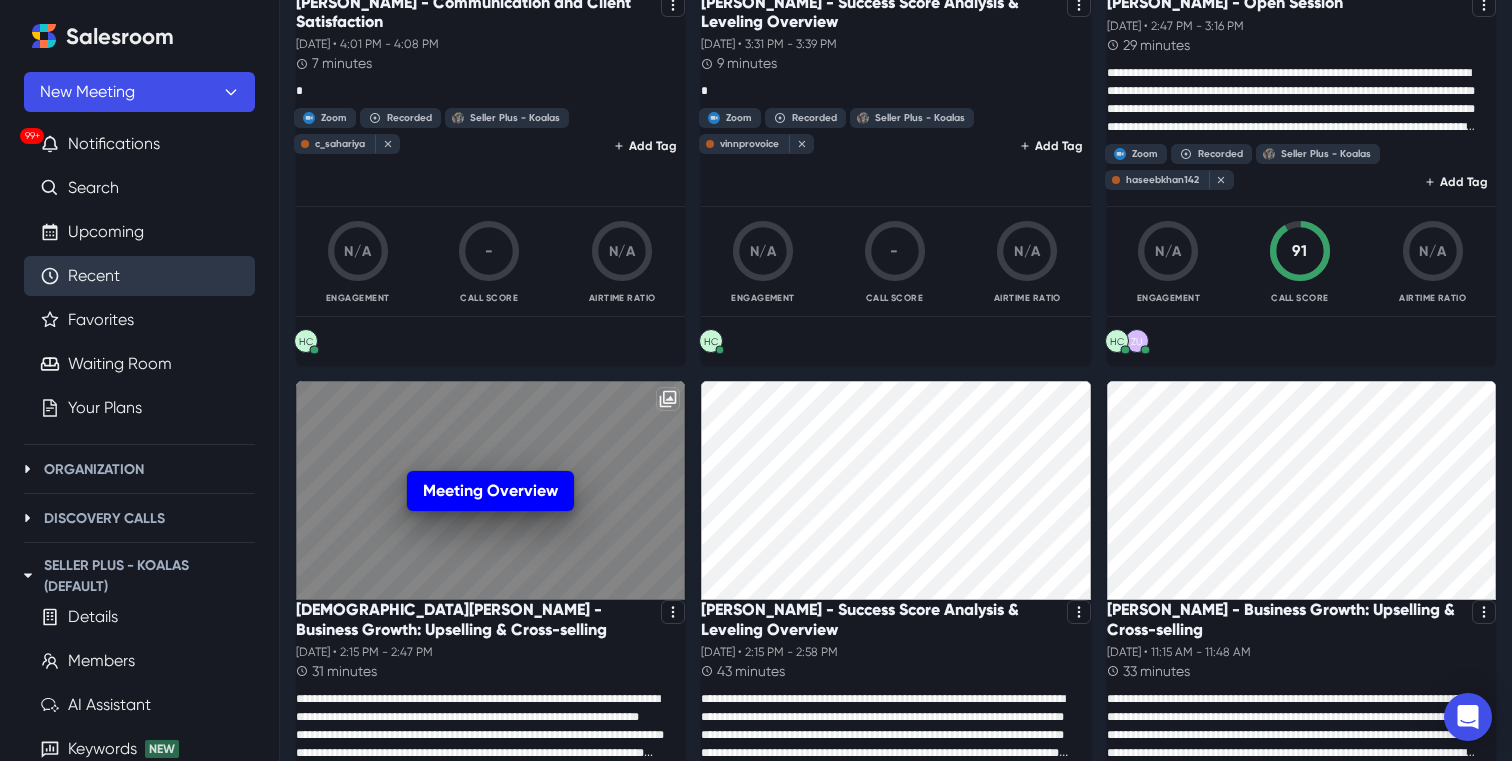 click on "Meeting Overview" at bounding box center (490, 491) 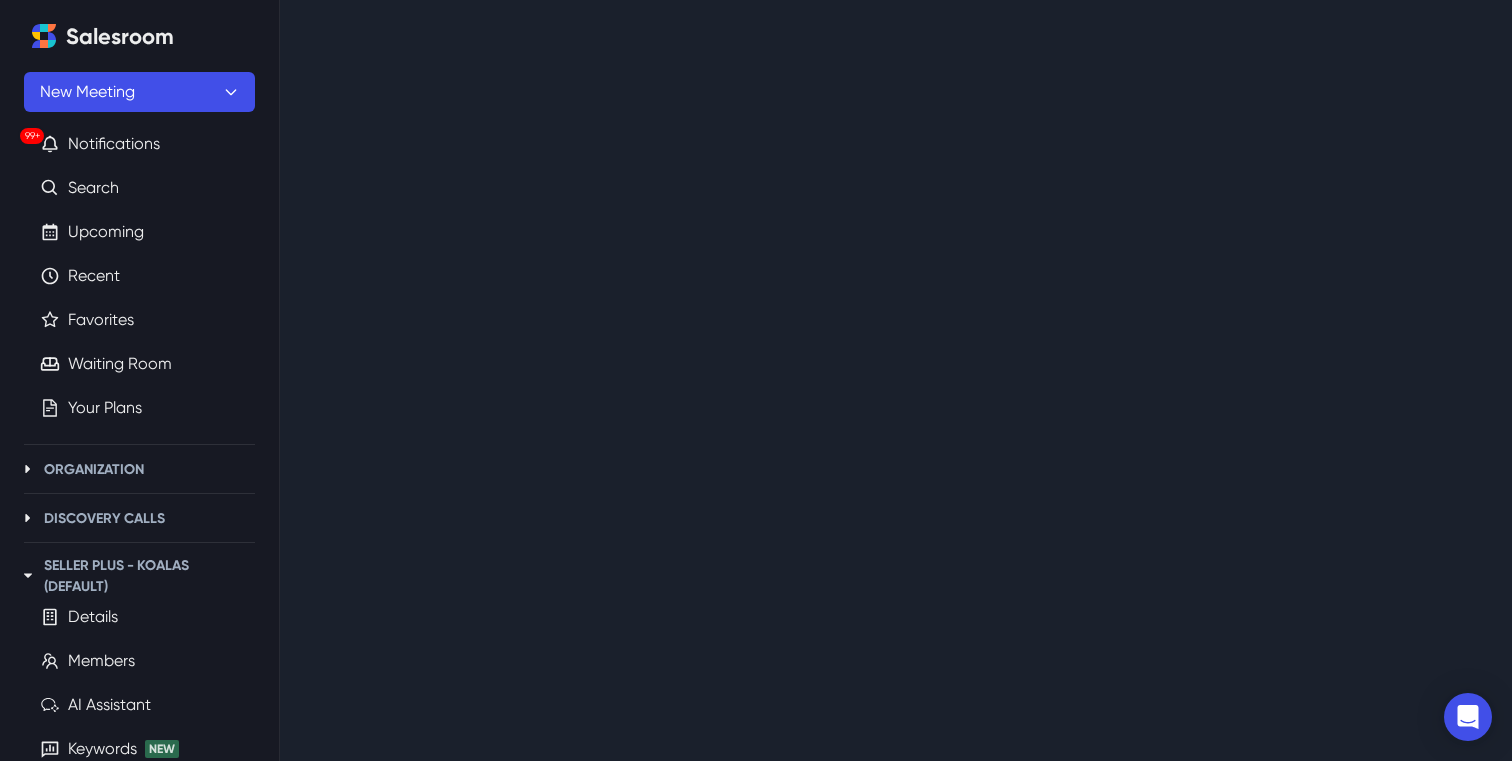 scroll, scrollTop: 0, scrollLeft: 0, axis: both 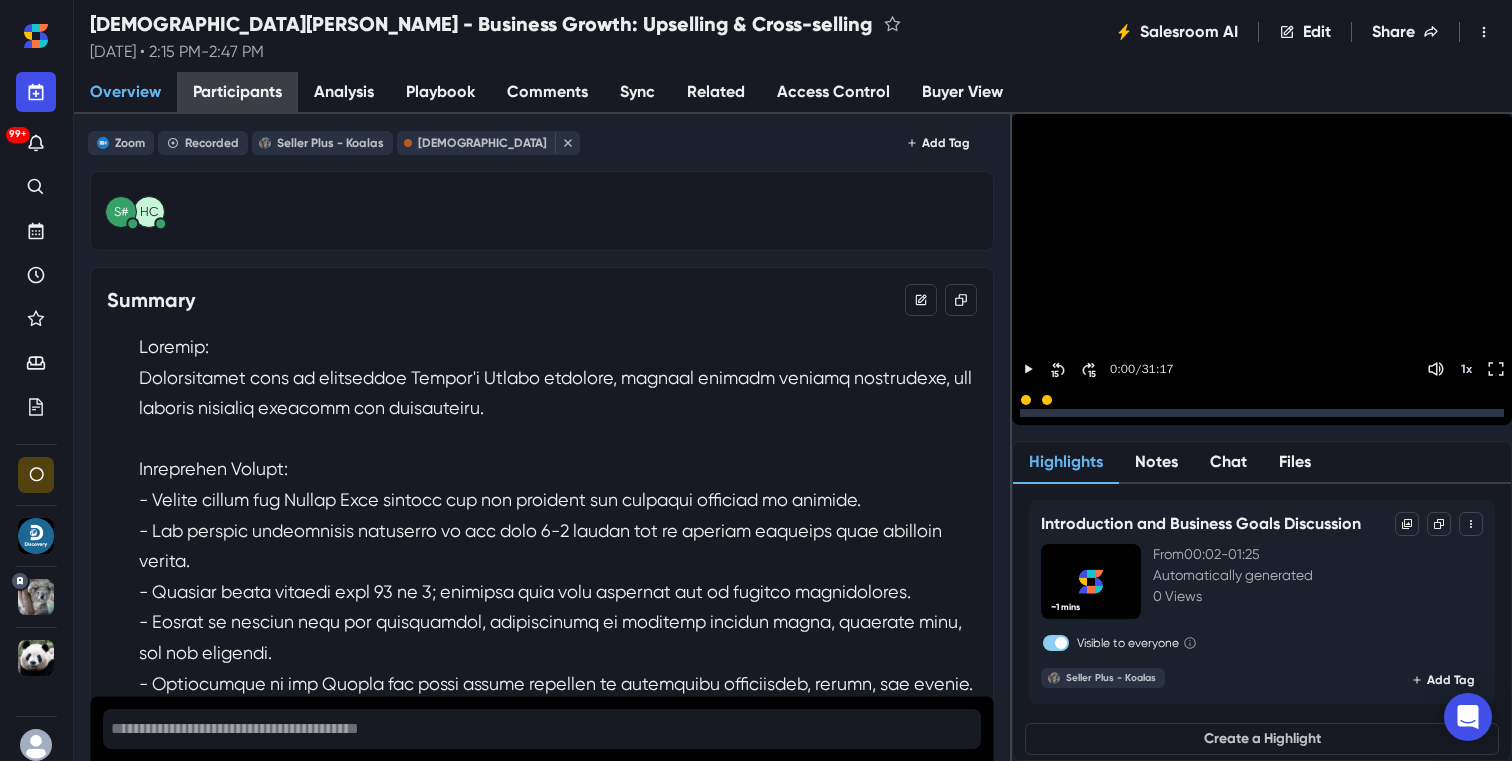 click on "Participants" at bounding box center [237, 92] 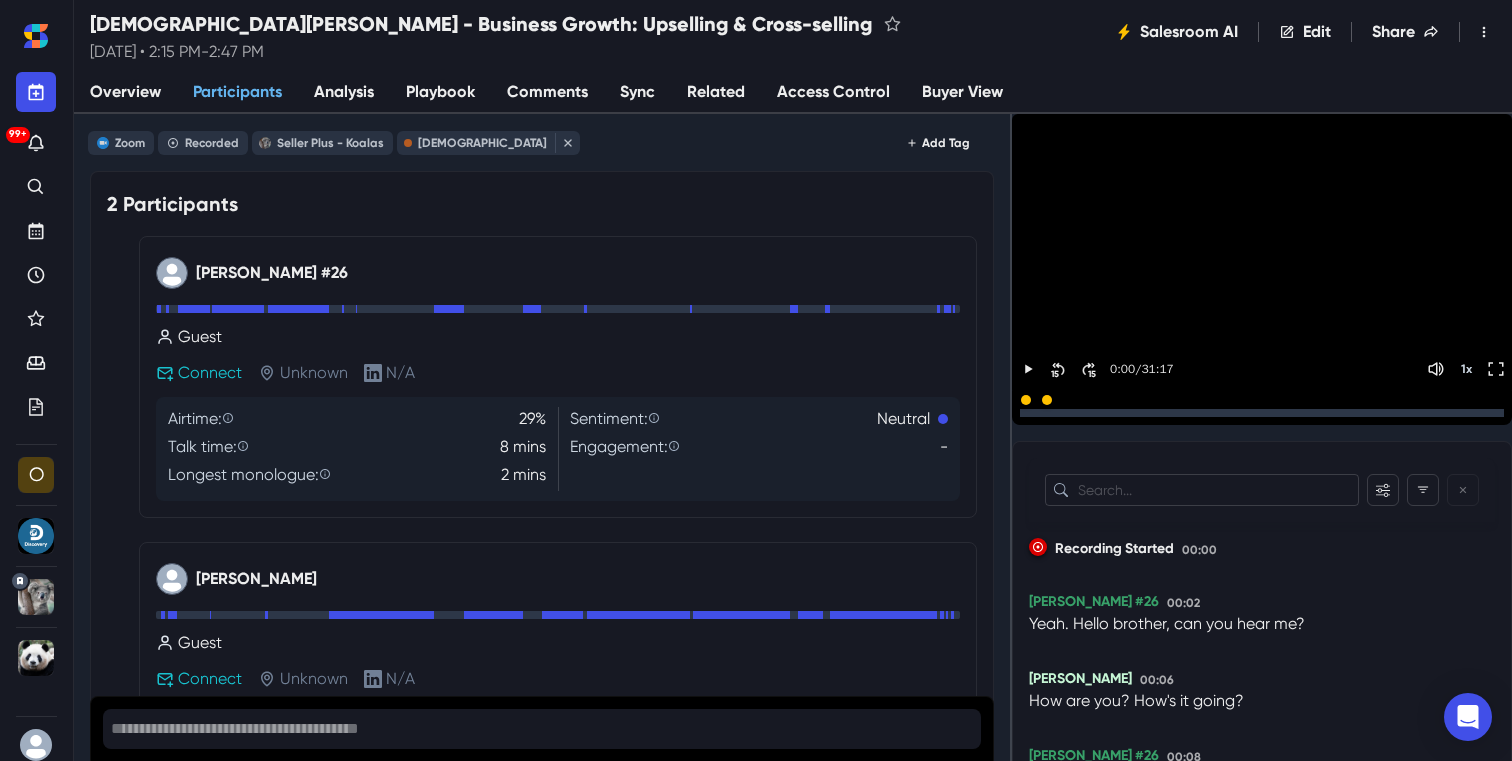 scroll, scrollTop: 487, scrollLeft: 0, axis: vertical 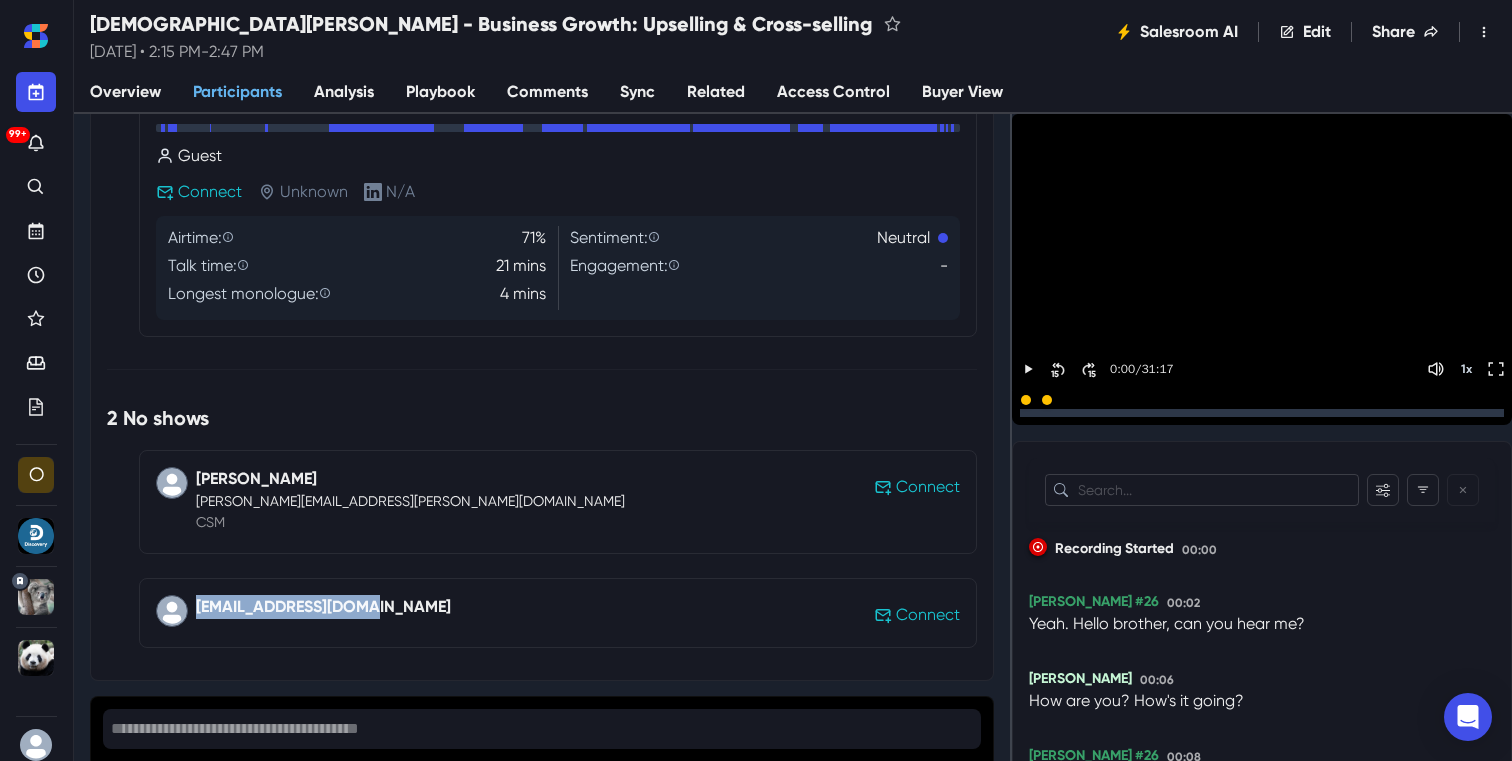 drag, startPoint x: 376, startPoint y: 607, endPoint x: 197, endPoint y: 610, distance: 179.02513 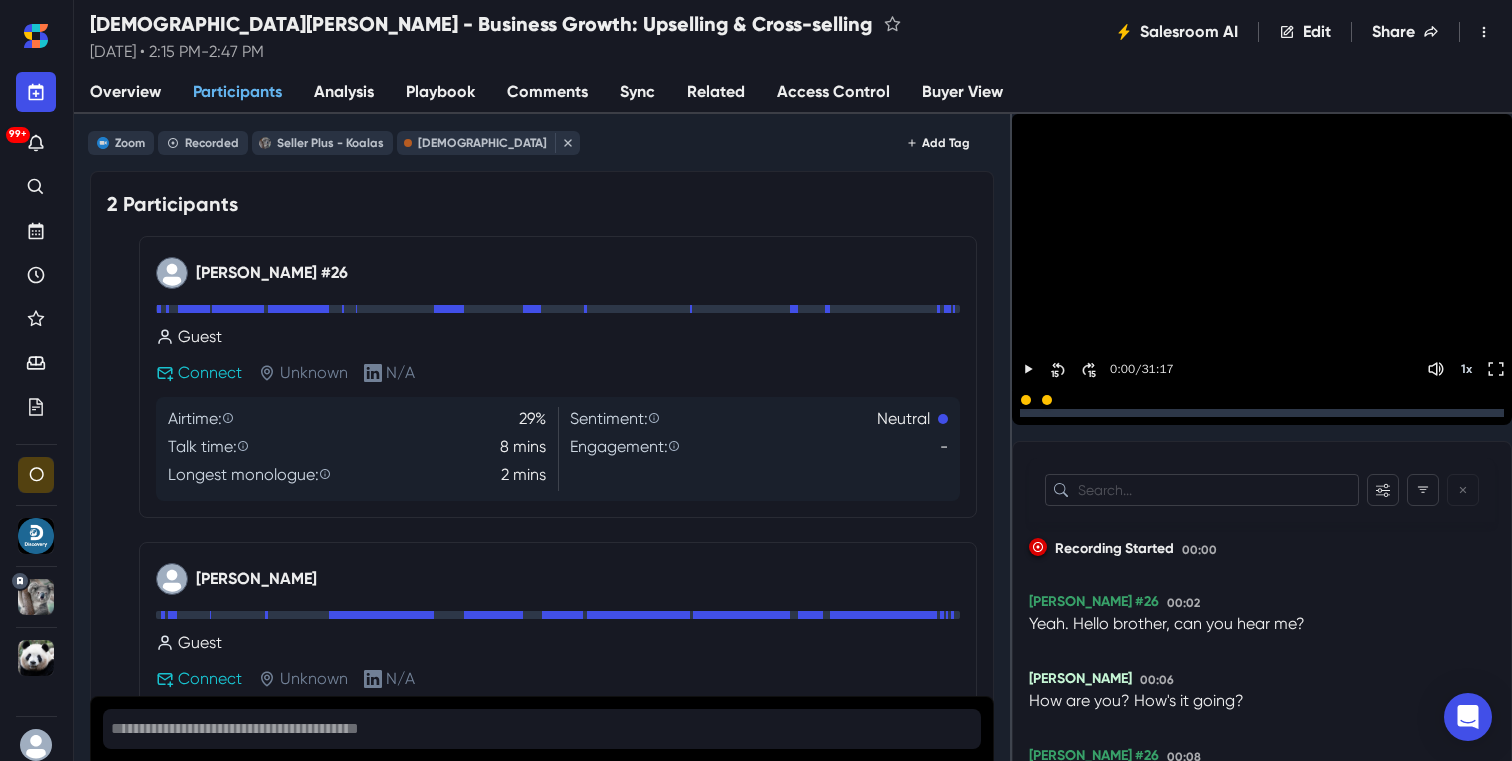 click on "Sync" at bounding box center (637, 93) 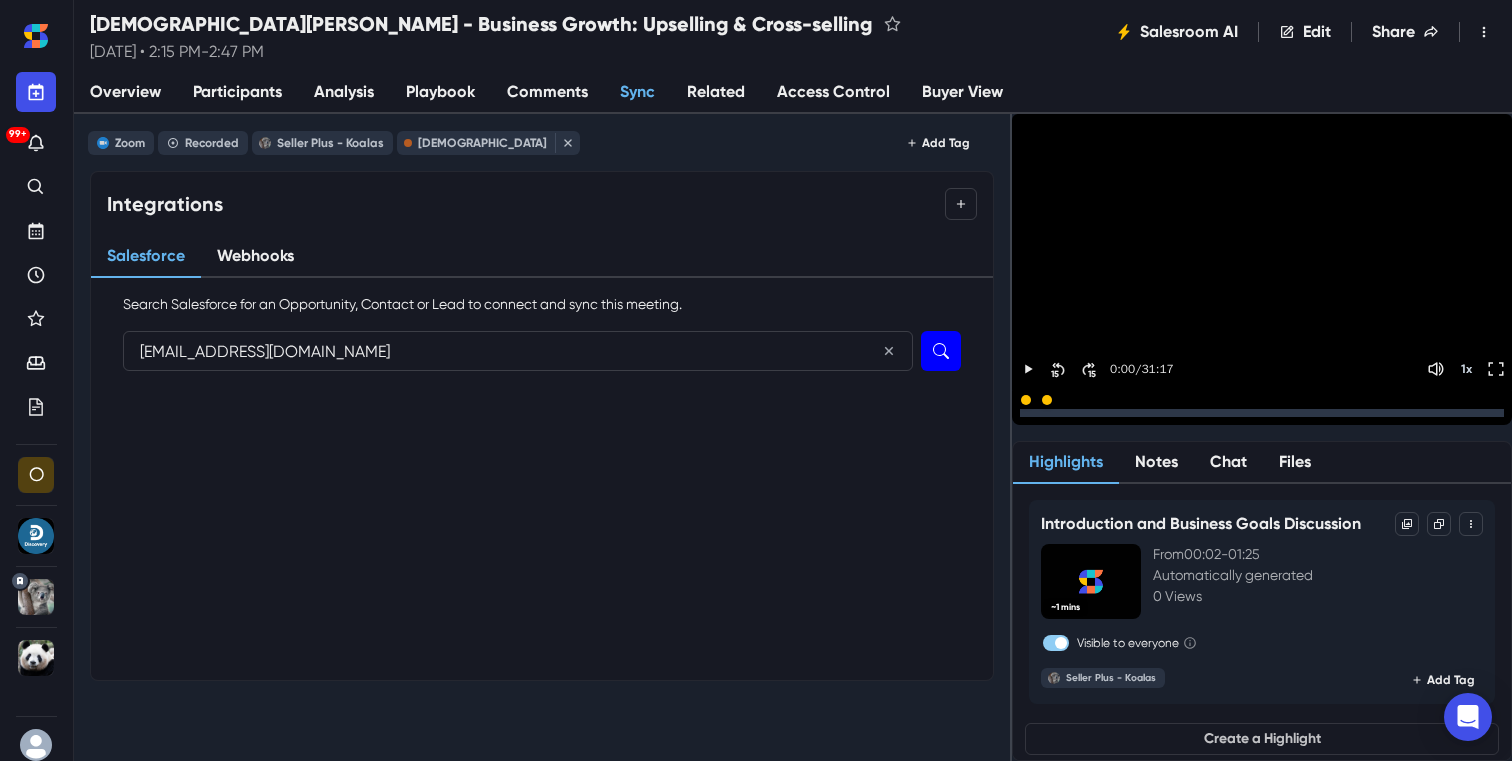 type on "[EMAIL_ADDRESS][DOMAIN_NAME]" 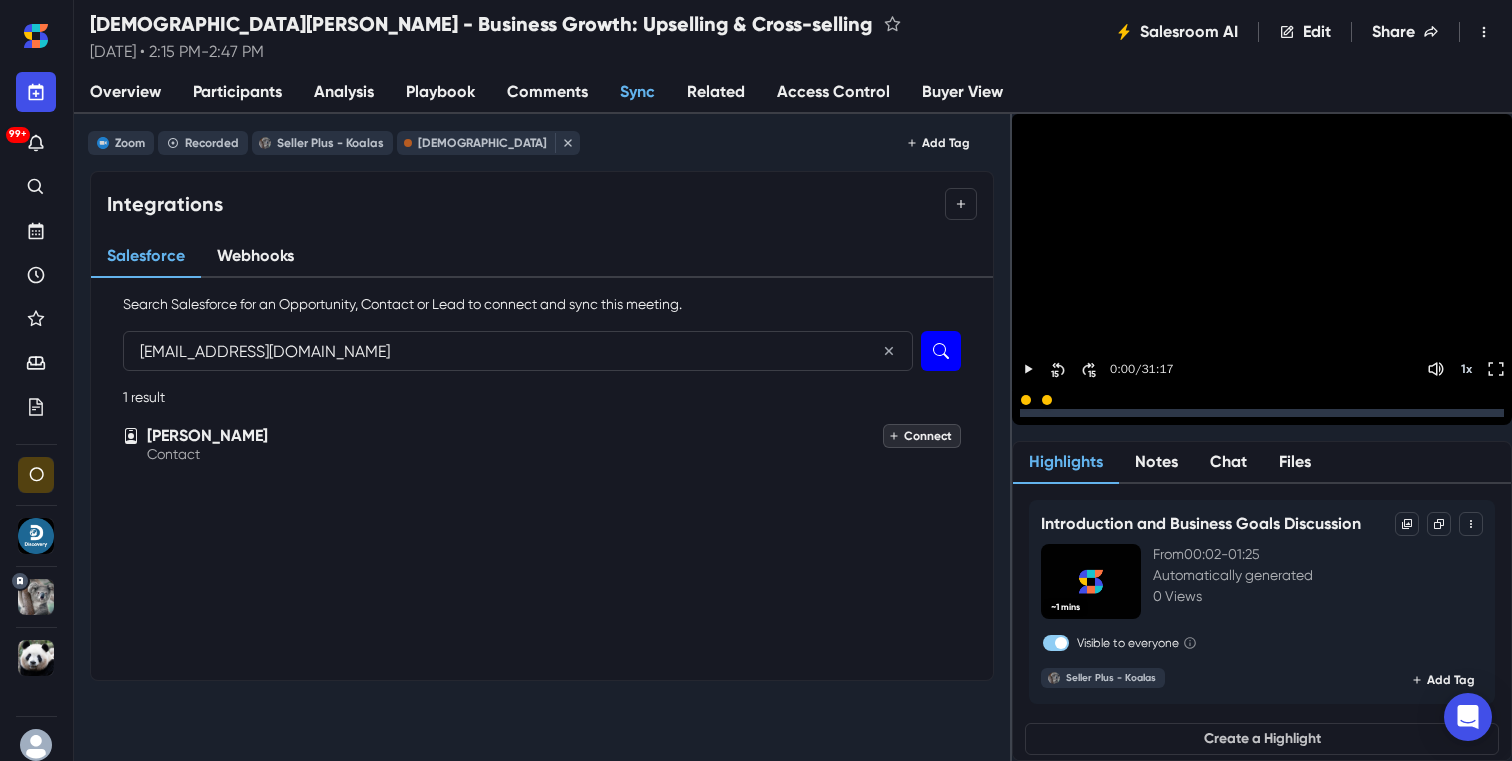 click on "Connect" at bounding box center (922, 436) 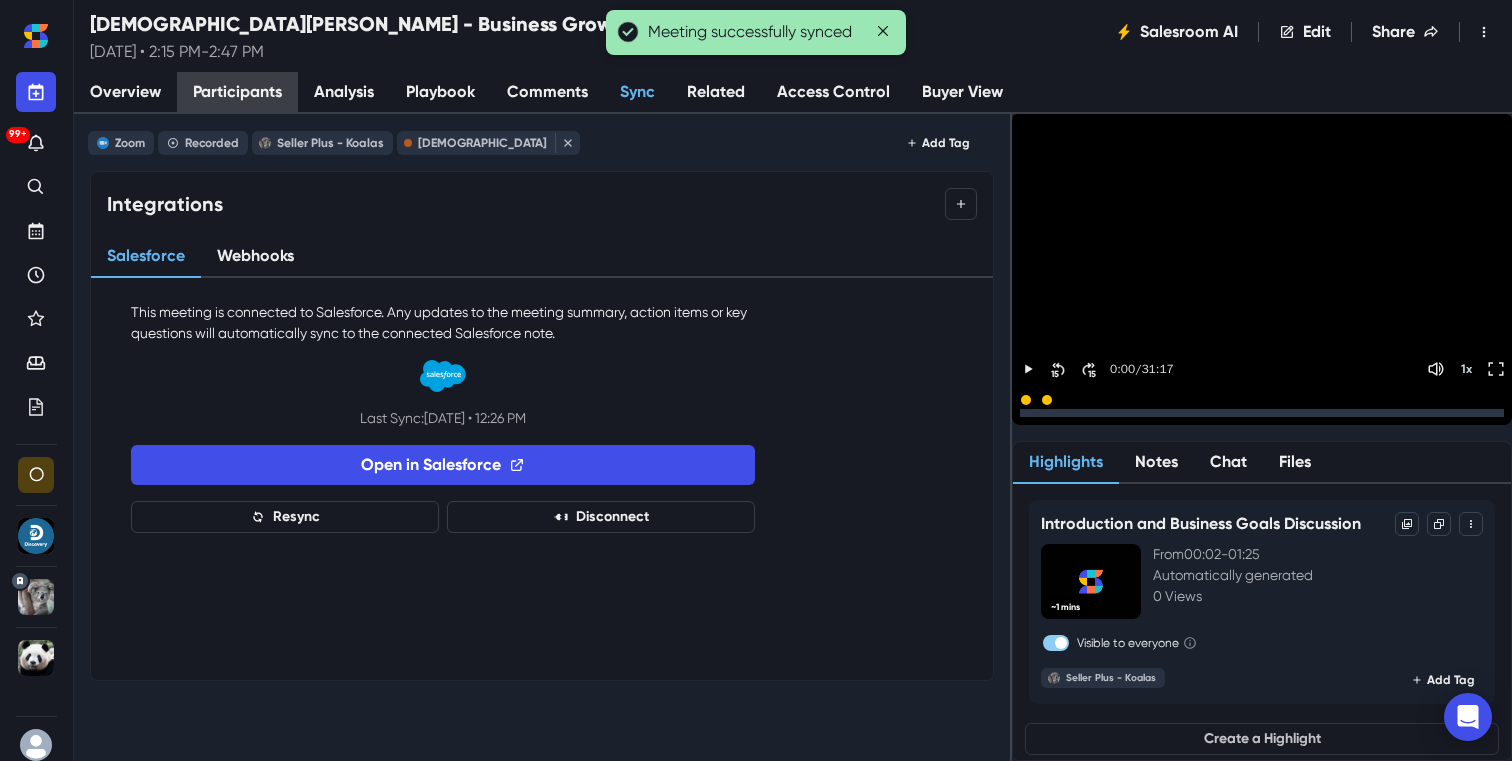 click on "Participants" at bounding box center [237, 92] 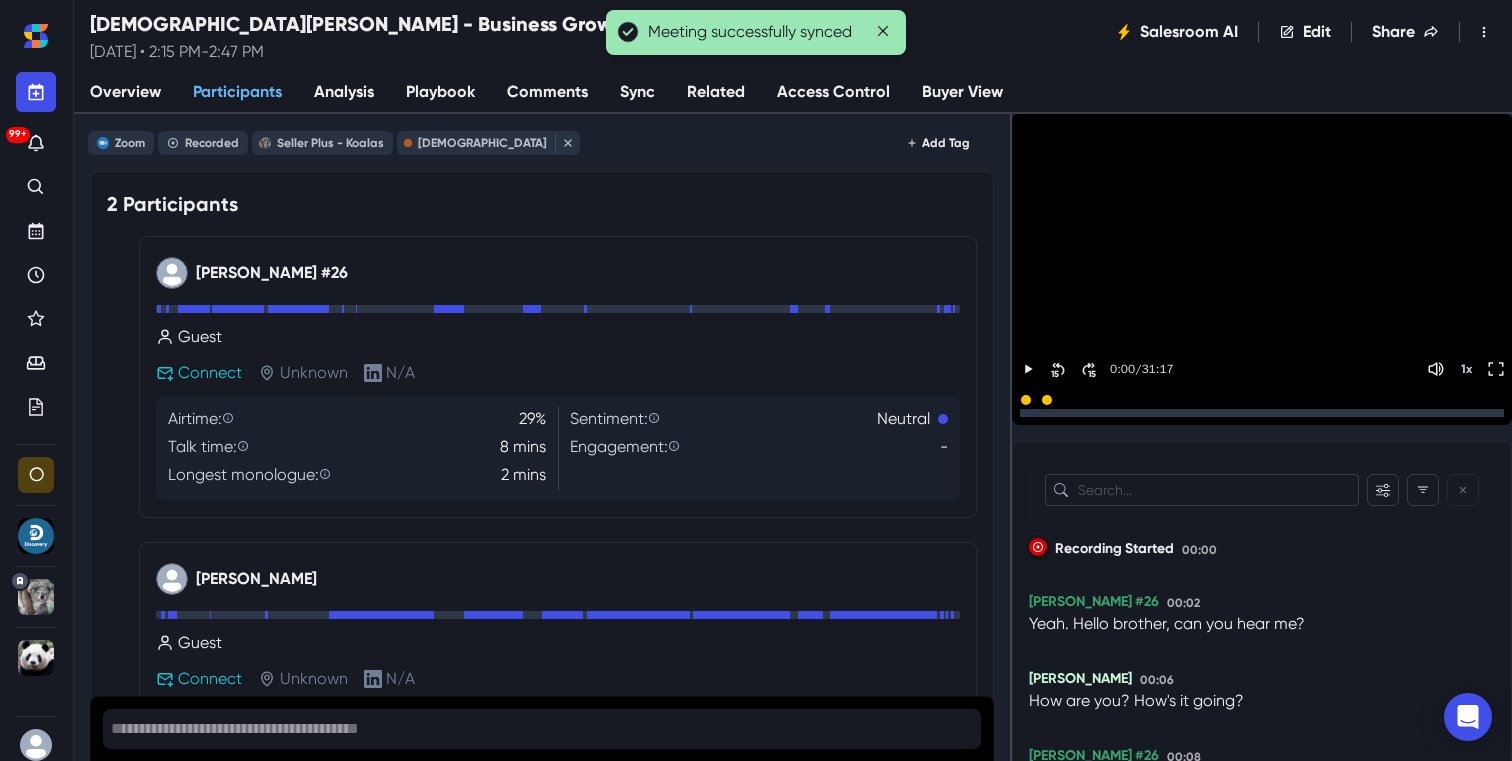 scroll, scrollTop: 487, scrollLeft: 0, axis: vertical 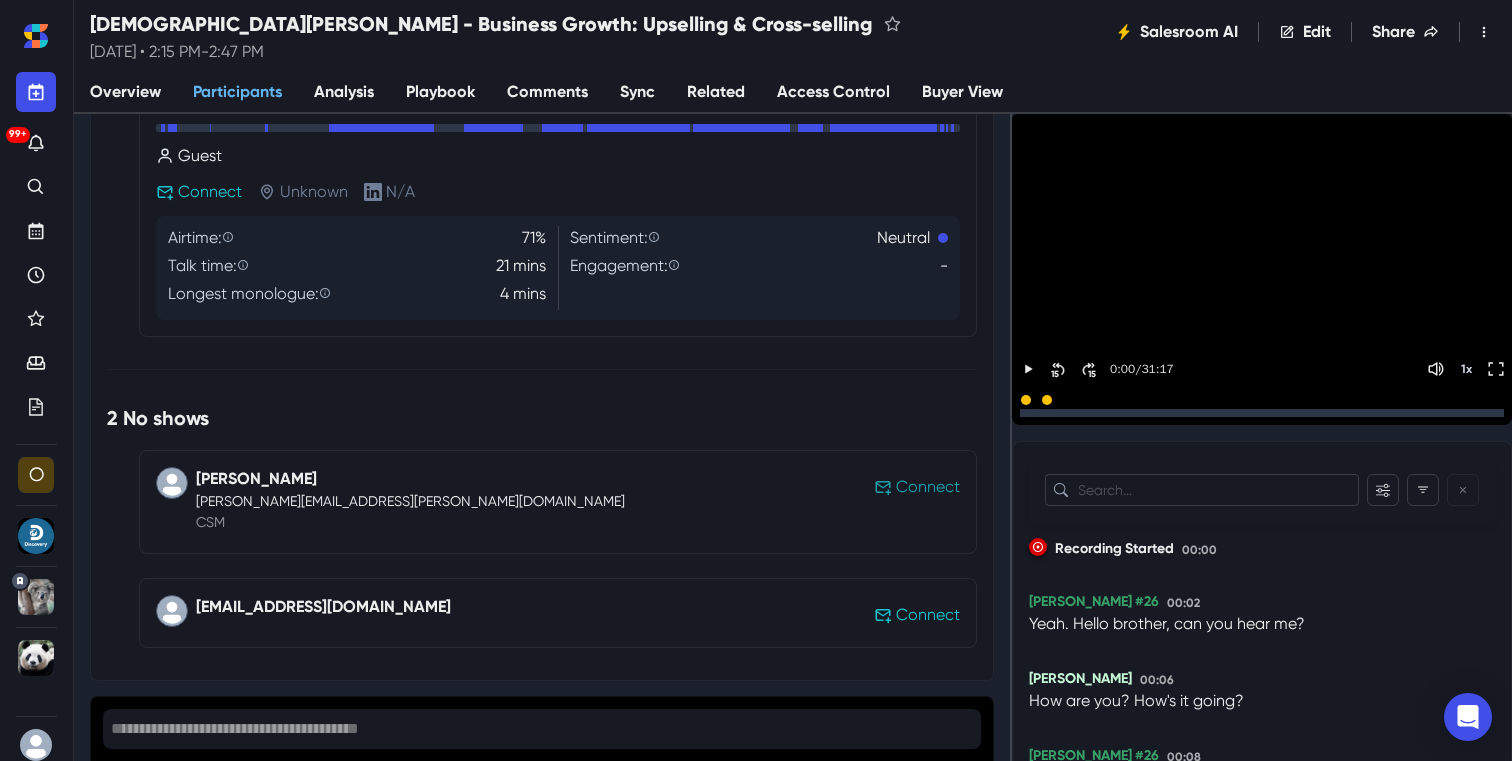 click on "Connect" at bounding box center [928, 487] 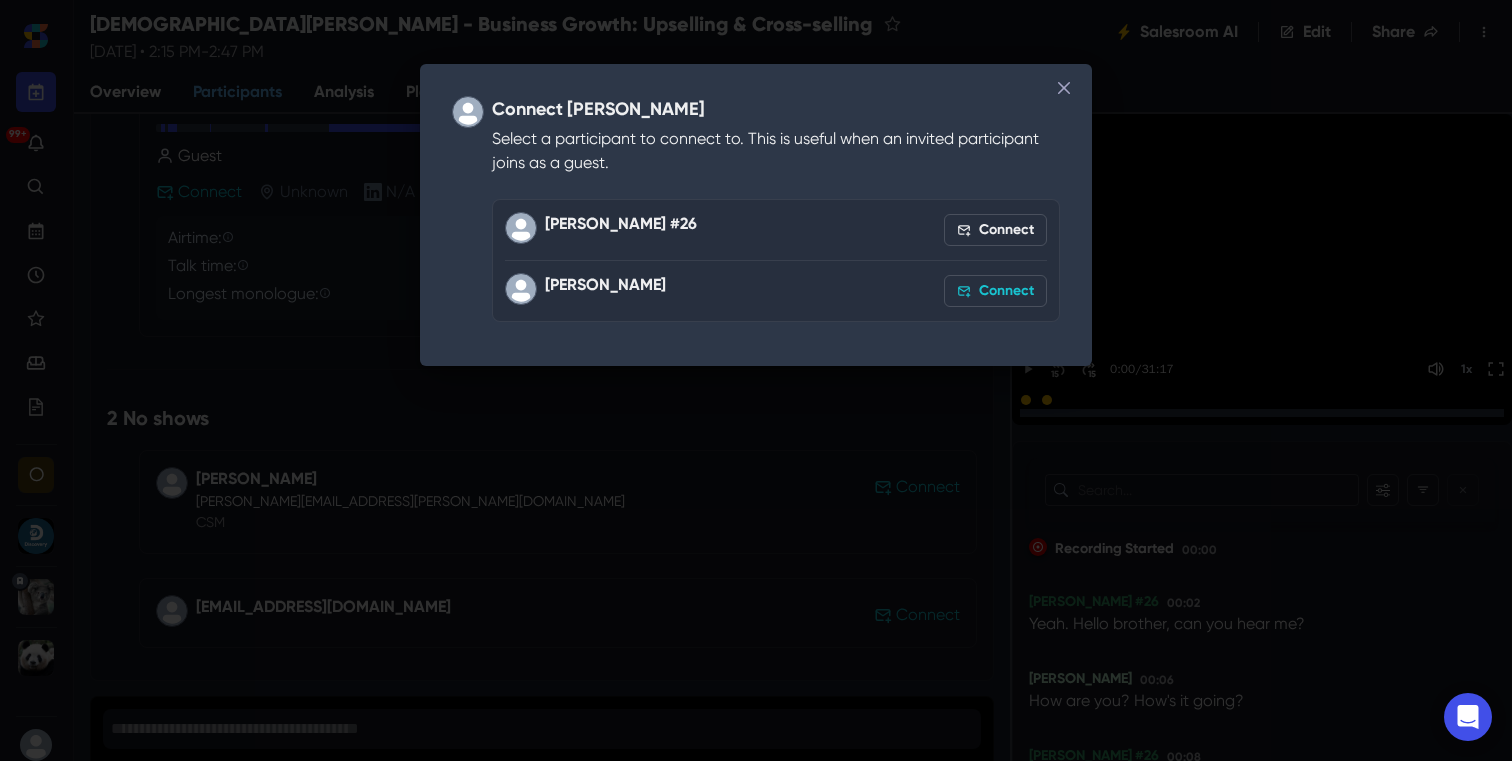 click on "Connect" at bounding box center (995, 291) 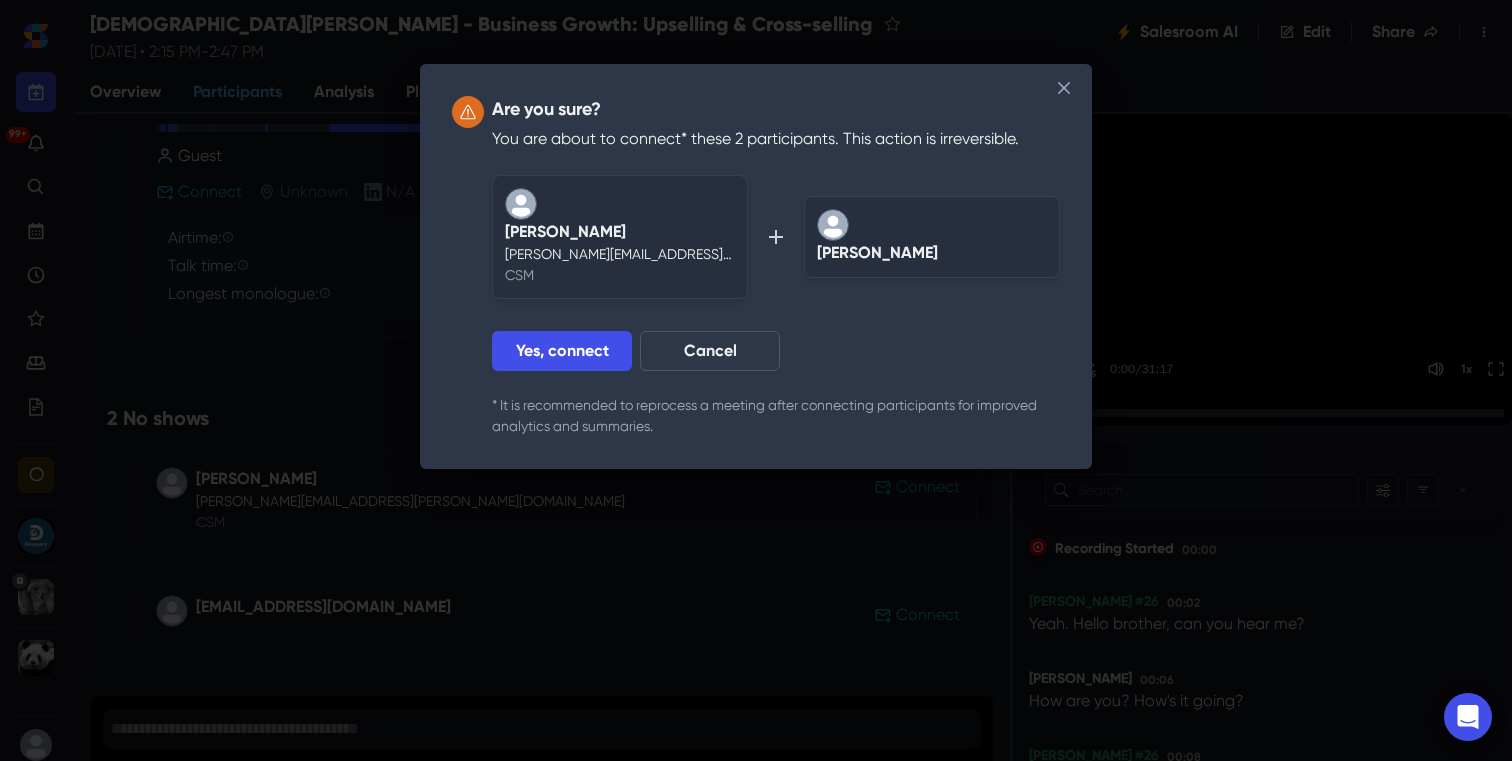 click on "Are you sure? You are about to connect* these 2 participants. This action is irreversible. [PERSON_NAME] [PERSON_NAME][EMAIL_ADDRESS][PERSON_NAME][DOMAIN_NAME] CSM [PERSON_NAME] Yes, connect Cancel * It is recommended to reprocess a meeting after connecting participants for improved analytics and summaries." at bounding box center (776, 266) 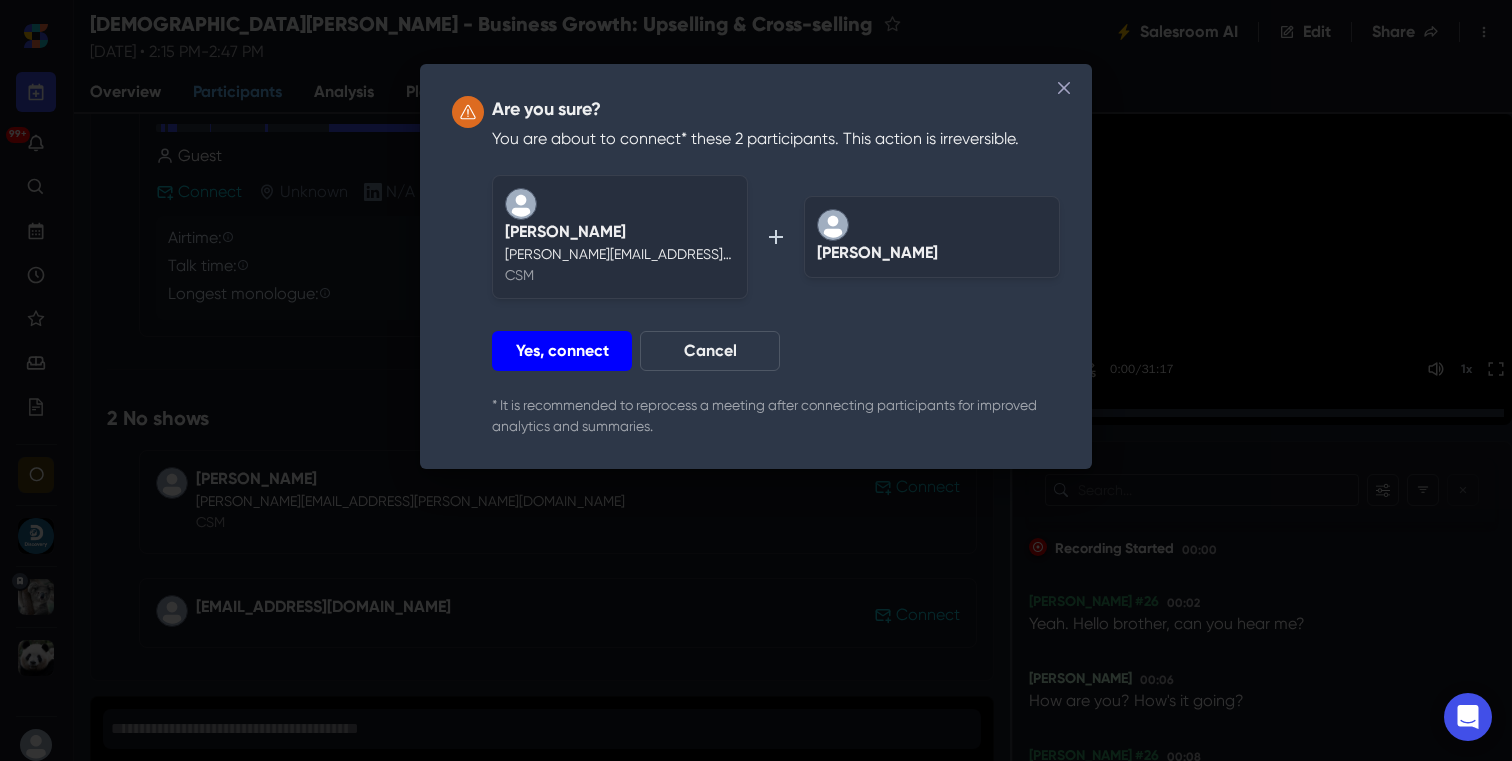 click on "Yes, connect" at bounding box center [562, 351] 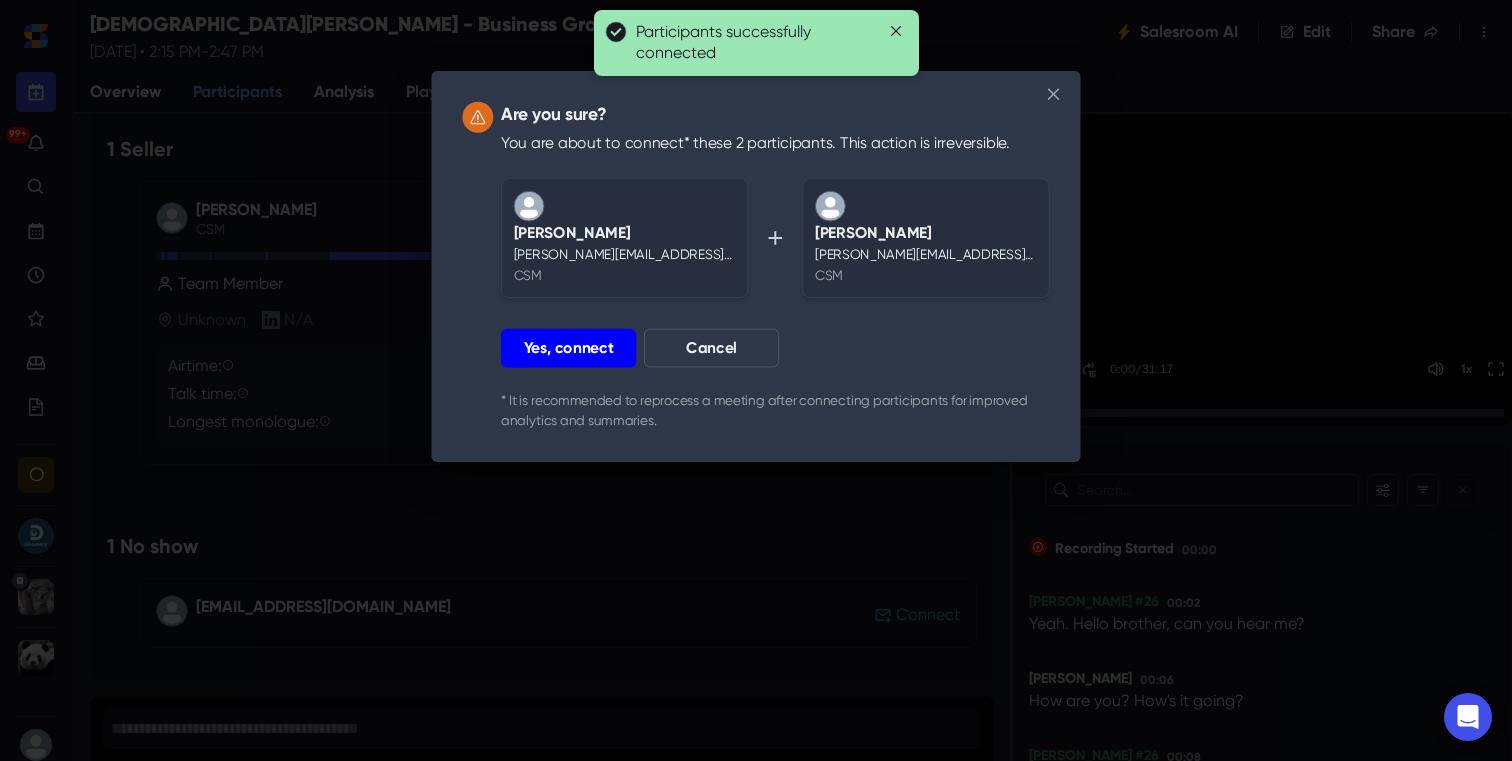 scroll, scrollTop: 450, scrollLeft: 0, axis: vertical 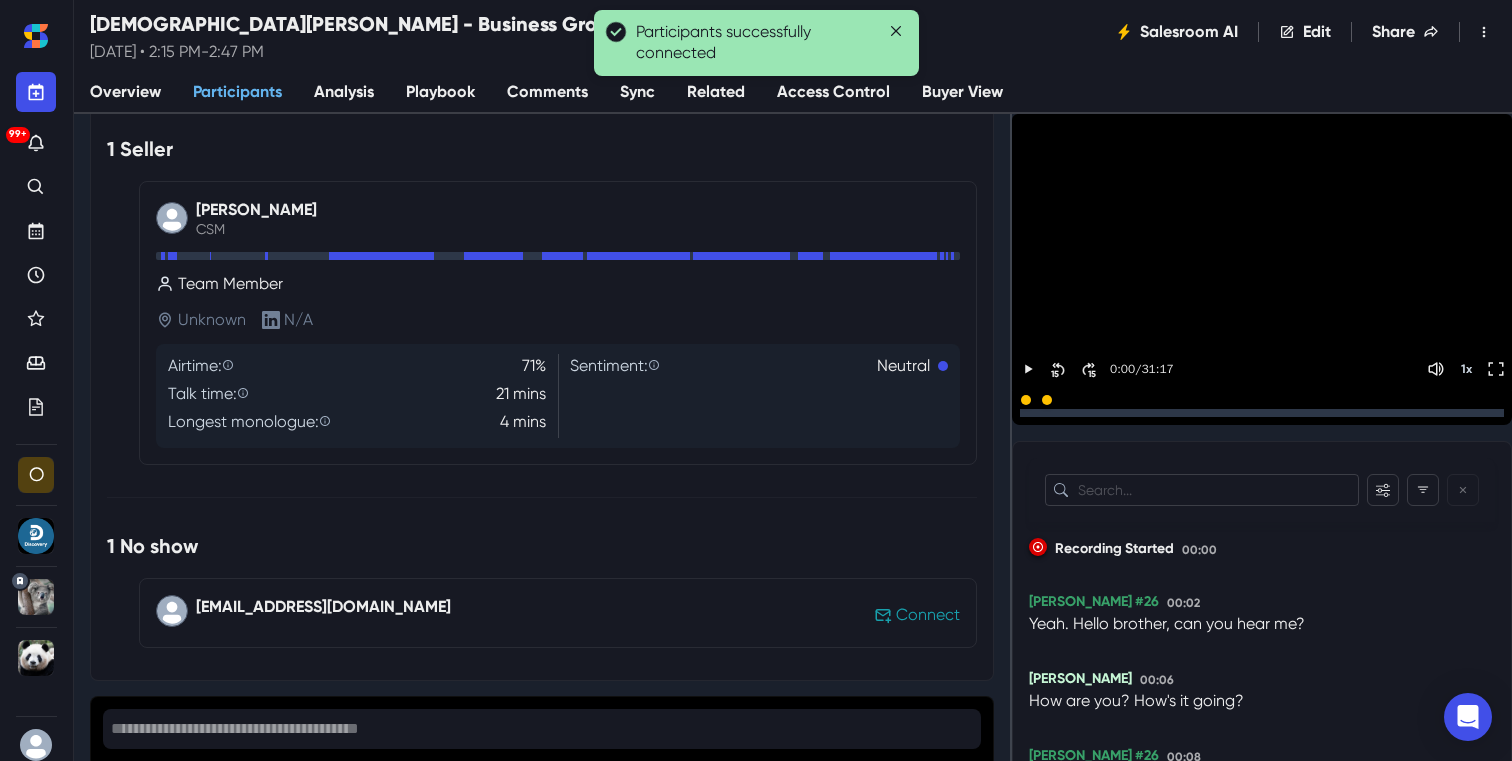 click on "Connect" at bounding box center [928, 615] 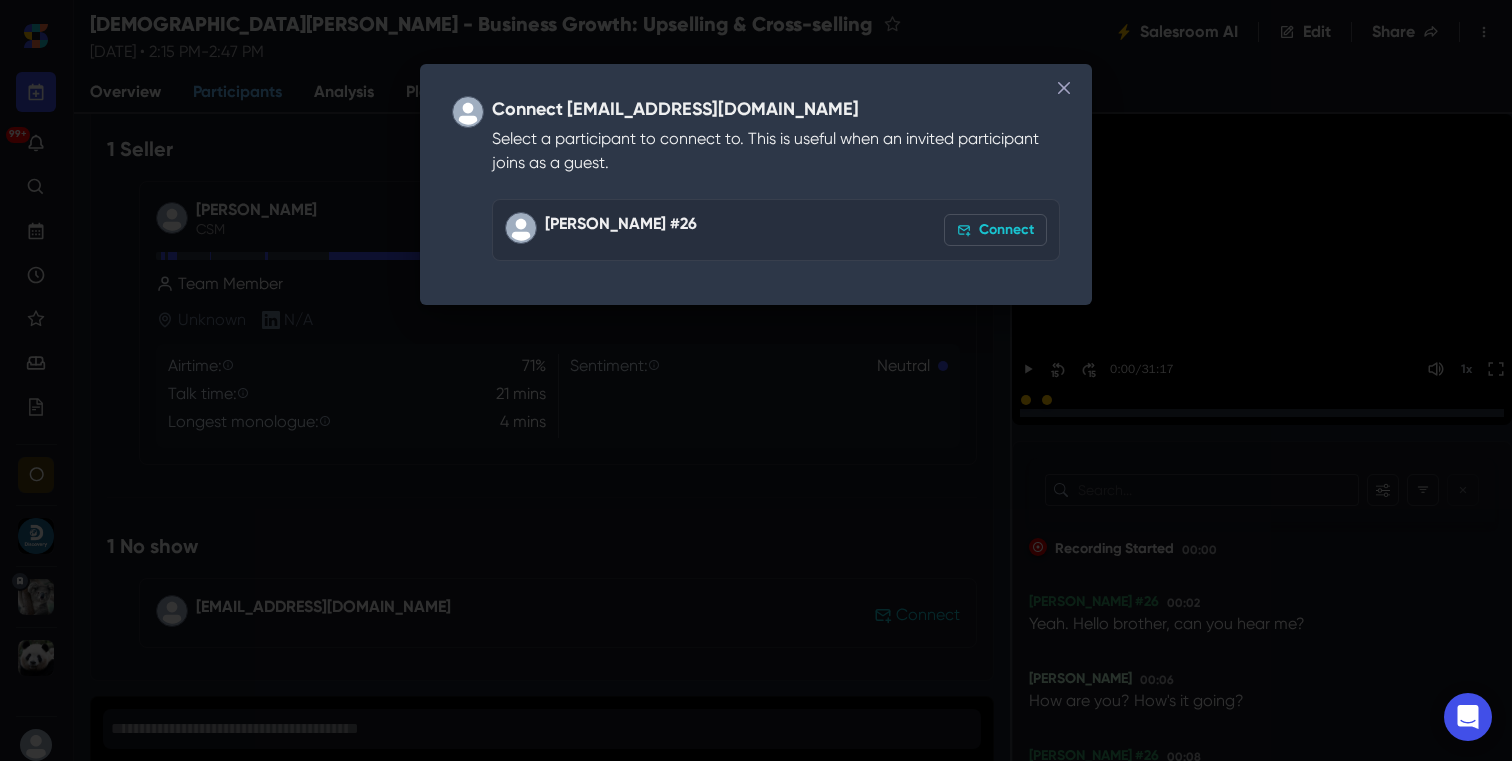 click 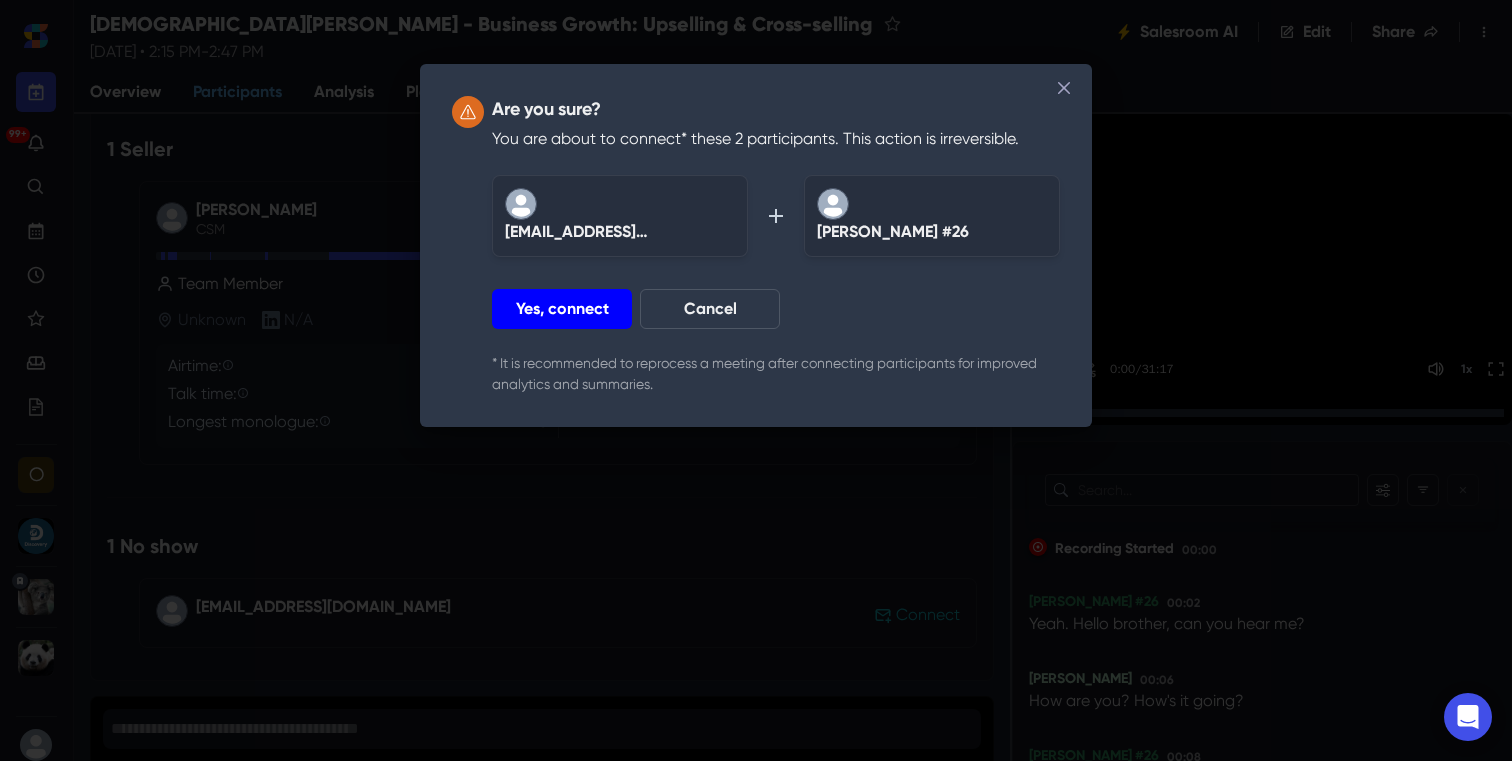 click on "Yes, connect" at bounding box center (562, 309) 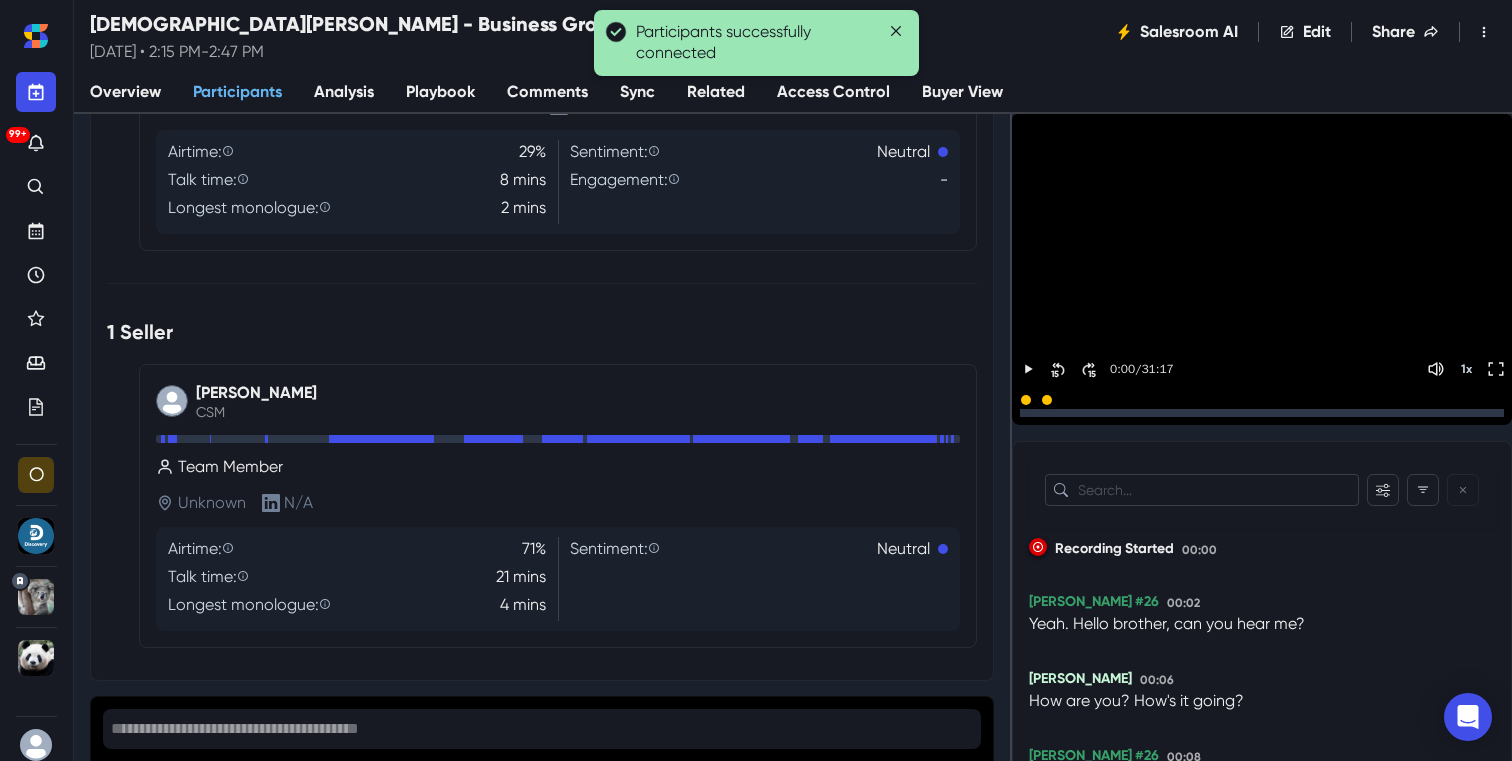 scroll, scrollTop: 187, scrollLeft: 0, axis: vertical 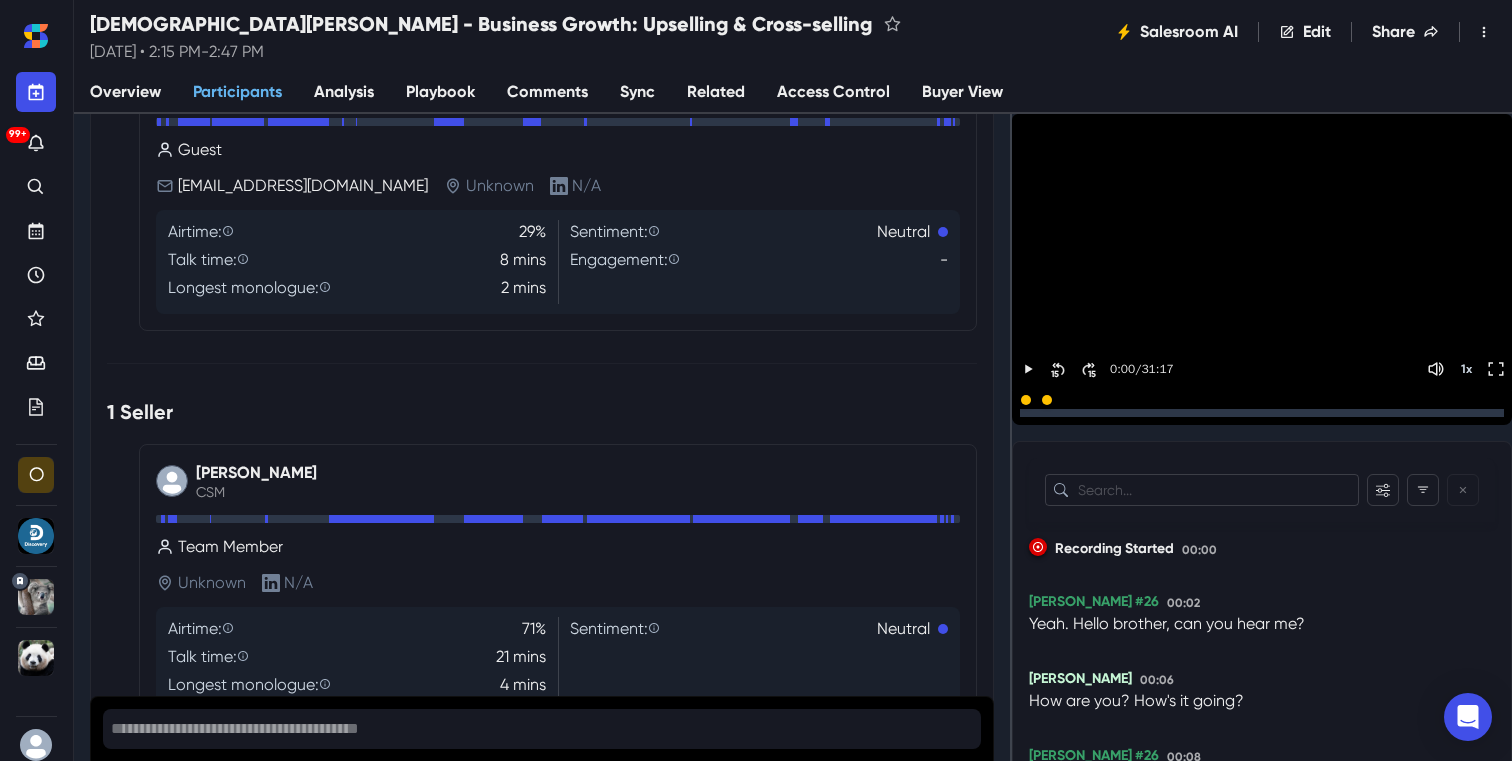 click on "Overview" at bounding box center [125, 92] 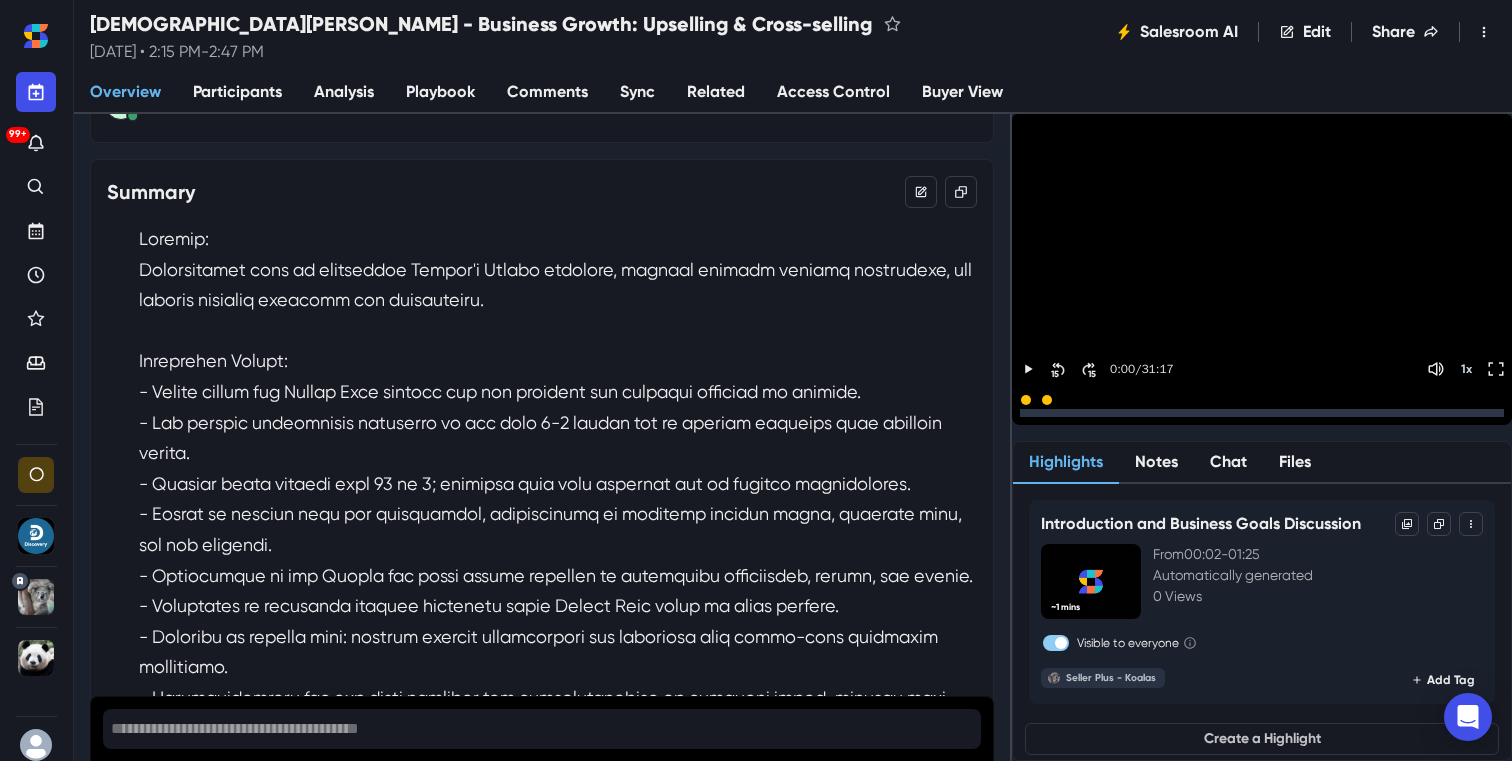 scroll, scrollTop: 0, scrollLeft: 0, axis: both 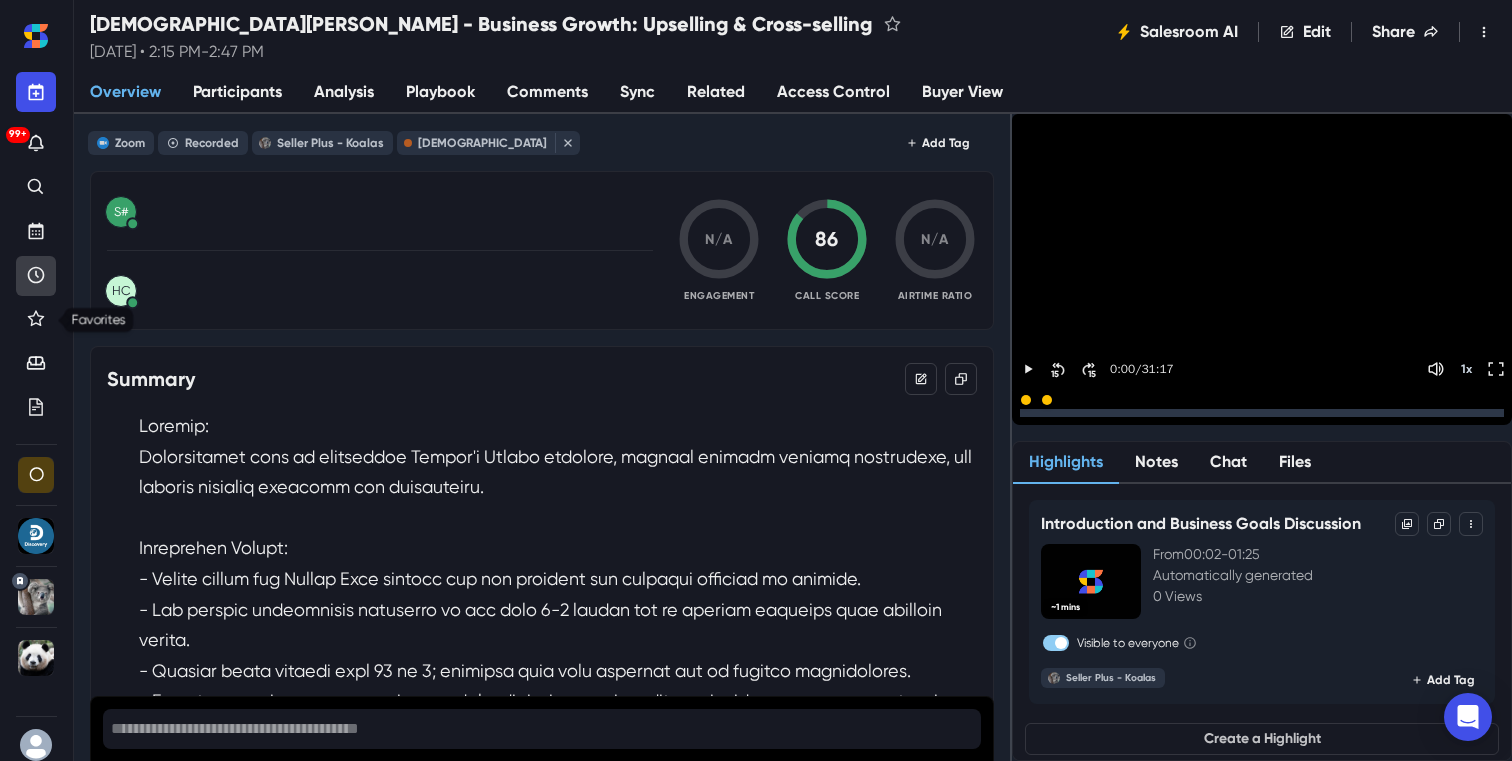 click 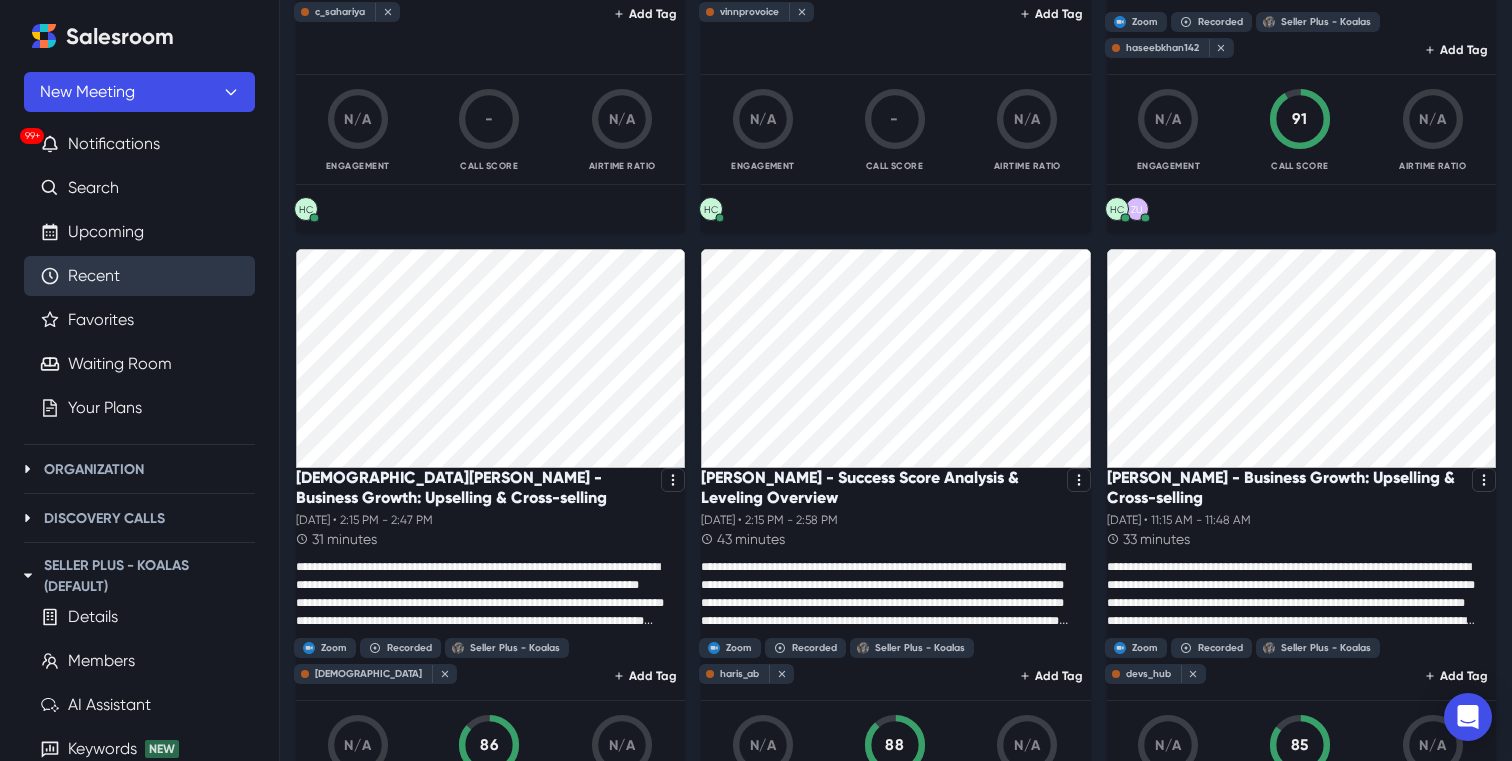 scroll, scrollTop: 1296, scrollLeft: 0, axis: vertical 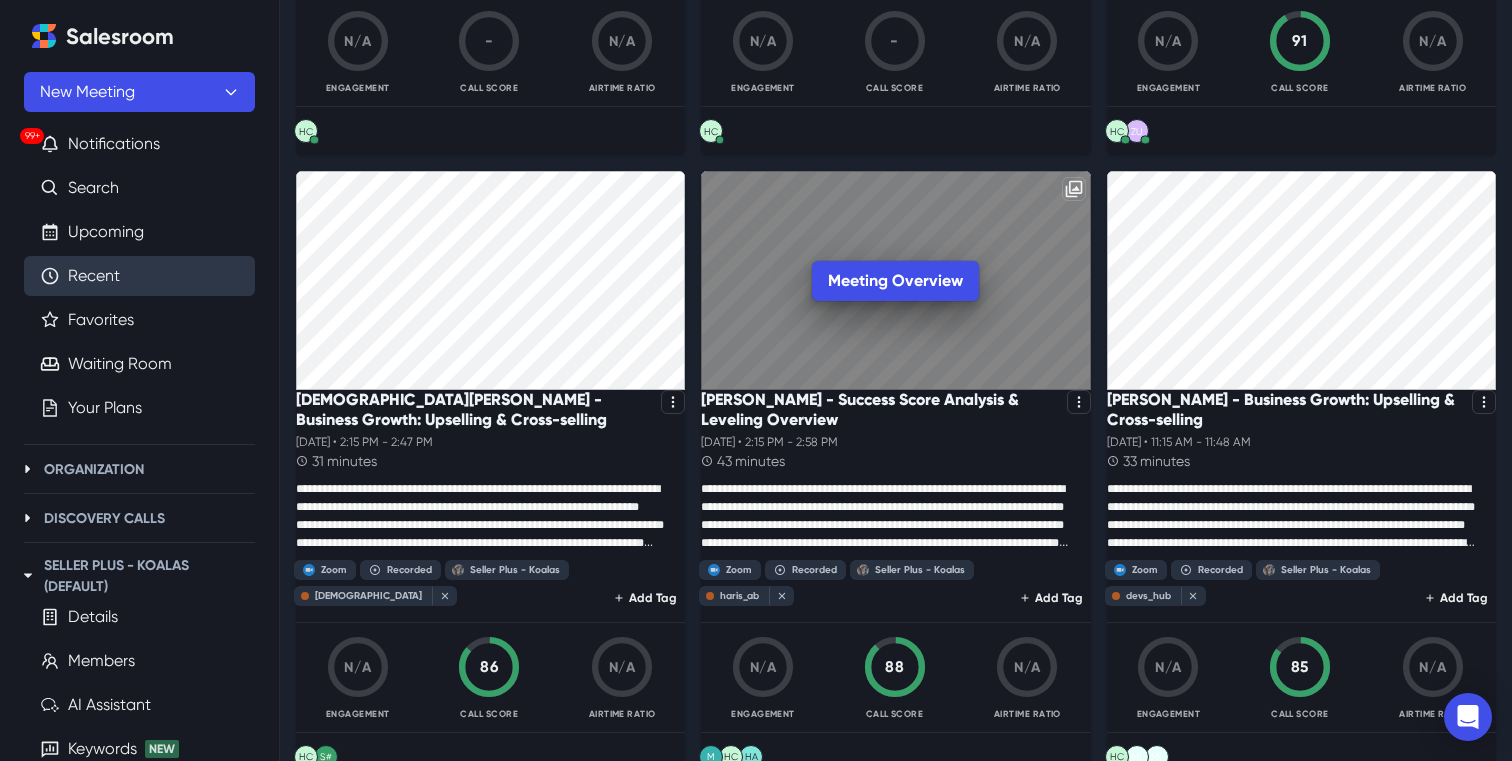 click on "Meeting Overview" at bounding box center [895, 280] 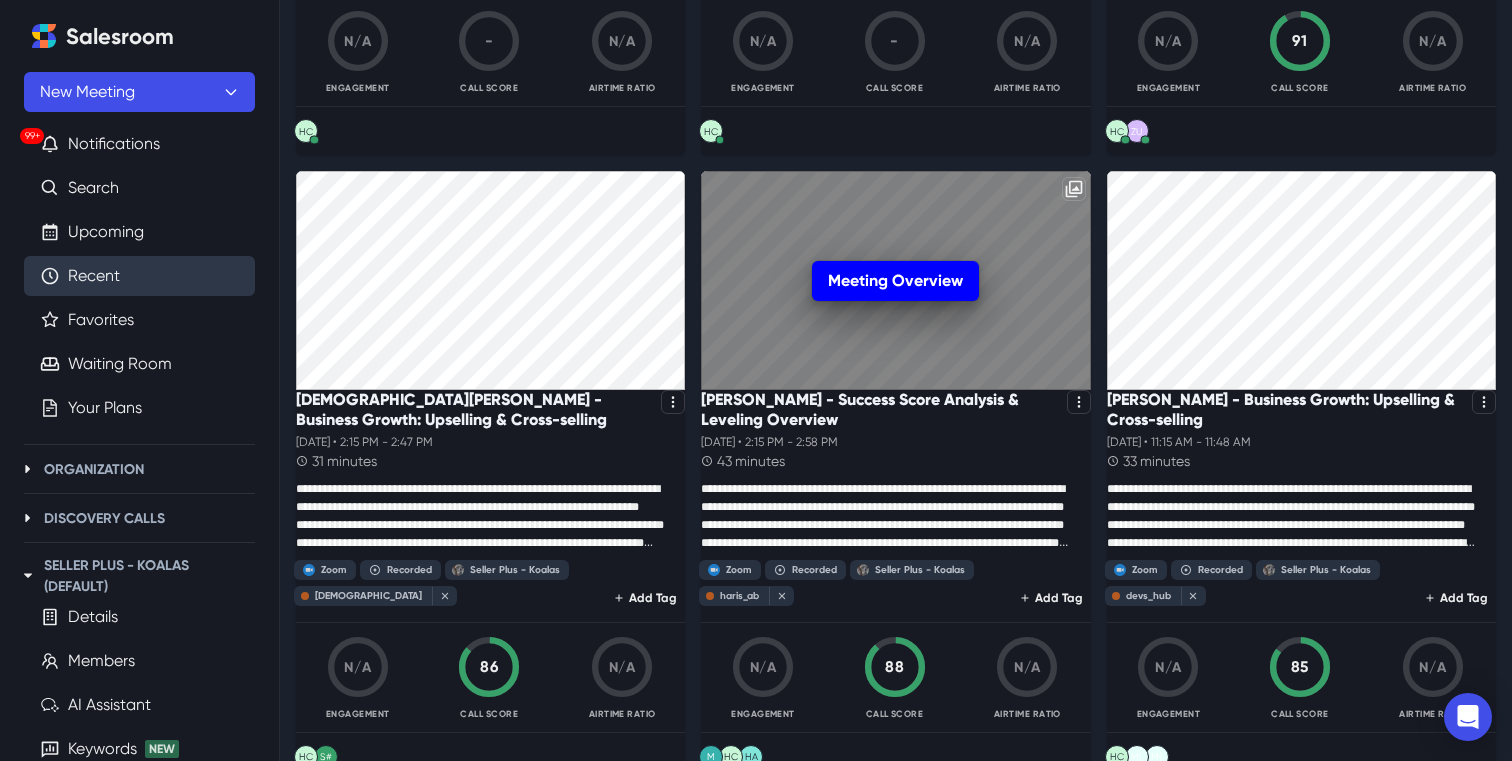 click on "Meeting Overview" at bounding box center [895, 281] 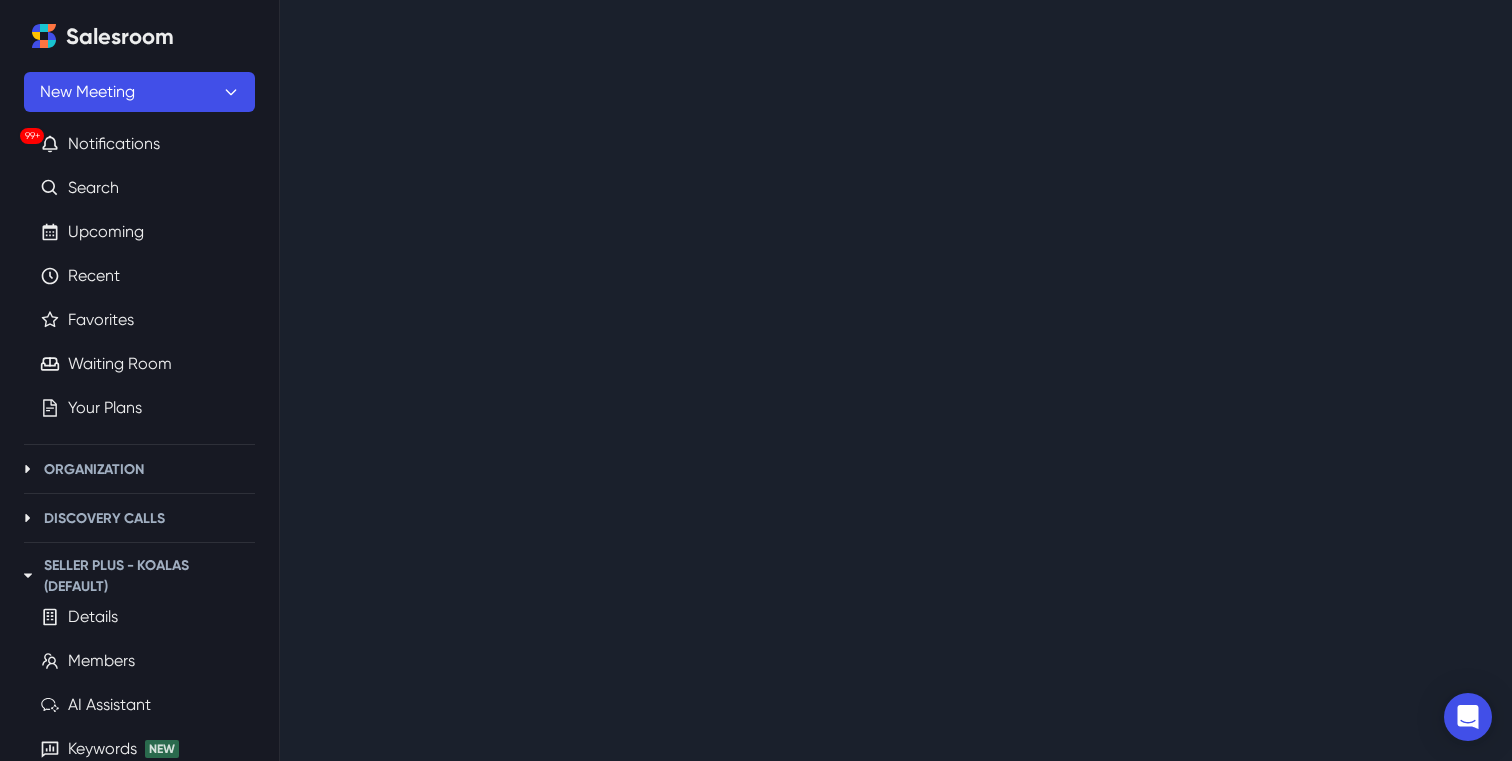 scroll, scrollTop: 0, scrollLeft: 0, axis: both 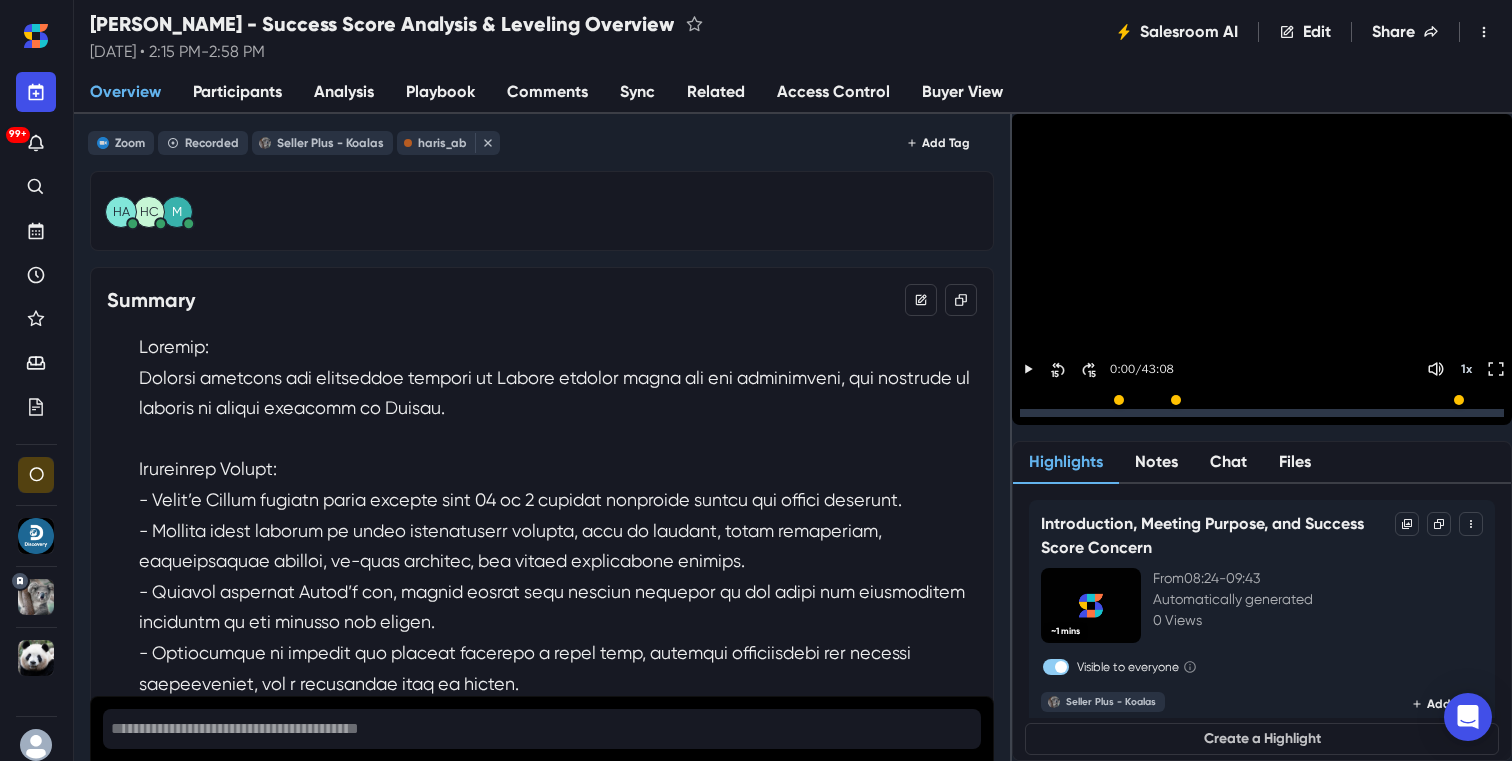 click on "Participants" at bounding box center [237, 92] 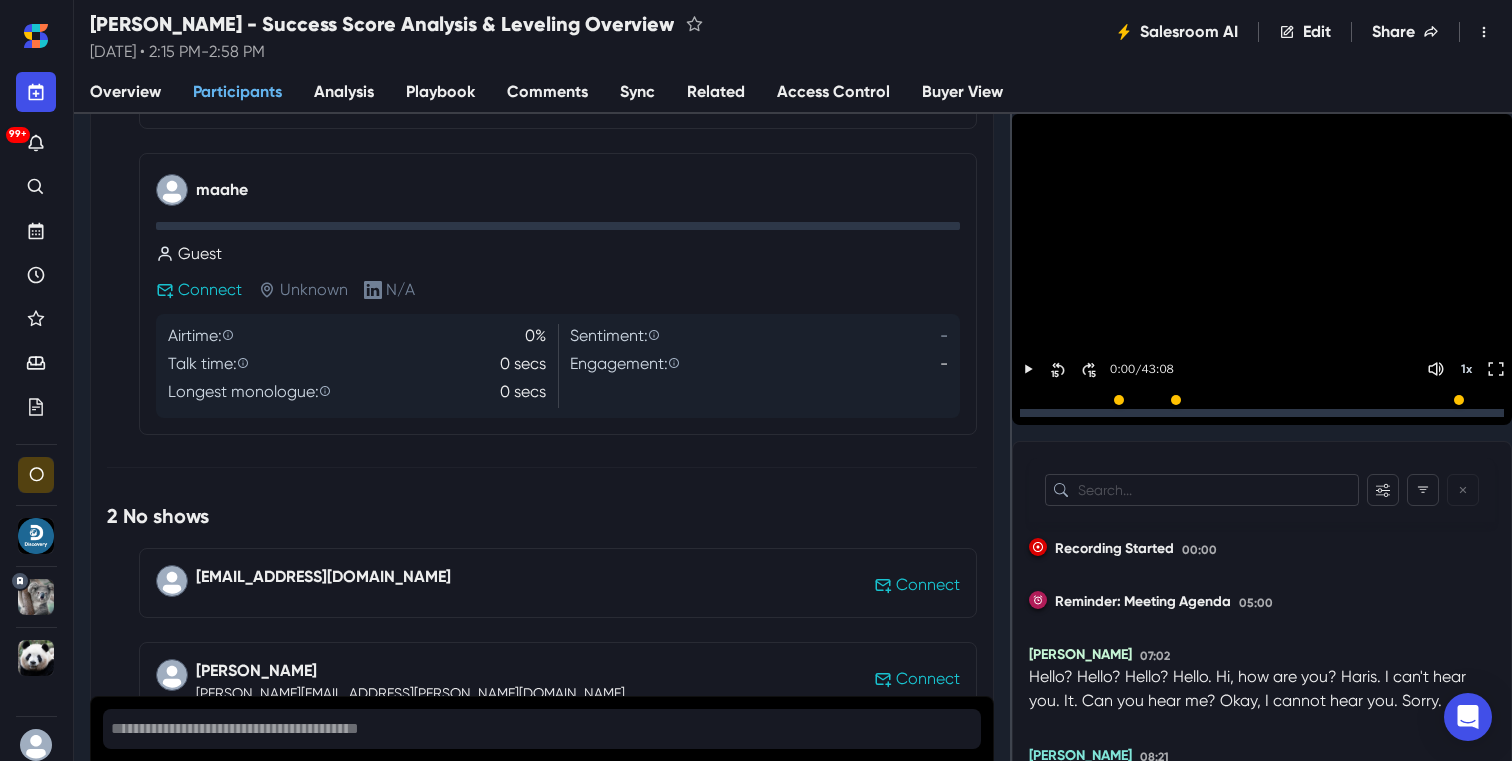 scroll, scrollTop: 793, scrollLeft: 0, axis: vertical 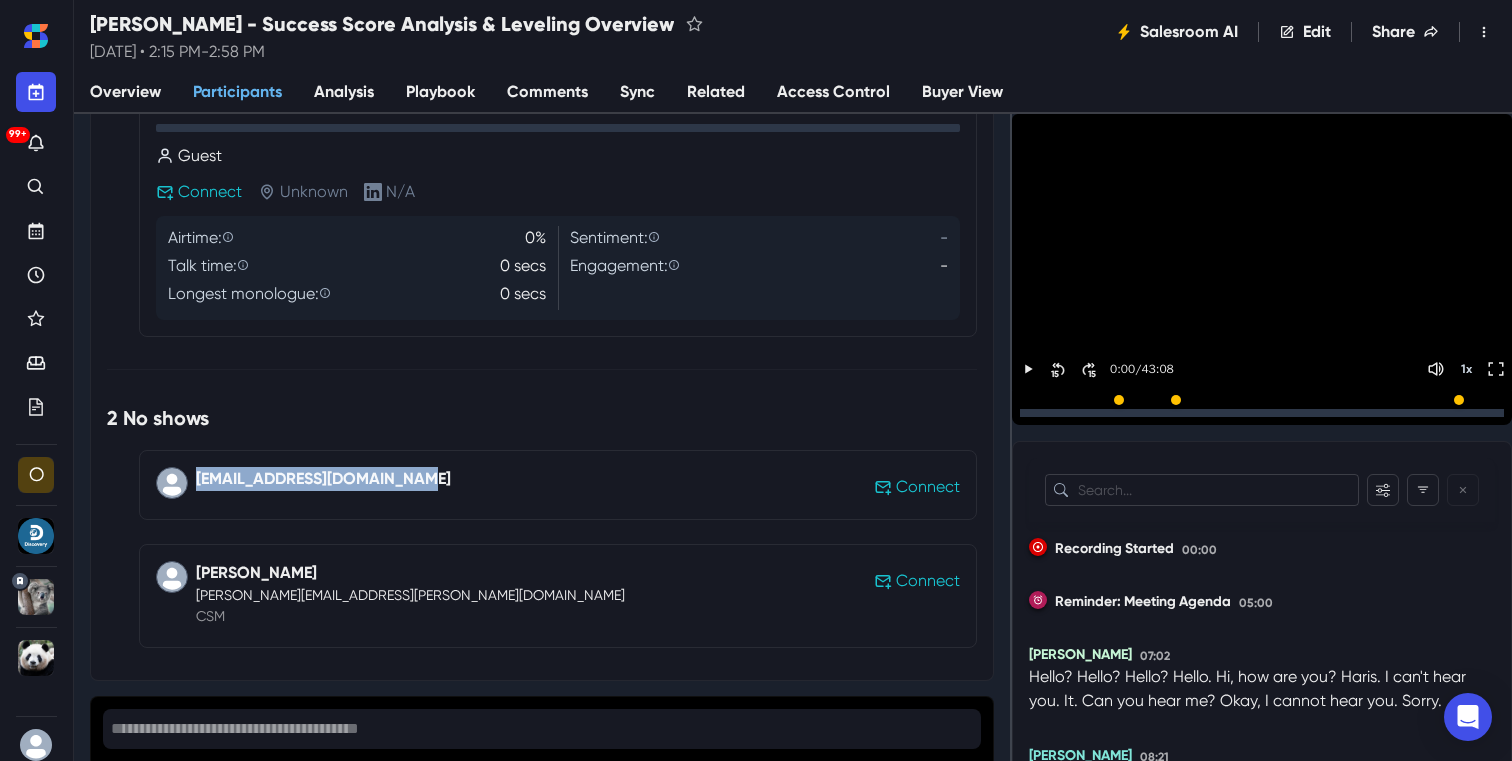 drag, startPoint x: 426, startPoint y: 482, endPoint x: 190, endPoint y: 485, distance: 236.01907 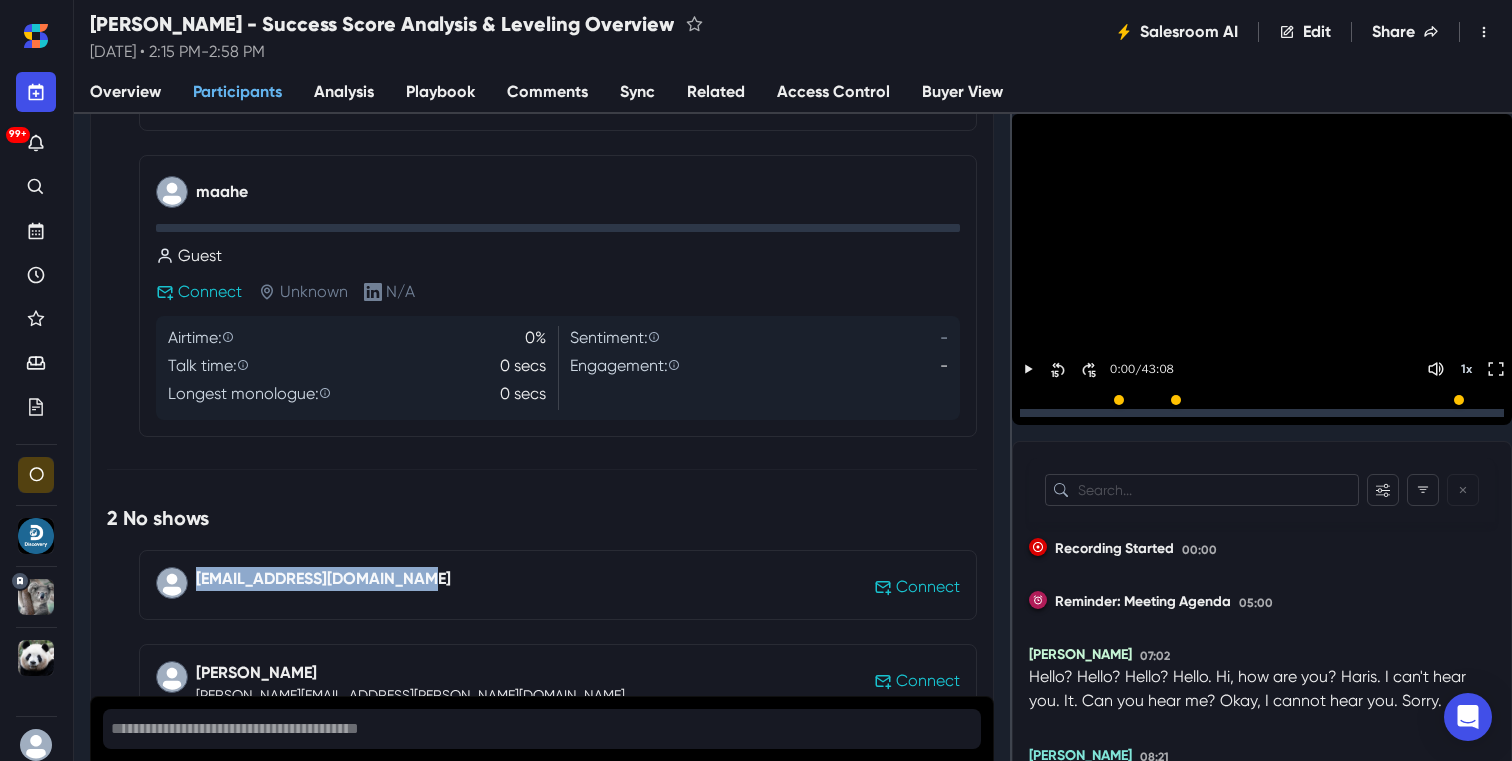 scroll, scrollTop: 793, scrollLeft: 0, axis: vertical 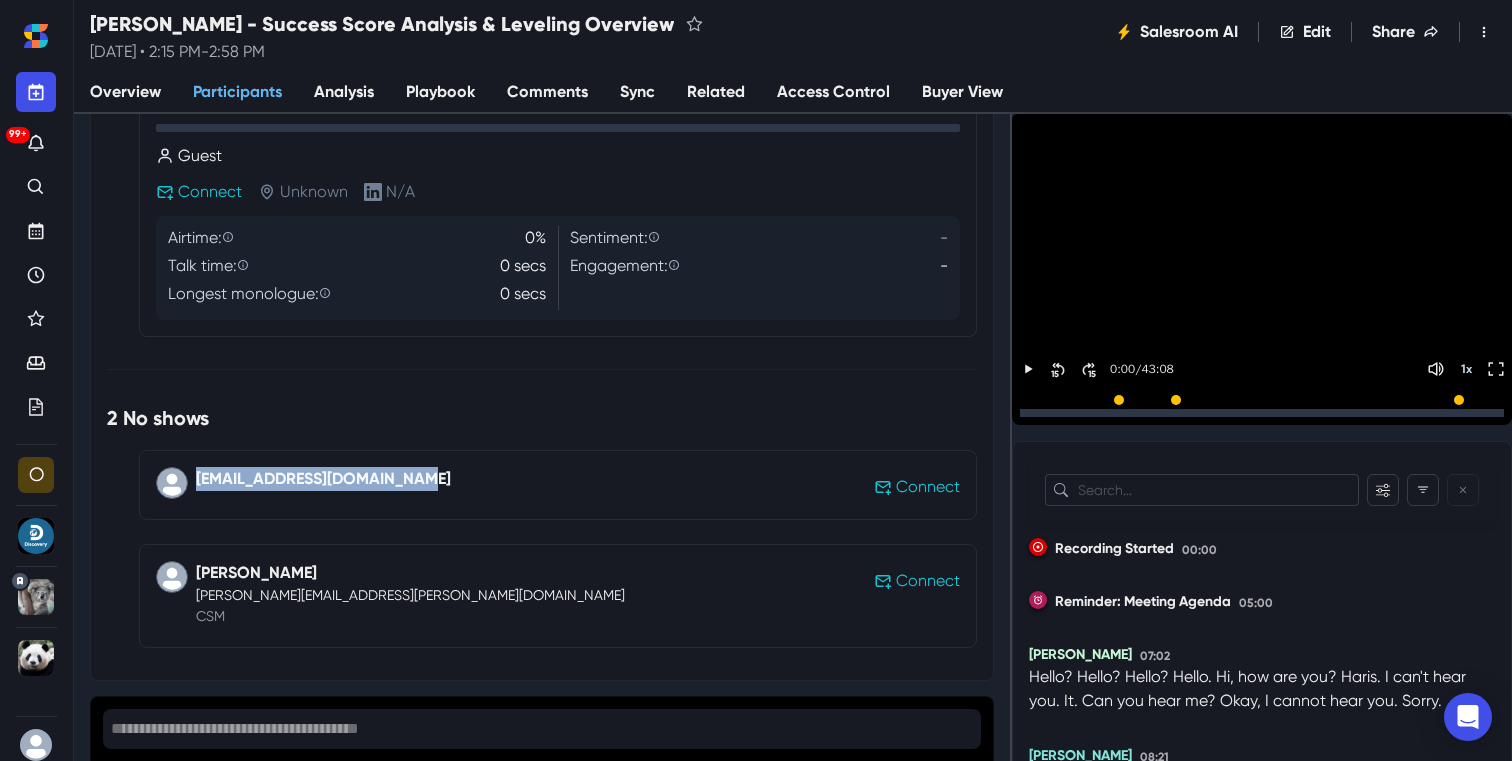 copy on "[EMAIL_ADDRESS][DOMAIN_NAME]" 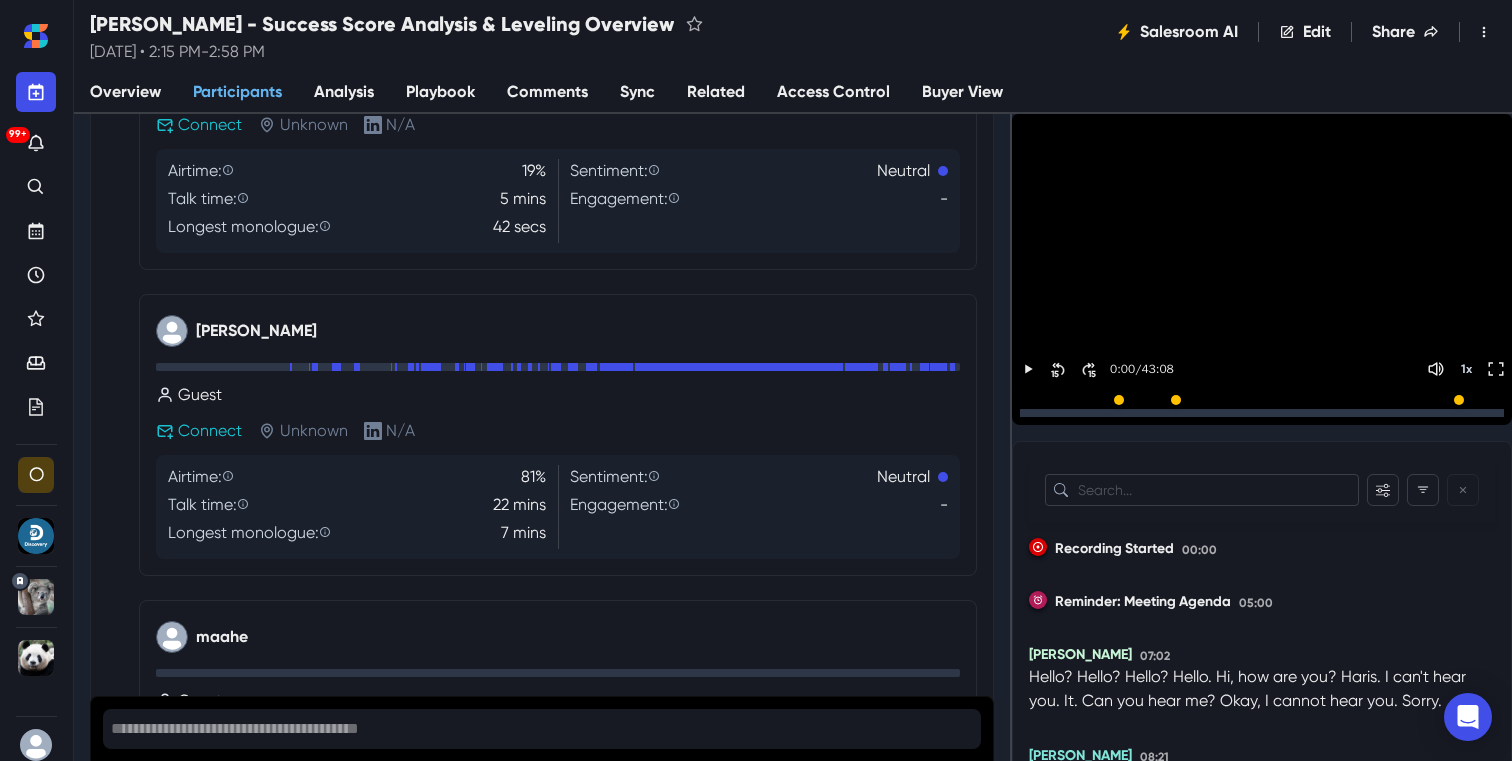 scroll, scrollTop: 0, scrollLeft: 0, axis: both 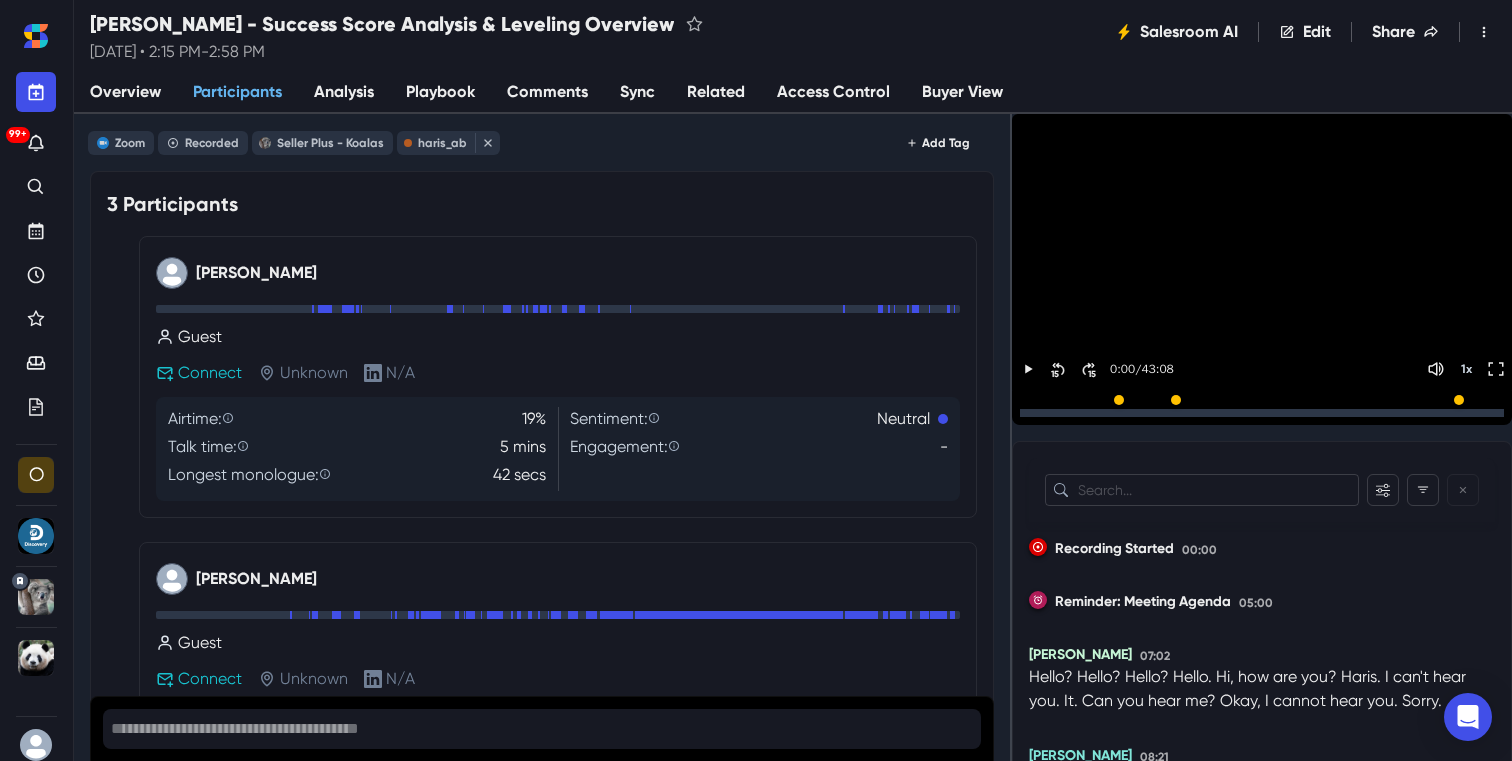 click on "Sync" at bounding box center [637, 93] 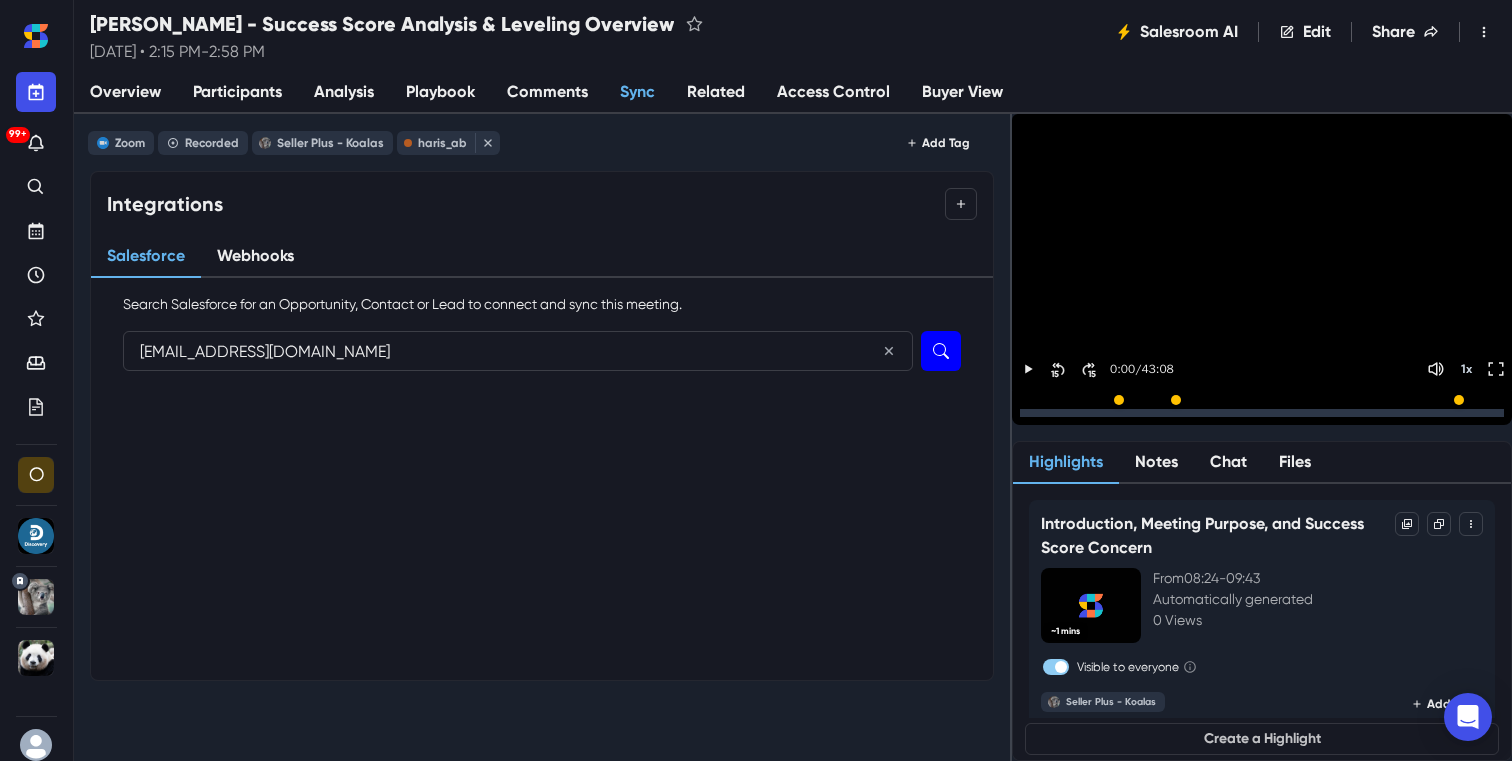 type on "[EMAIL_ADDRESS][DOMAIN_NAME]" 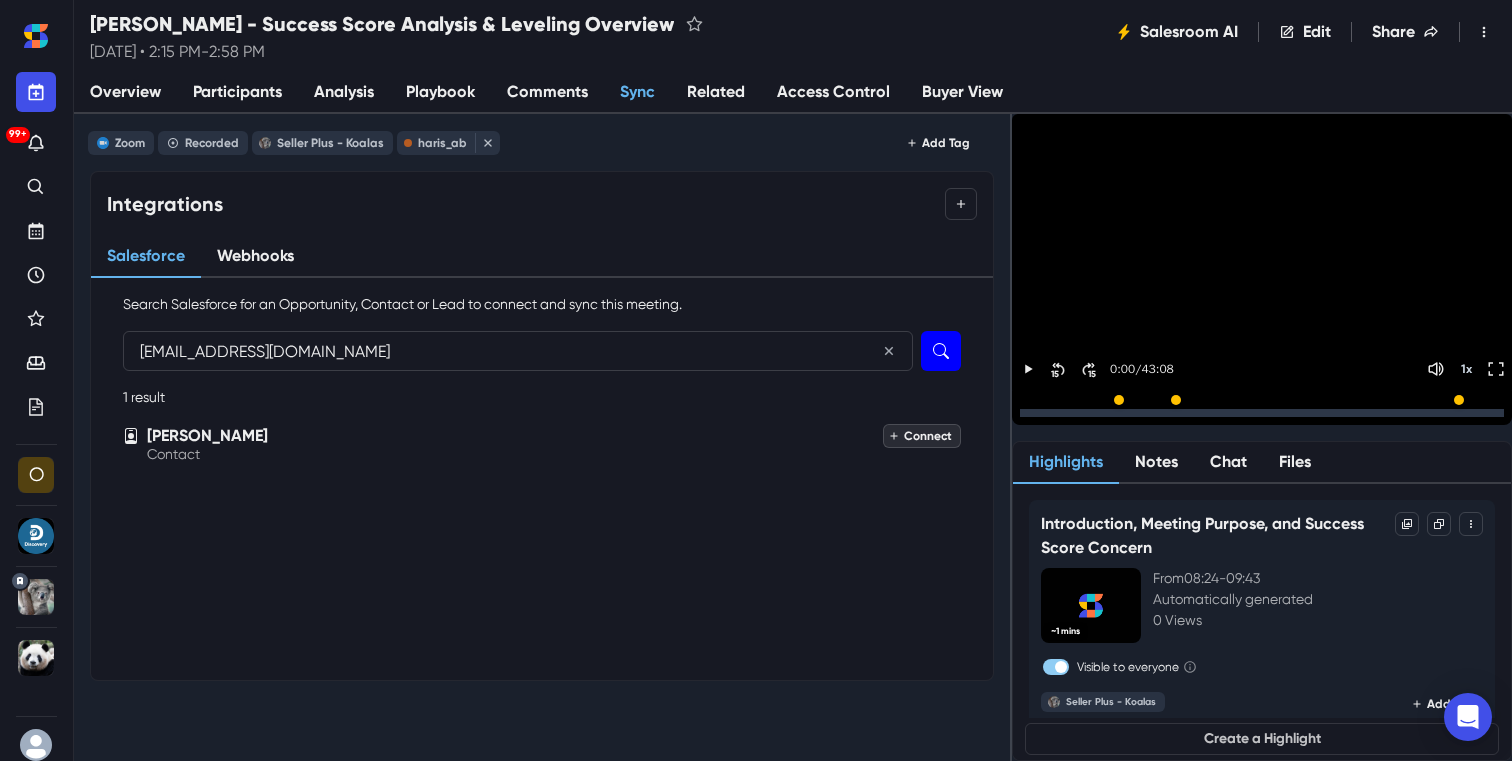 click on "Connect" at bounding box center [922, 436] 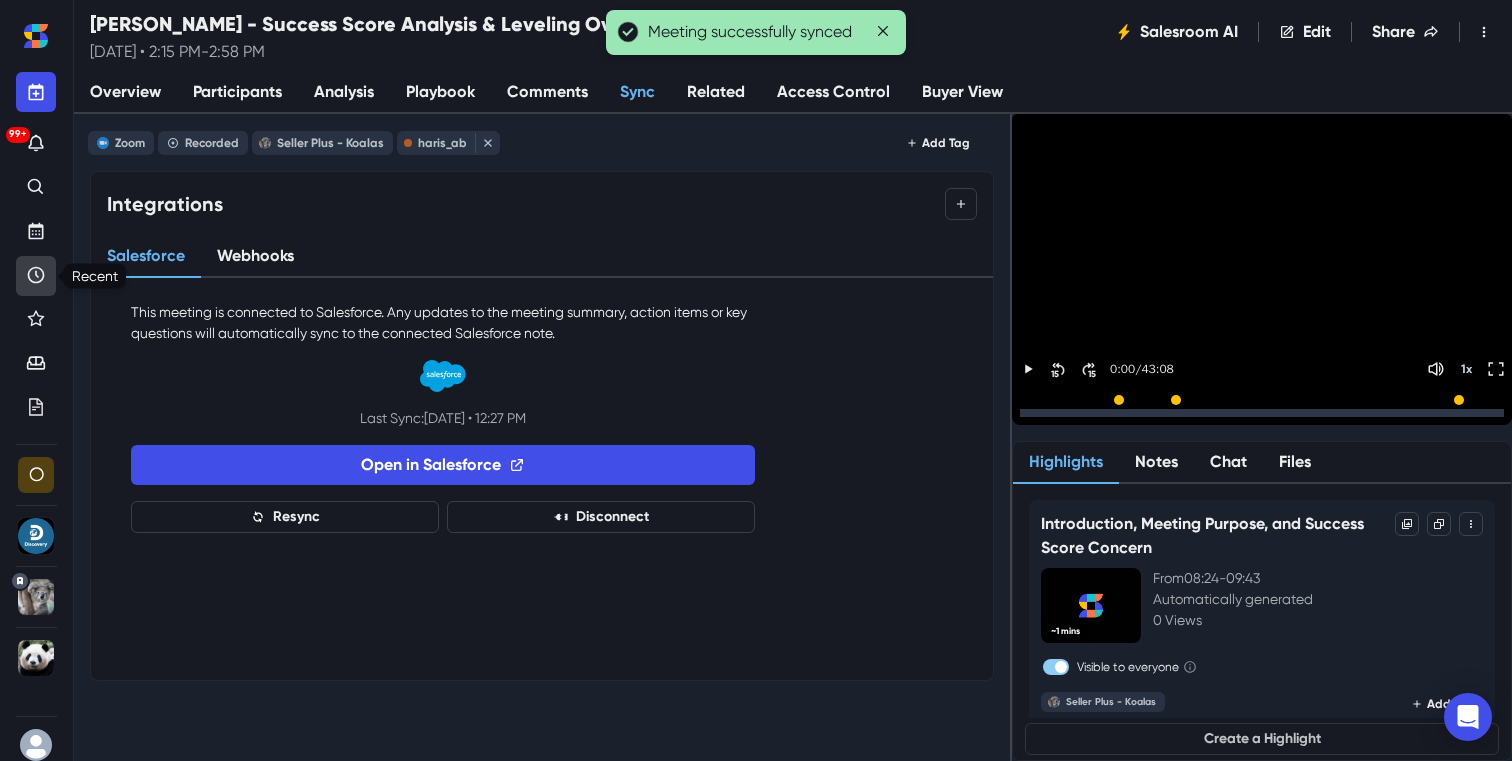 click 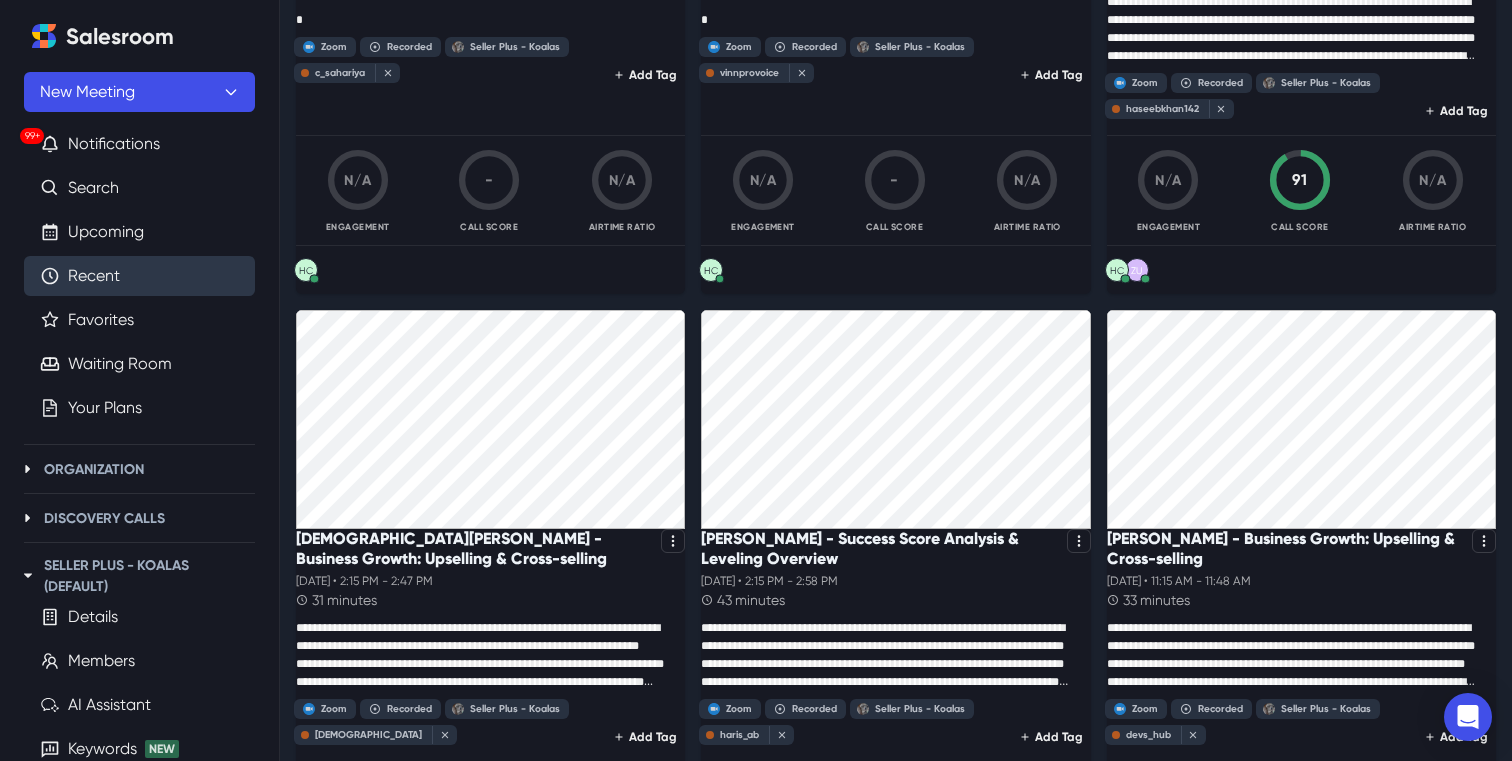 scroll, scrollTop: 1237, scrollLeft: 0, axis: vertical 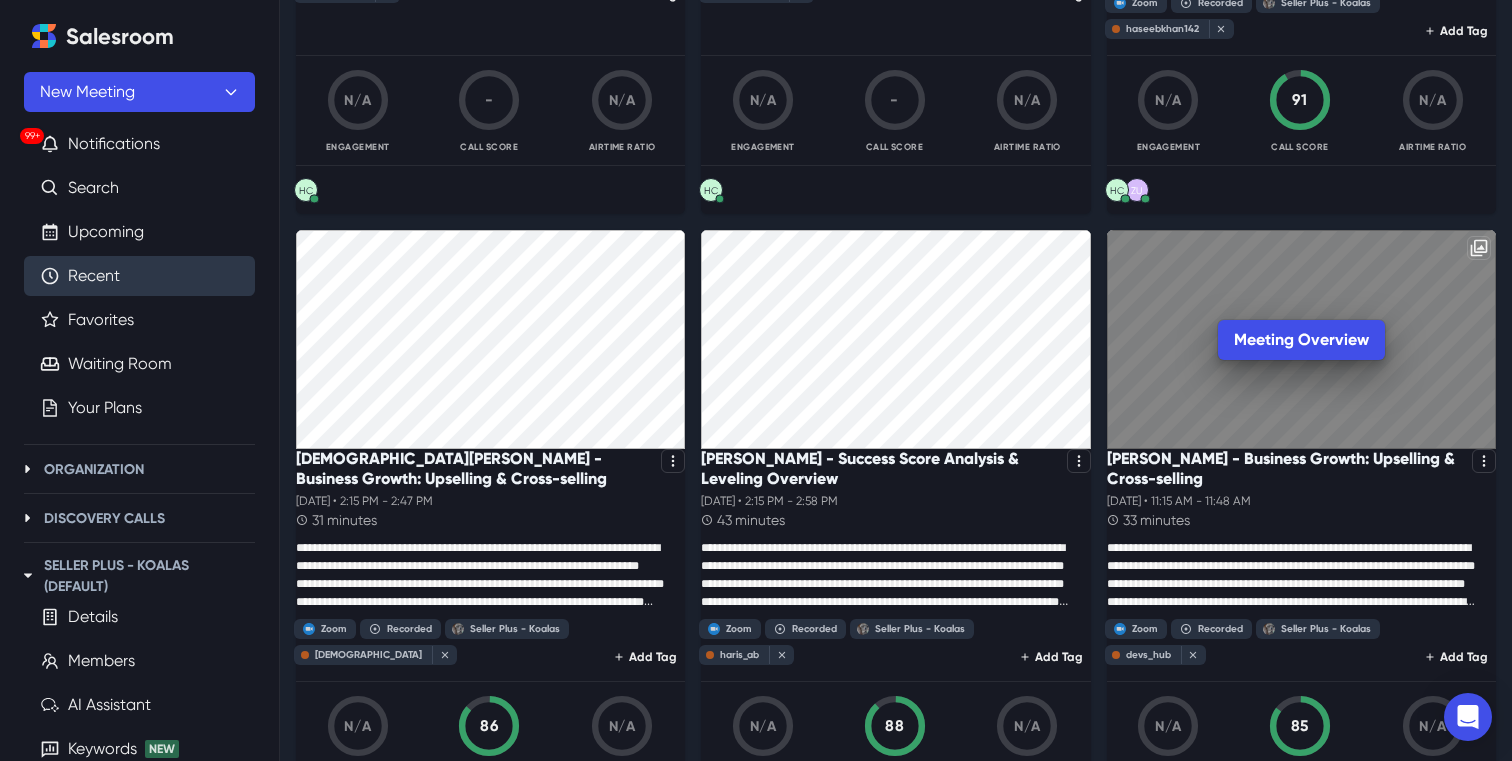 click on "Meeting Overview" at bounding box center (1301, 339) 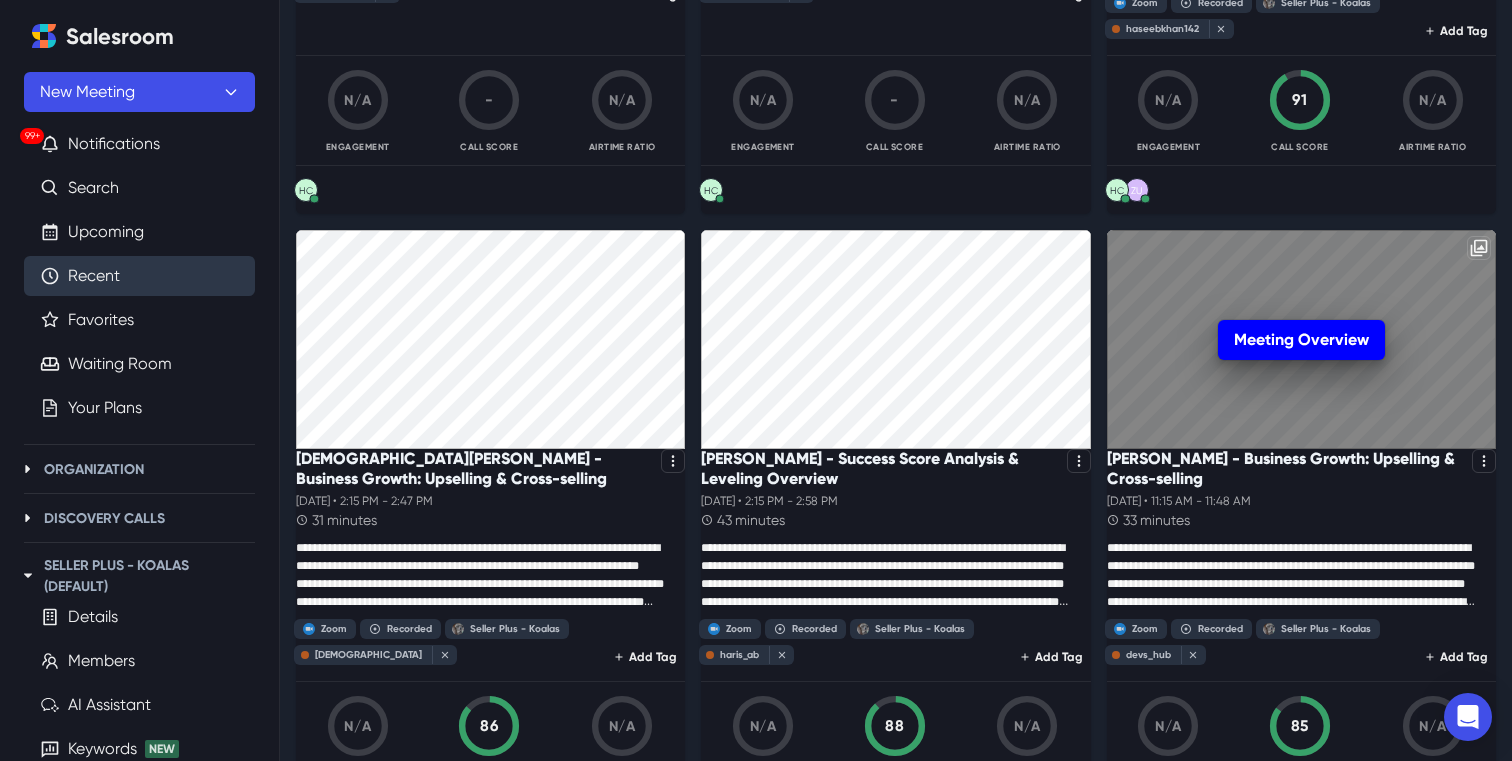 click on "Meeting Overview" at bounding box center [1301, 340] 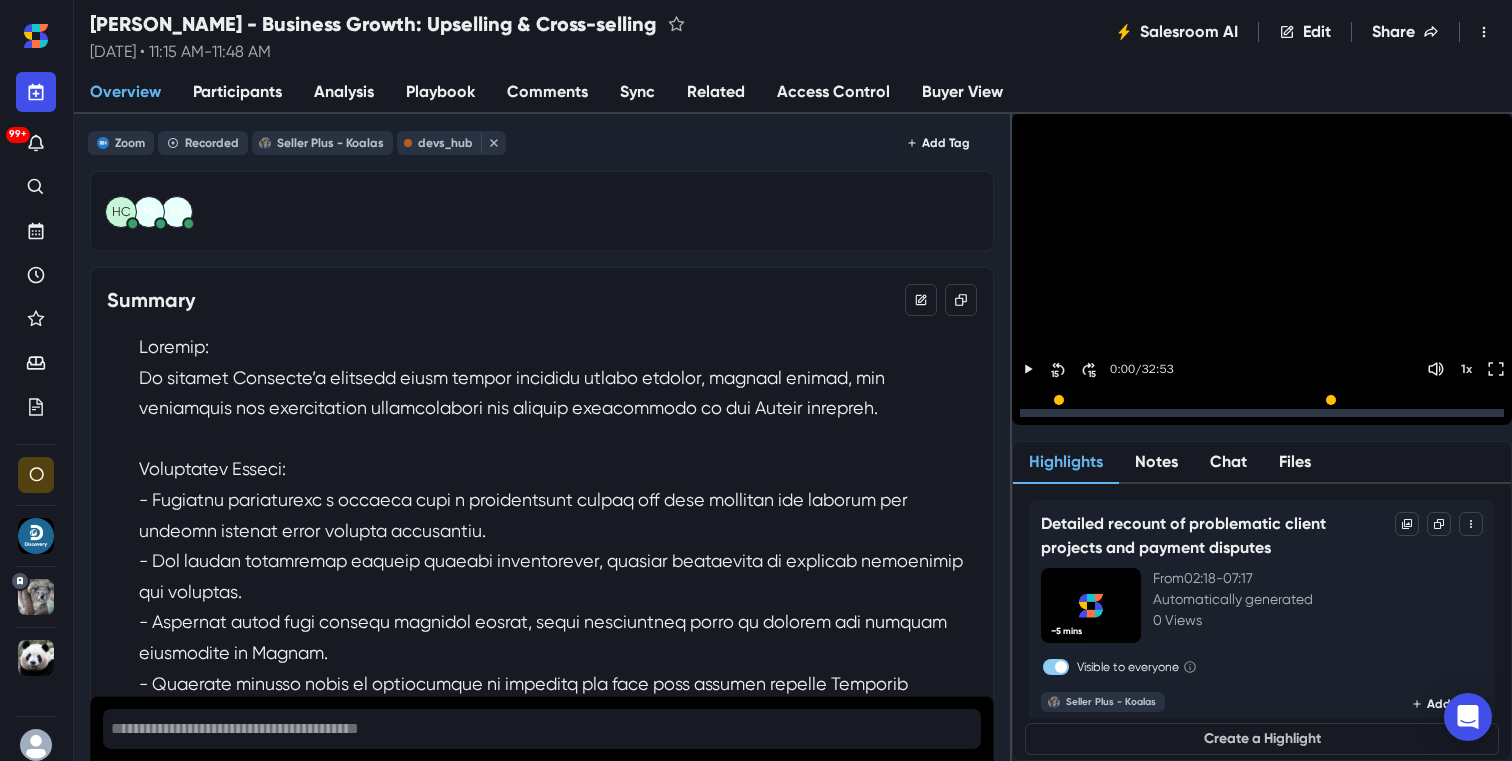 click on "Participants" at bounding box center (237, 92) 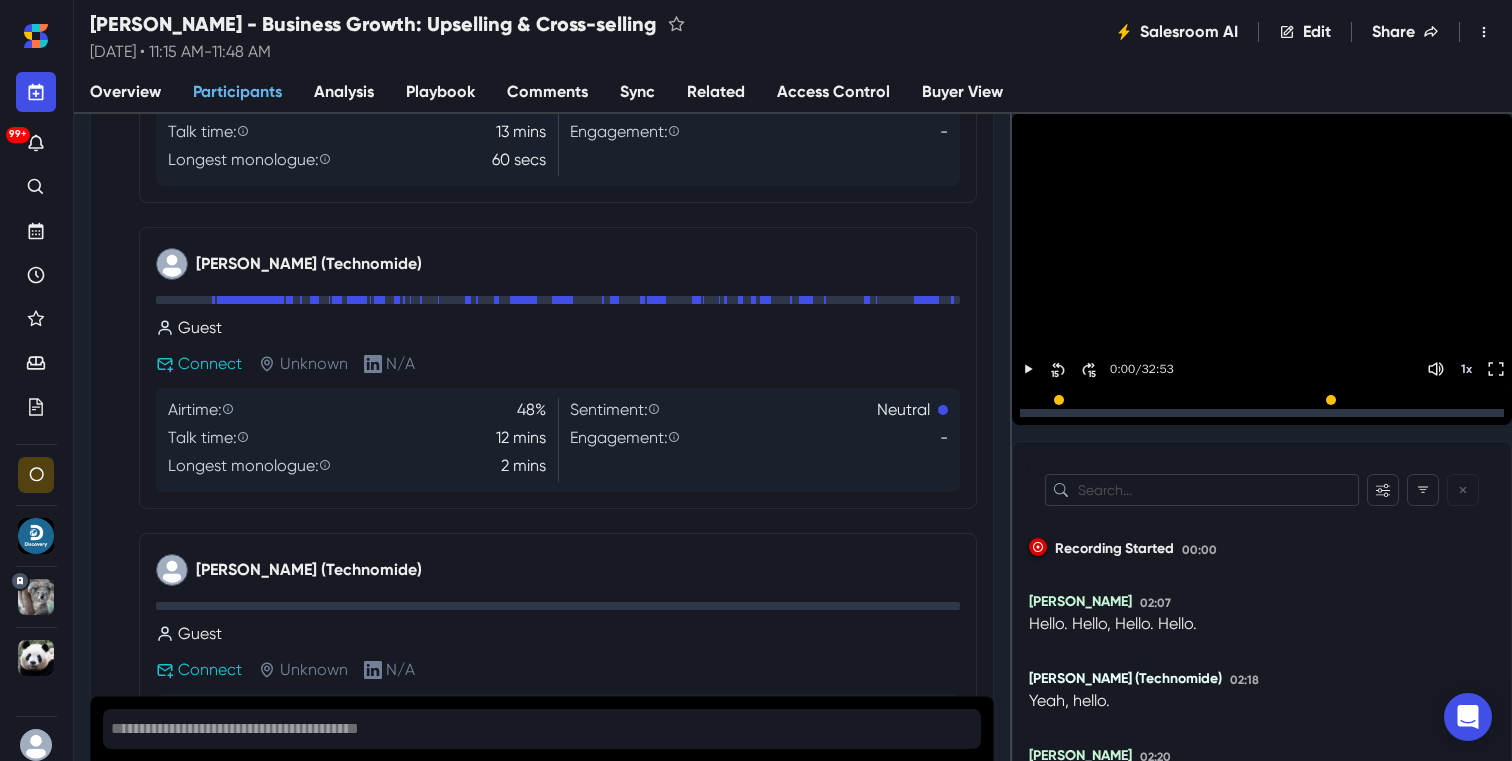 scroll, scrollTop: 793, scrollLeft: 0, axis: vertical 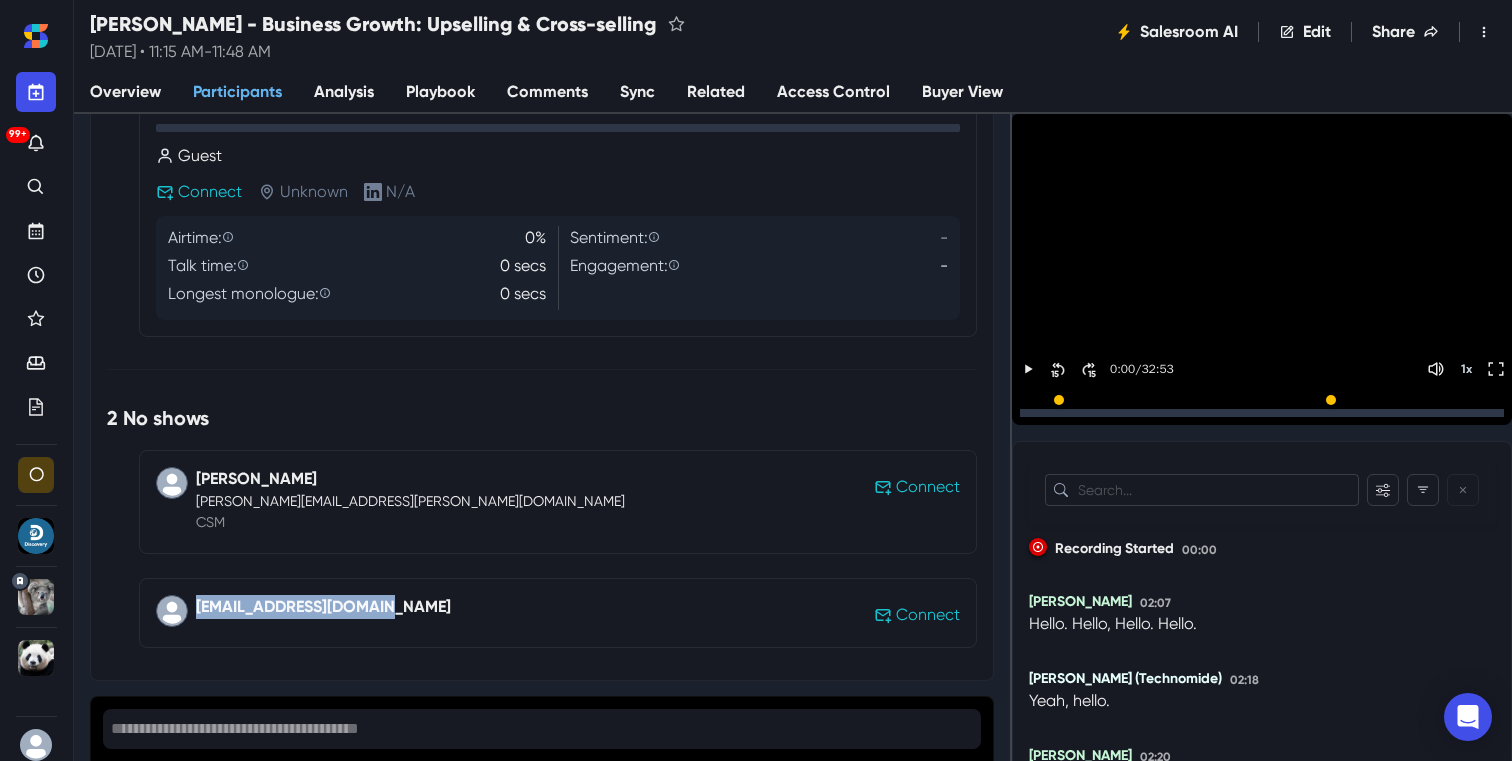 drag, startPoint x: 389, startPoint y: 605, endPoint x: 199, endPoint y: 608, distance: 190.02368 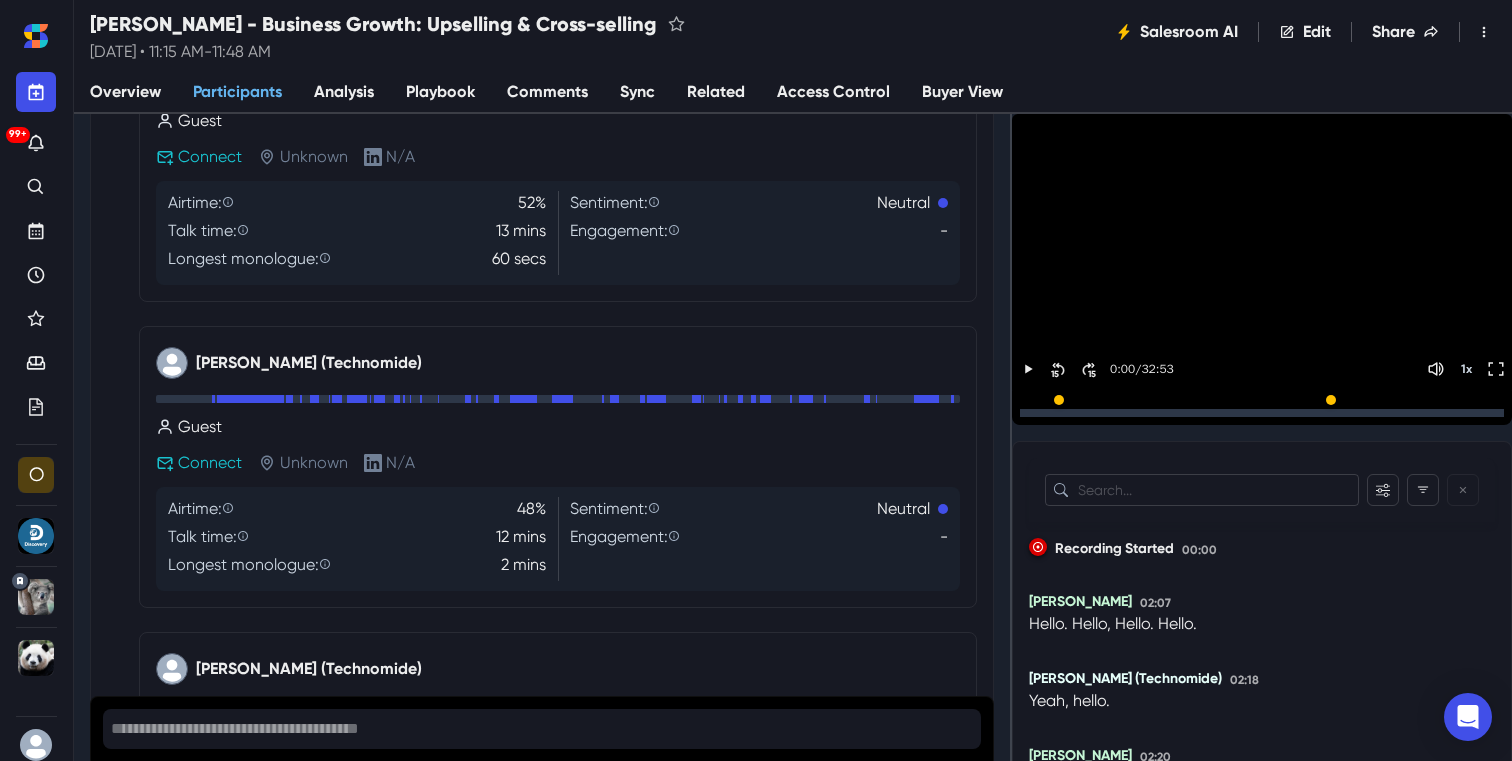scroll, scrollTop: 0, scrollLeft: 0, axis: both 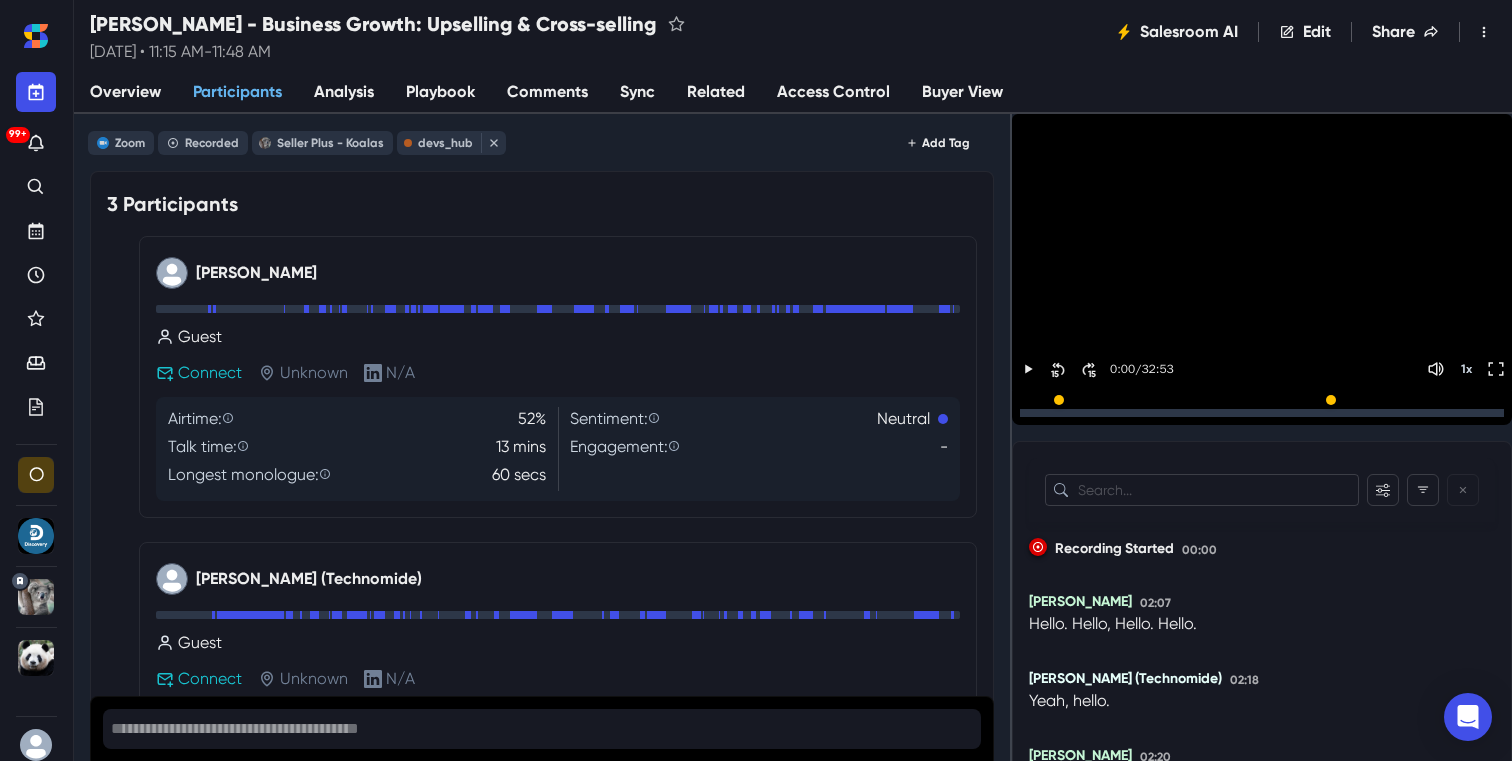 click on "Sync" at bounding box center [637, 93] 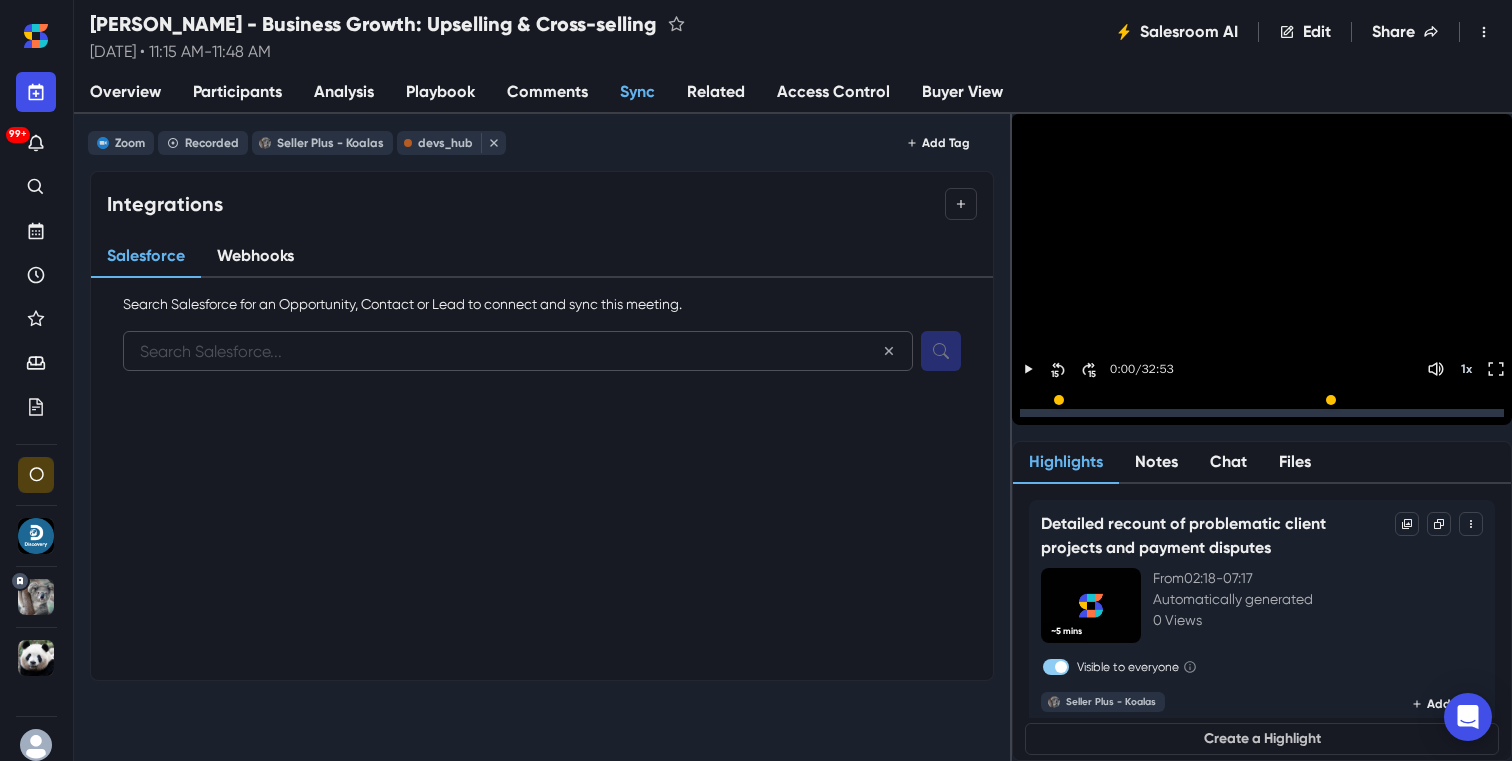 click at bounding box center [518, 351] 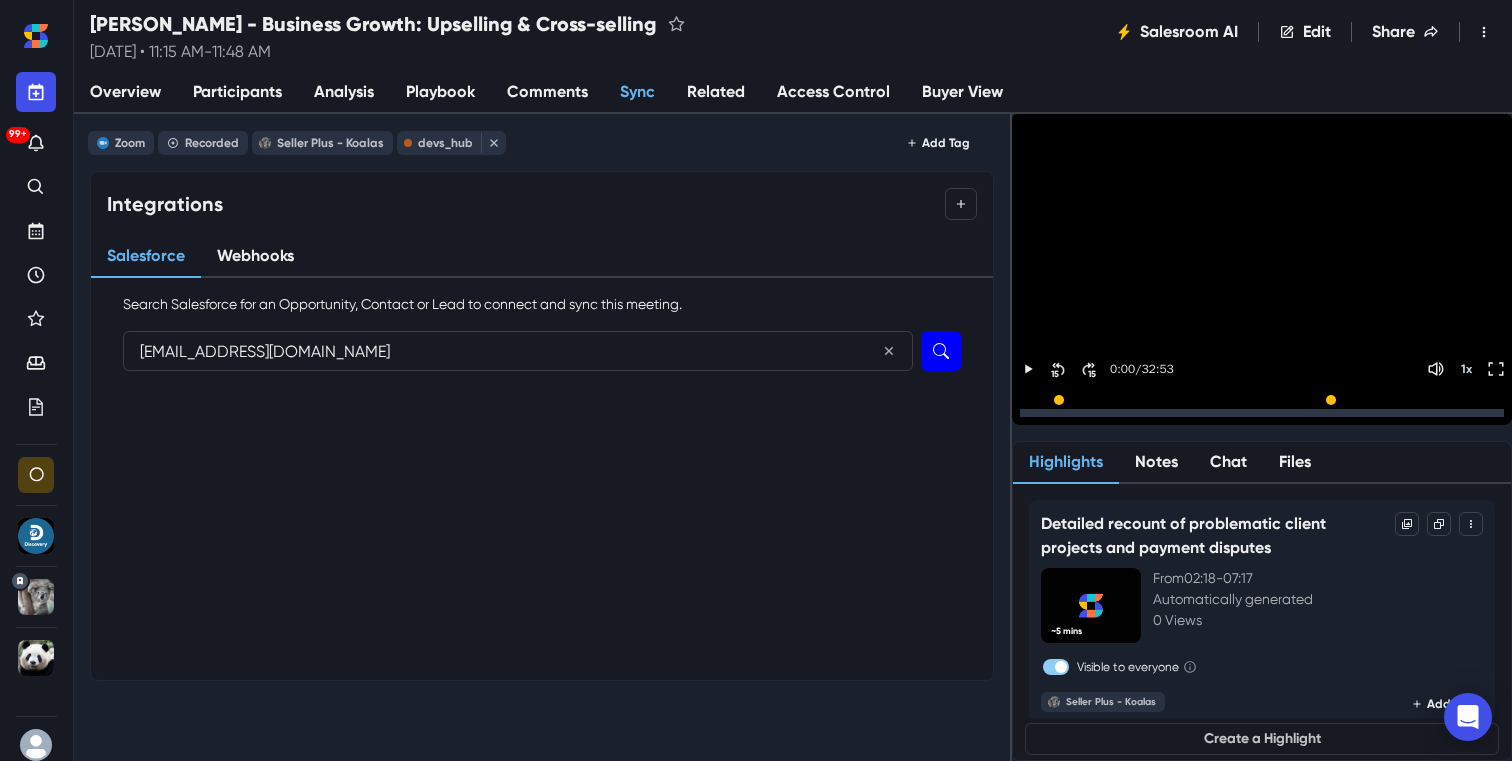 type on "[EMAIL_ADDRESS][DOMAIN_NAME]" 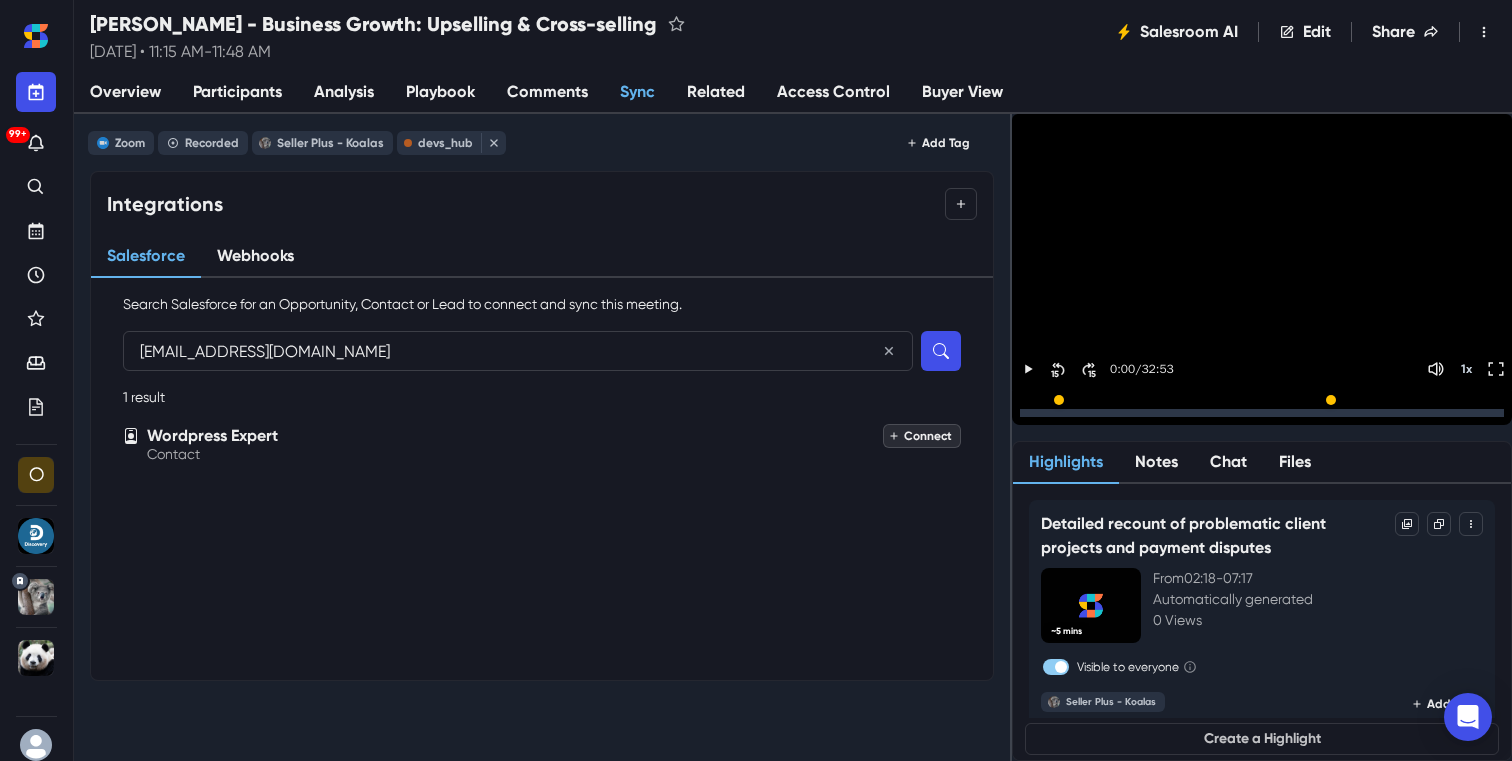 click 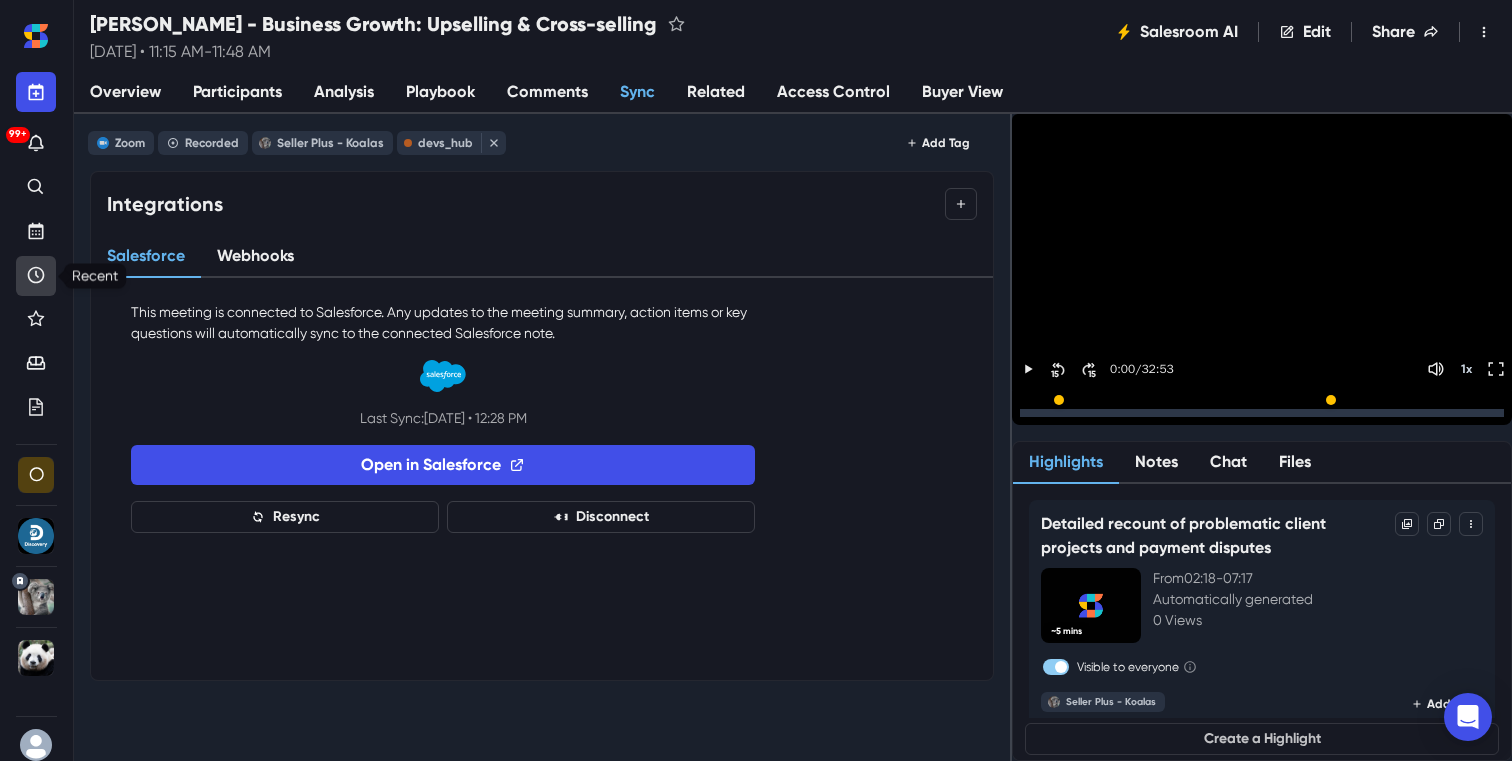 click 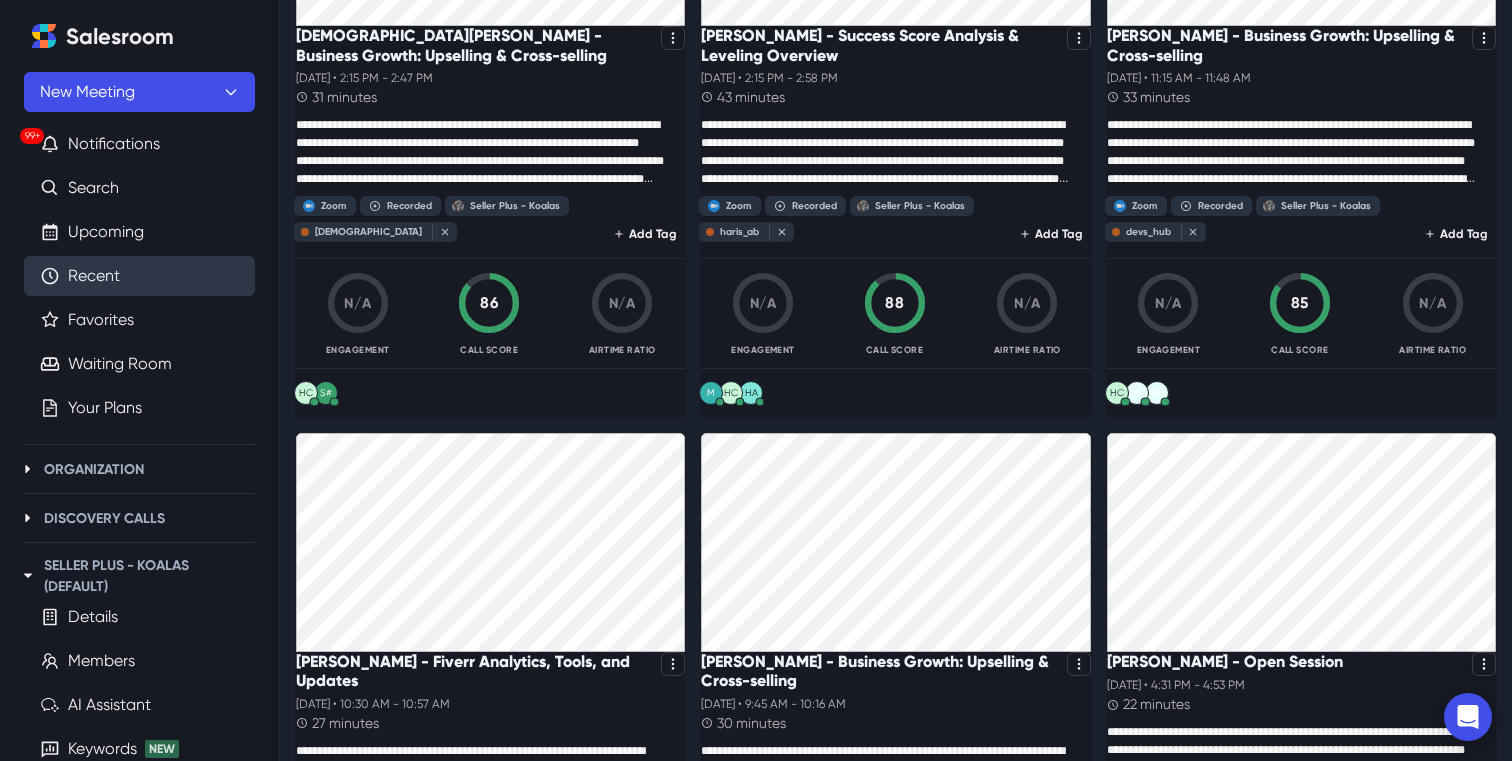 scroll, scrollTop: 1805, scrollLeft: 0, axis: vertical 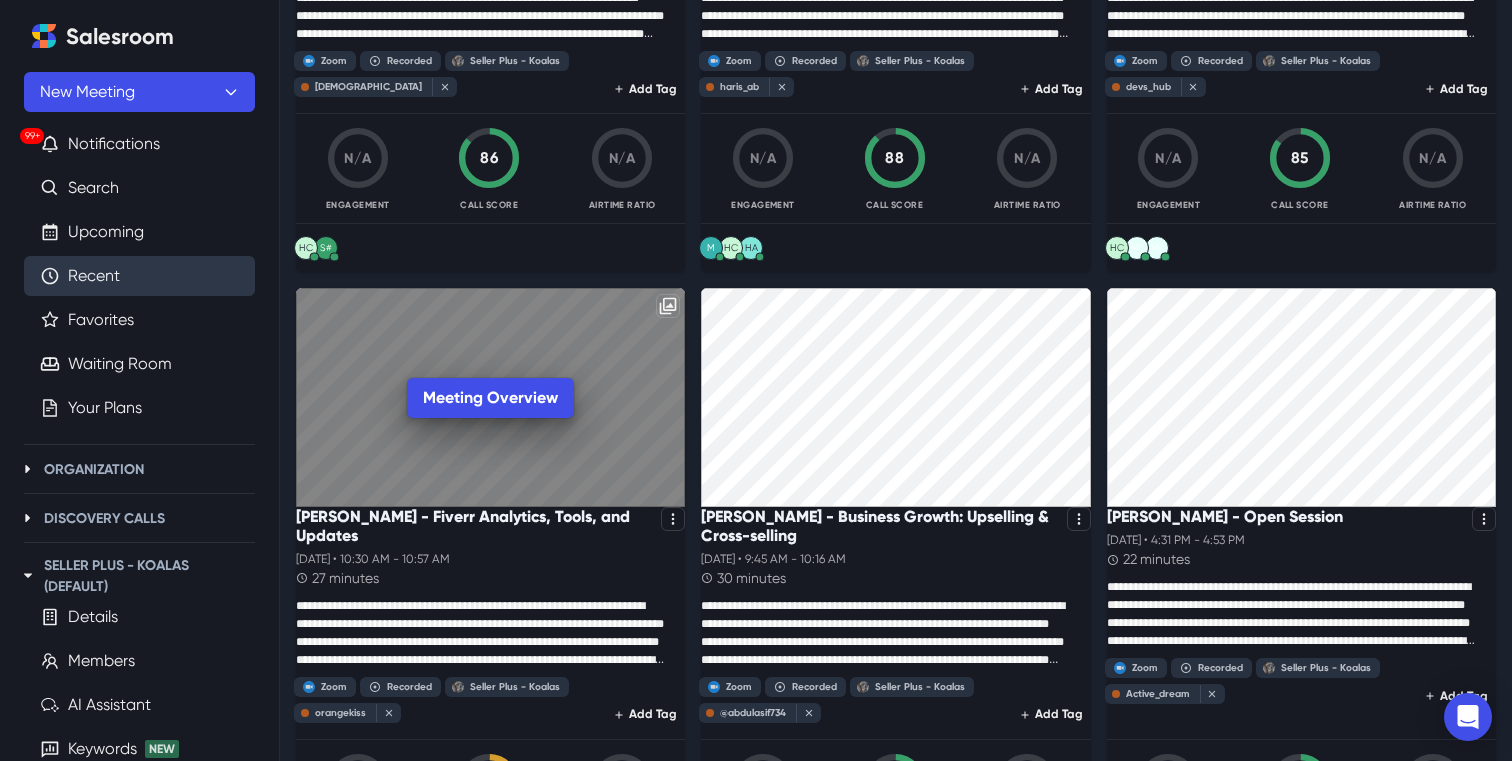 click on "Meeting Overview" at bounding box center [490, 397] 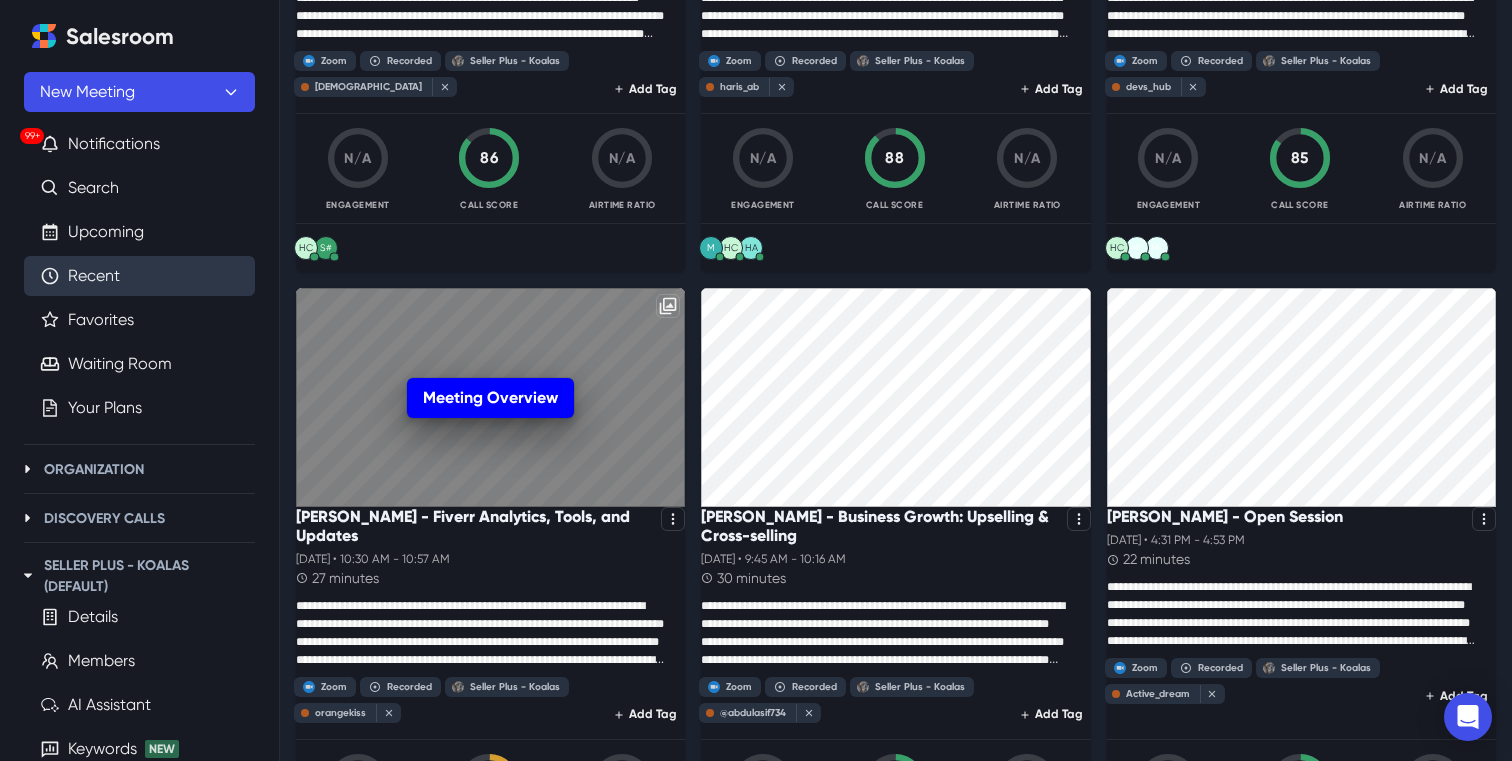 click on "Meeting Overview" at bounding box center [490, 398] 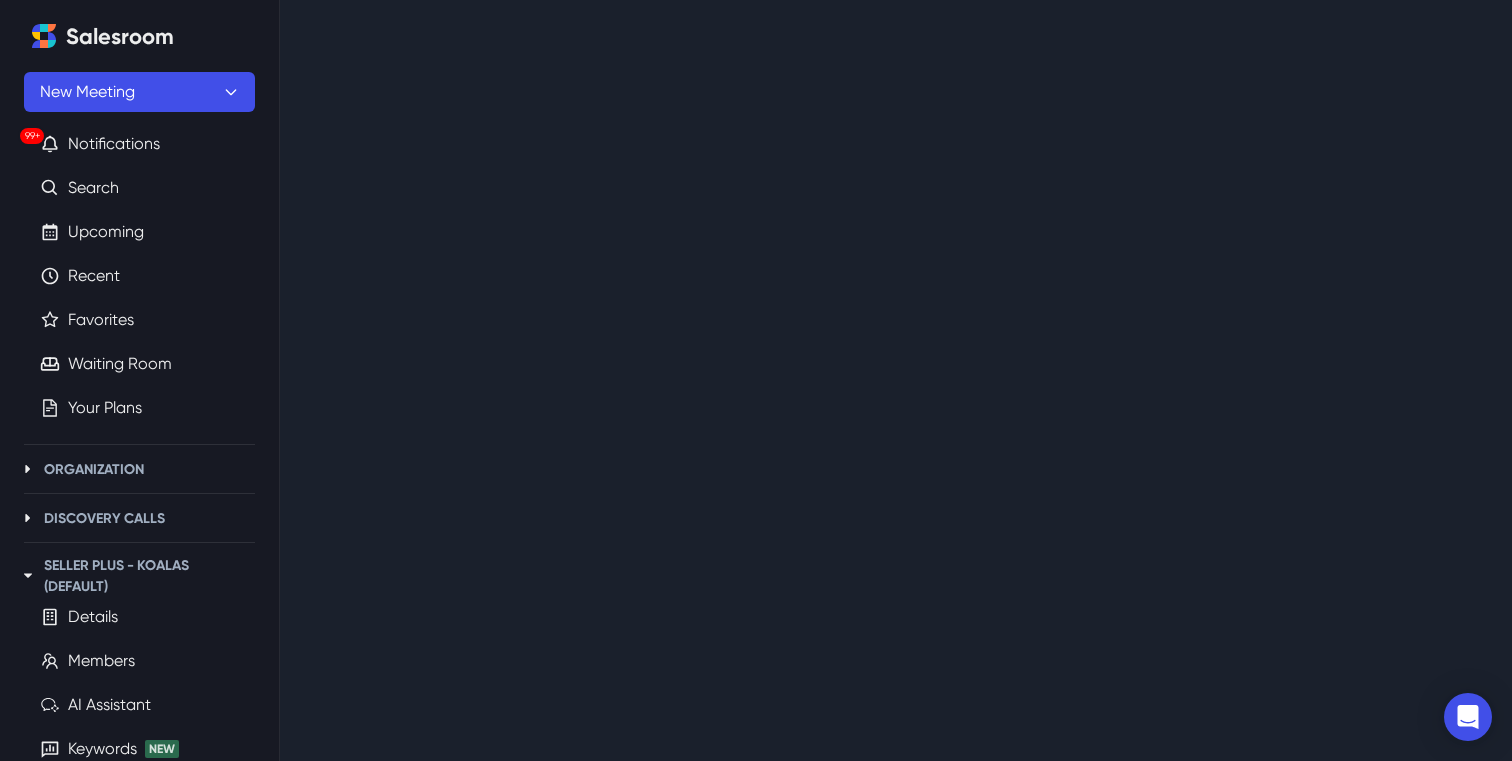 scroll, scrollTop: 0, scrollLeft: 0, axis: both 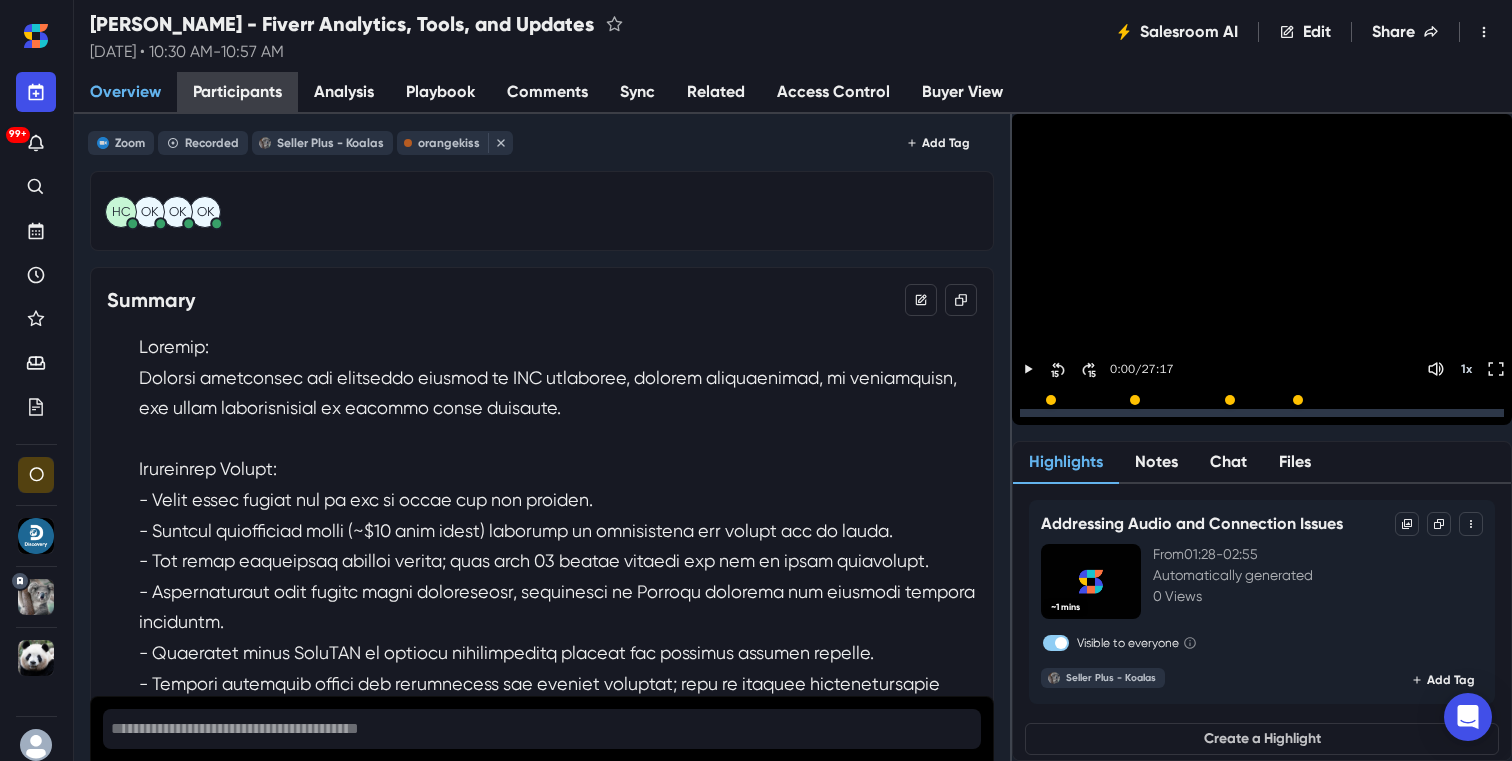 click on "Participants" at bounding box center [237, 93] 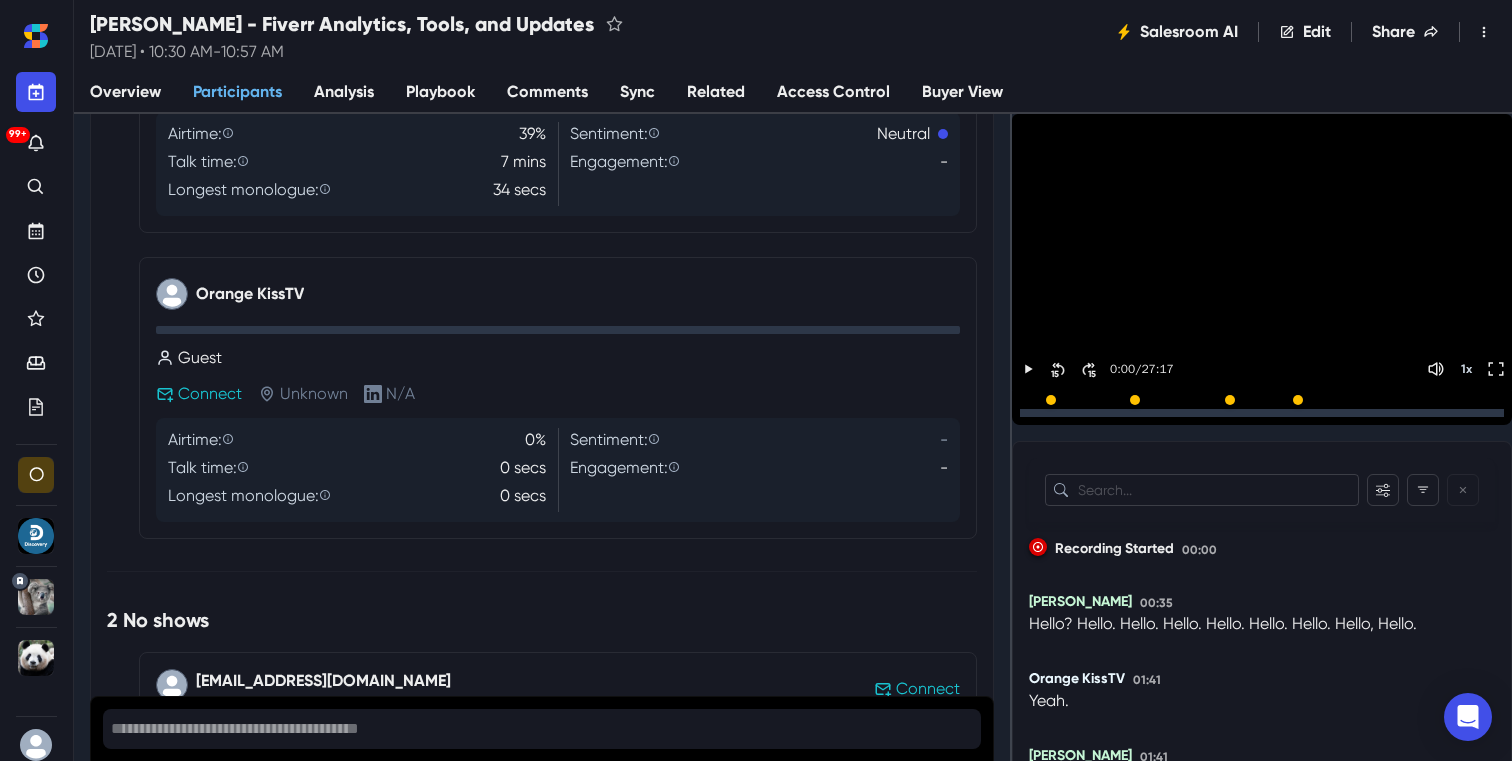 scroll, scrollTop: 1099, scrollLeft: 0, axis: vertical 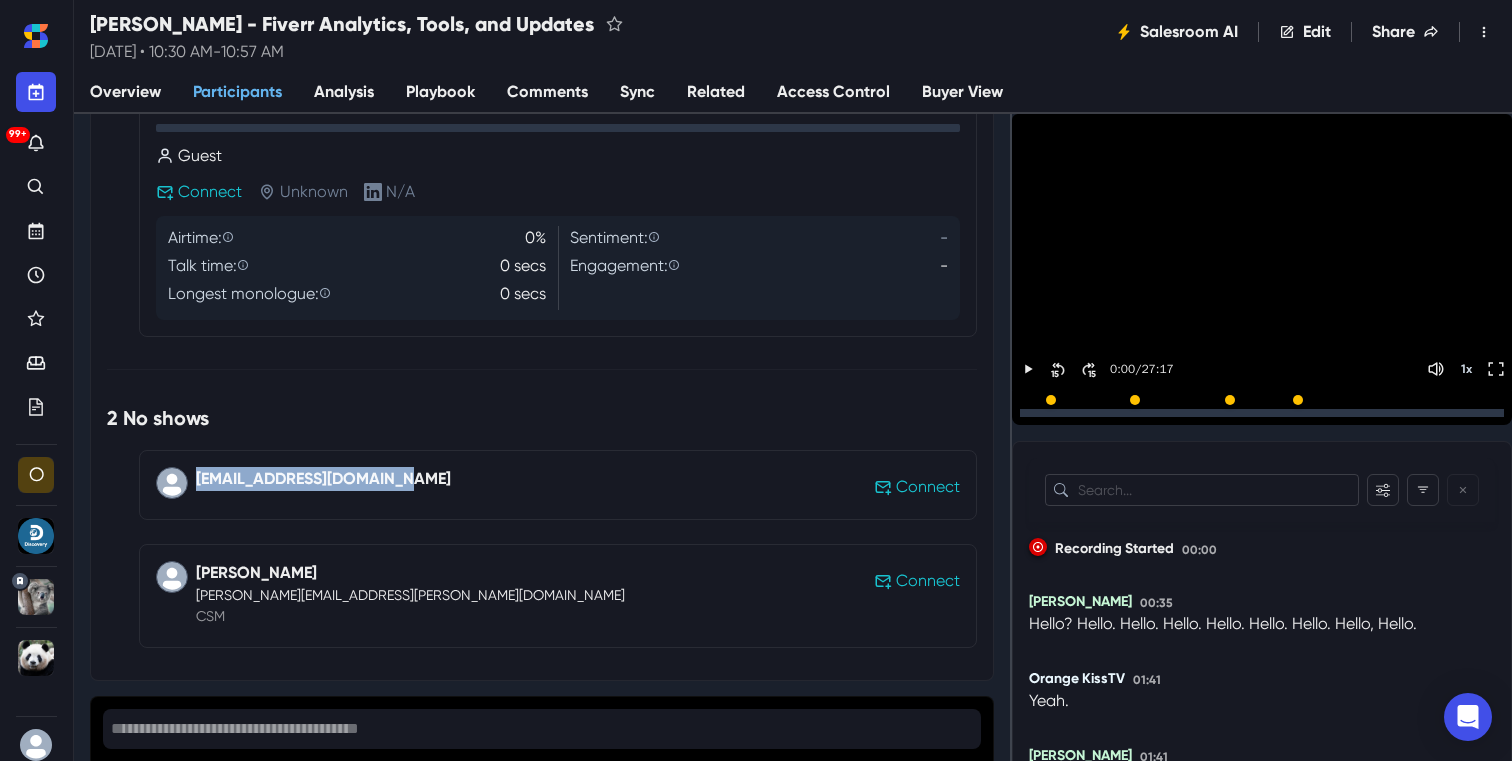 drag, startPoint x: 442, startPoint y: 484, endPoint x: 191, endPoint y: 478, distance: 251.0717 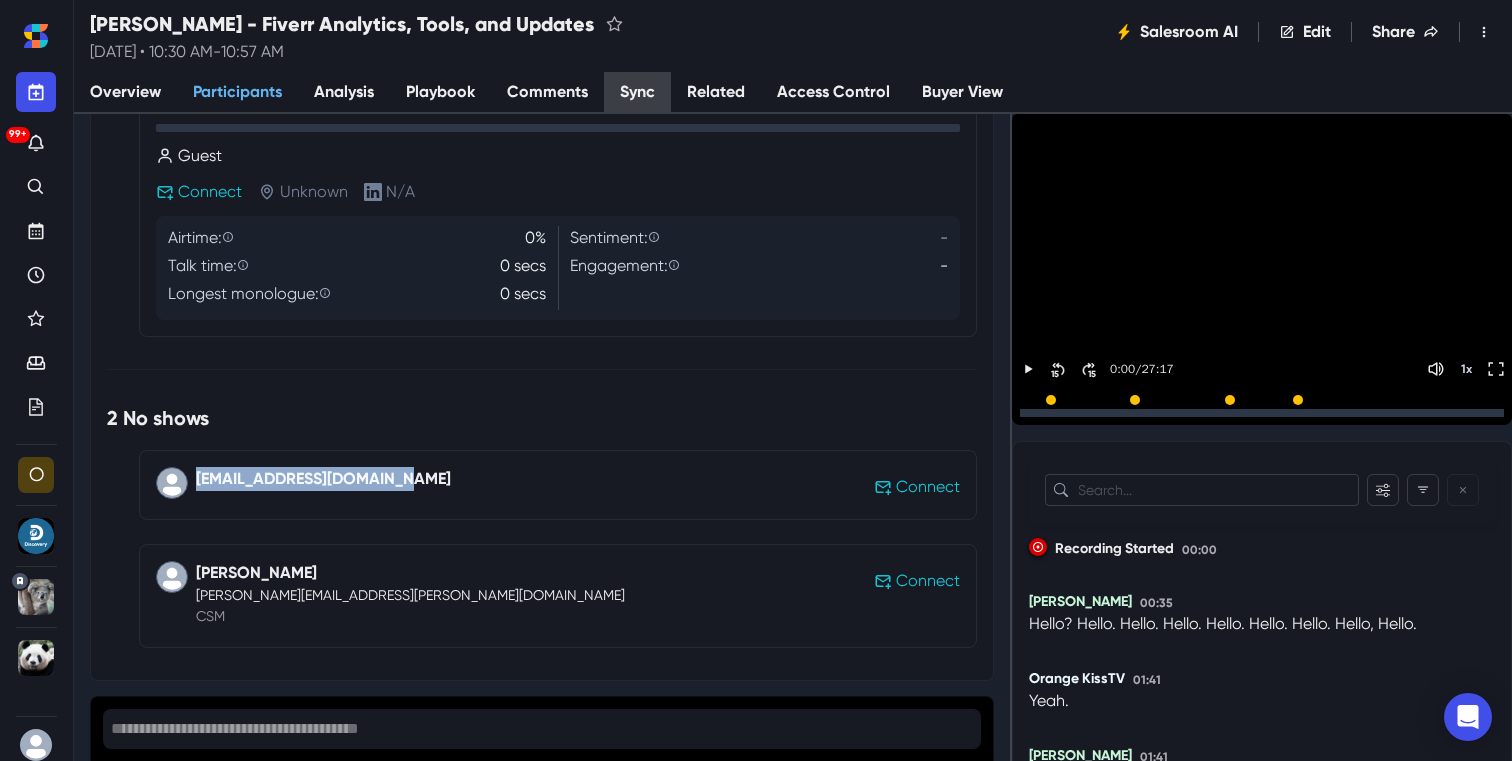 click on "Sync" at bounding box center (637, 93) 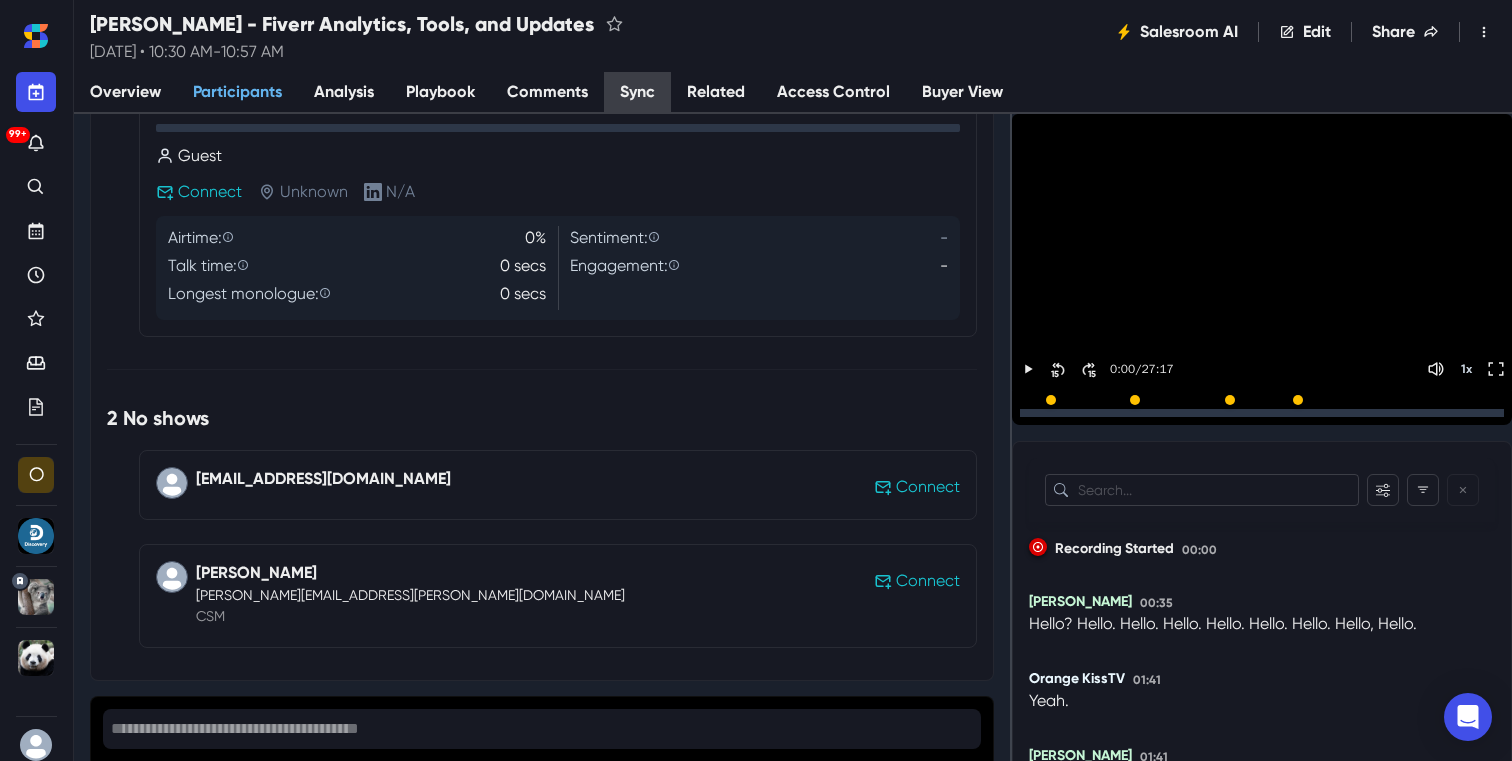 scroll, scrollTop: 0, scrollLeft: 0, axis: both 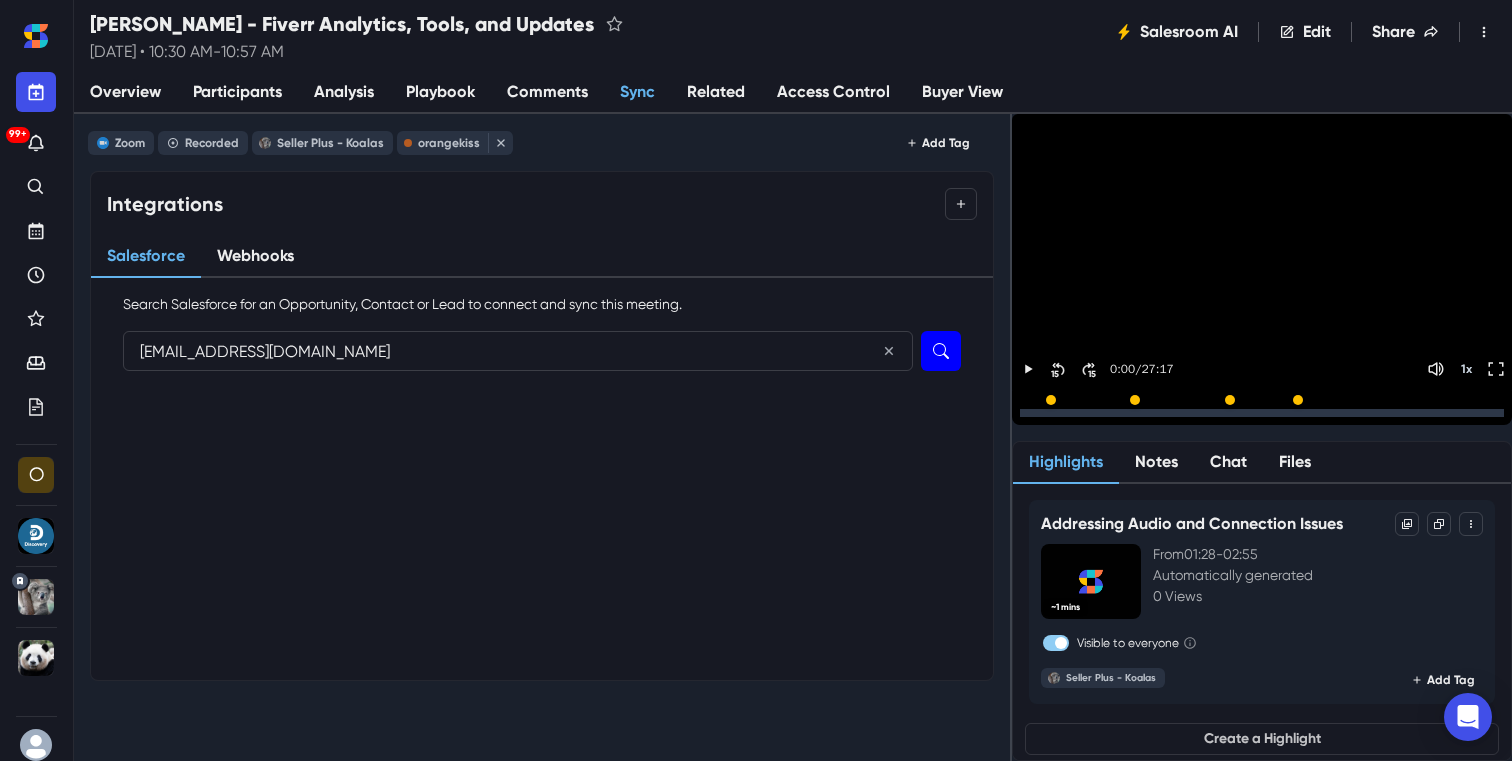 type on "[EMAIL_ADDRESS][DOMAIN_NAME]" 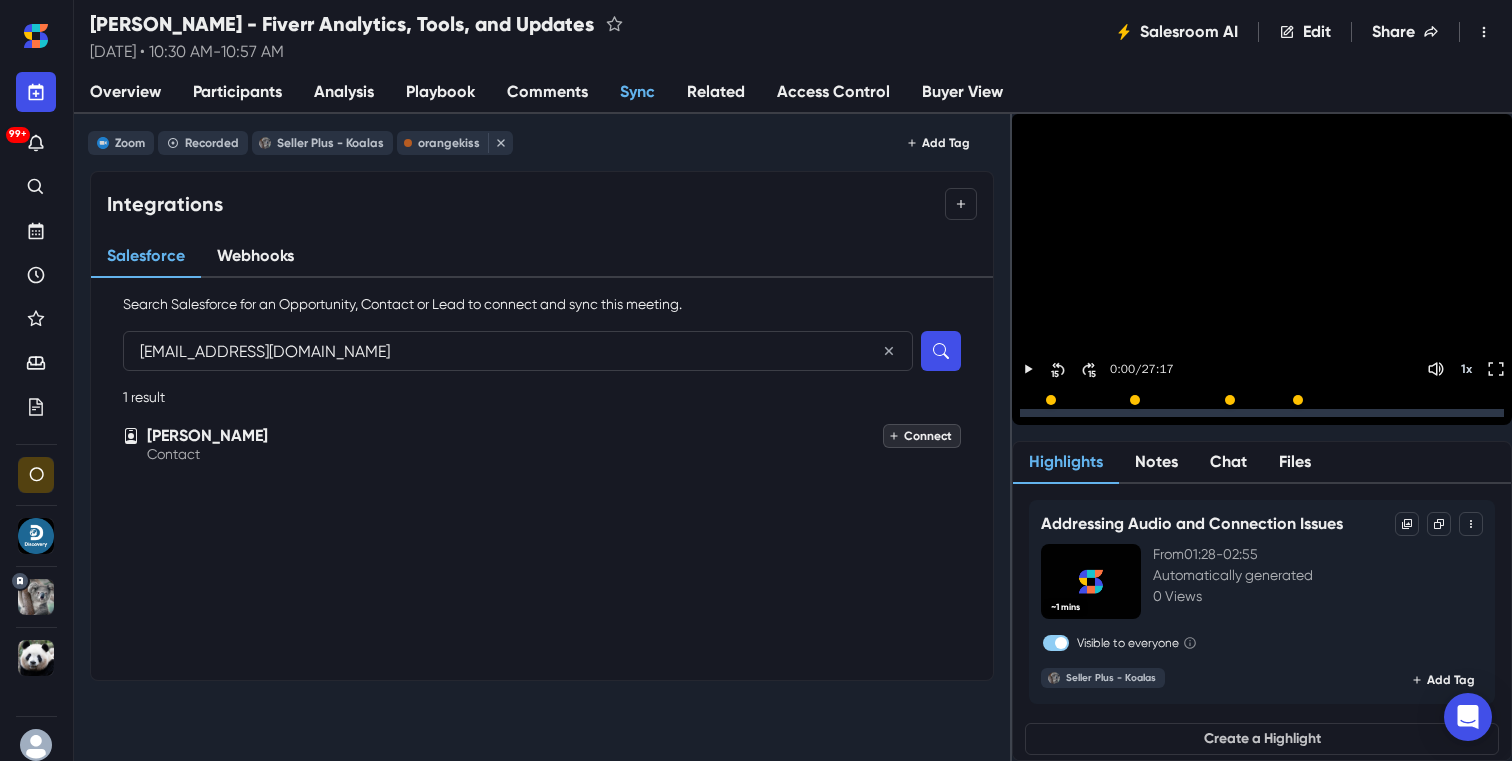click on "Connect" at bounding box center (922, 436) 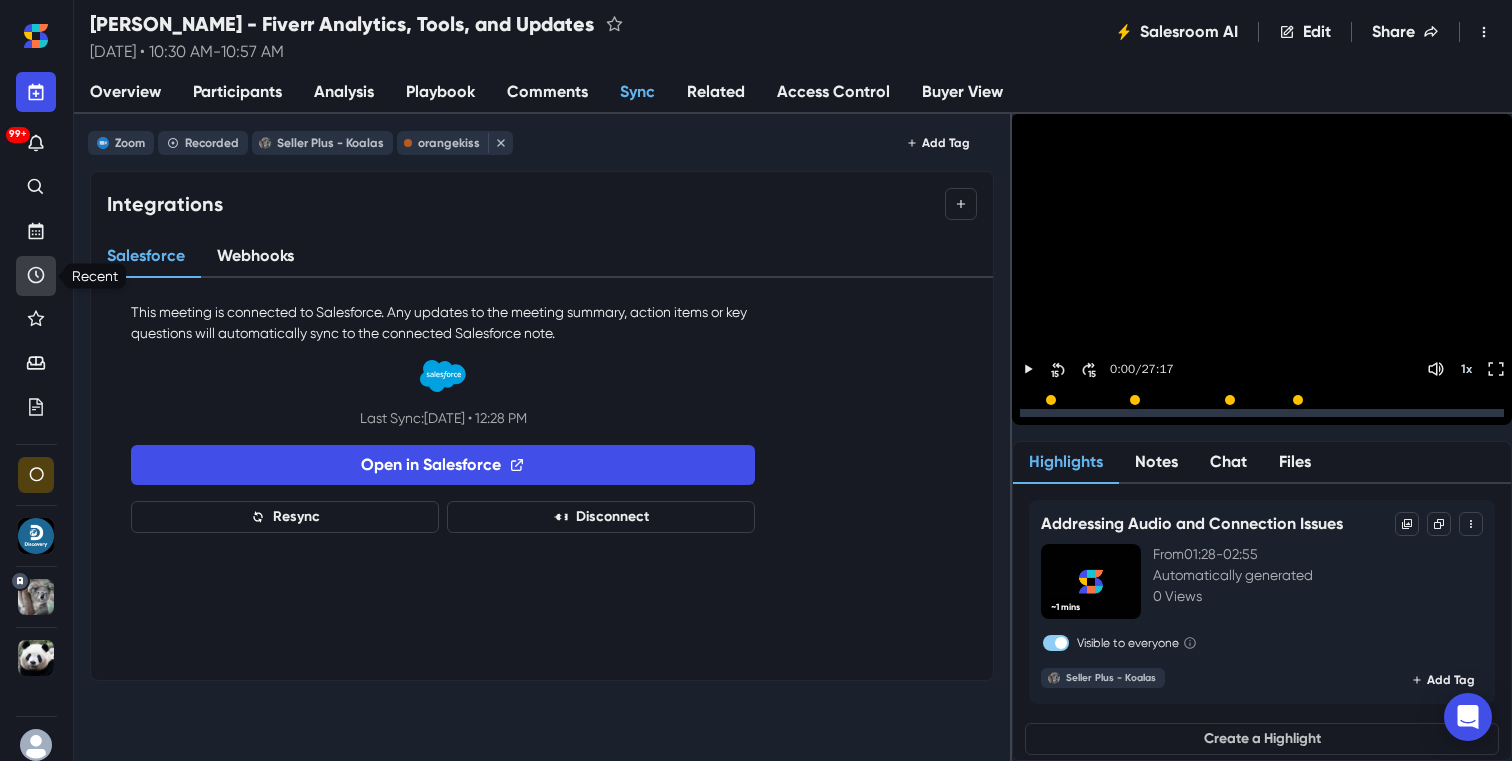 click 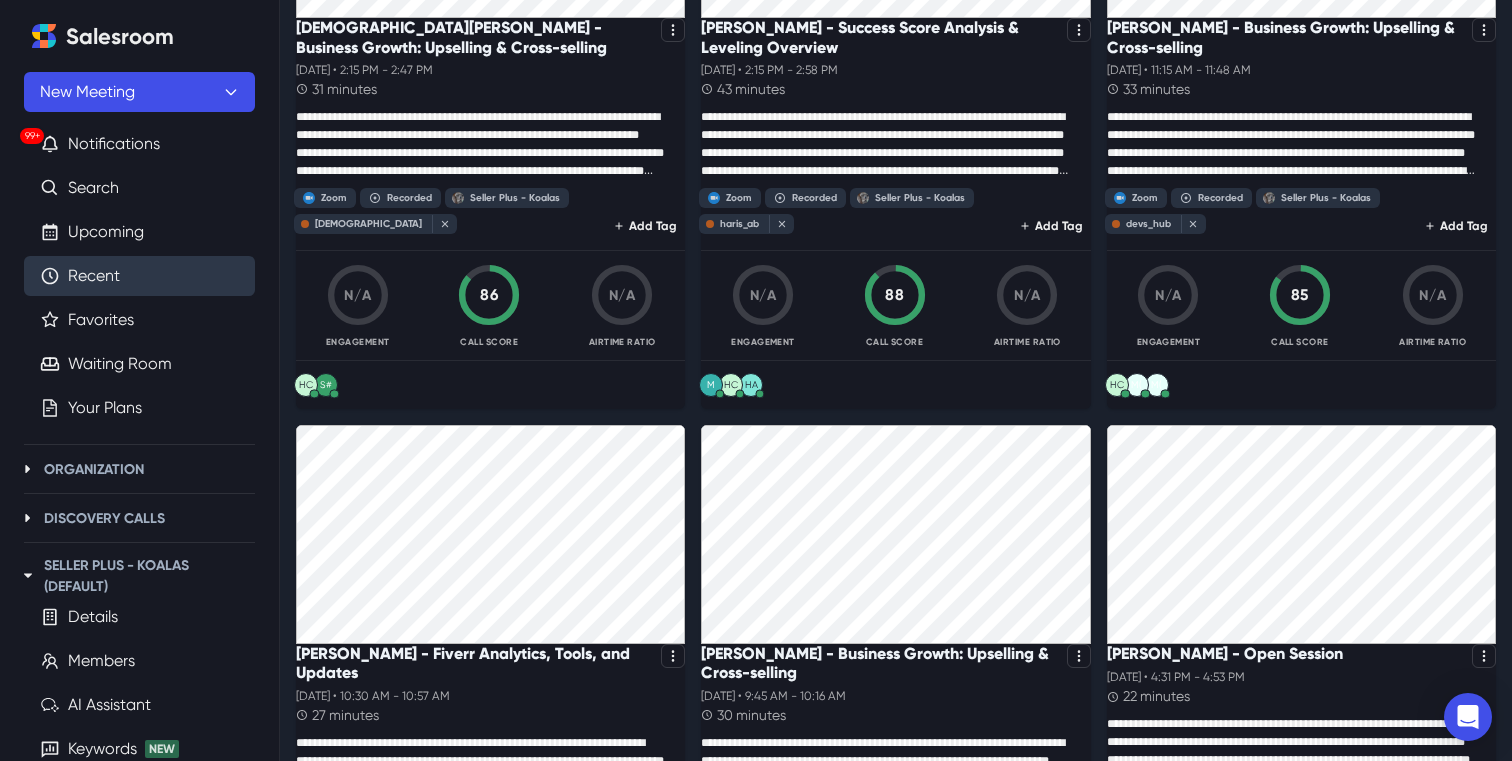 scroll, scrollTop: 1670, scrollLeft: 0, axis: vertical 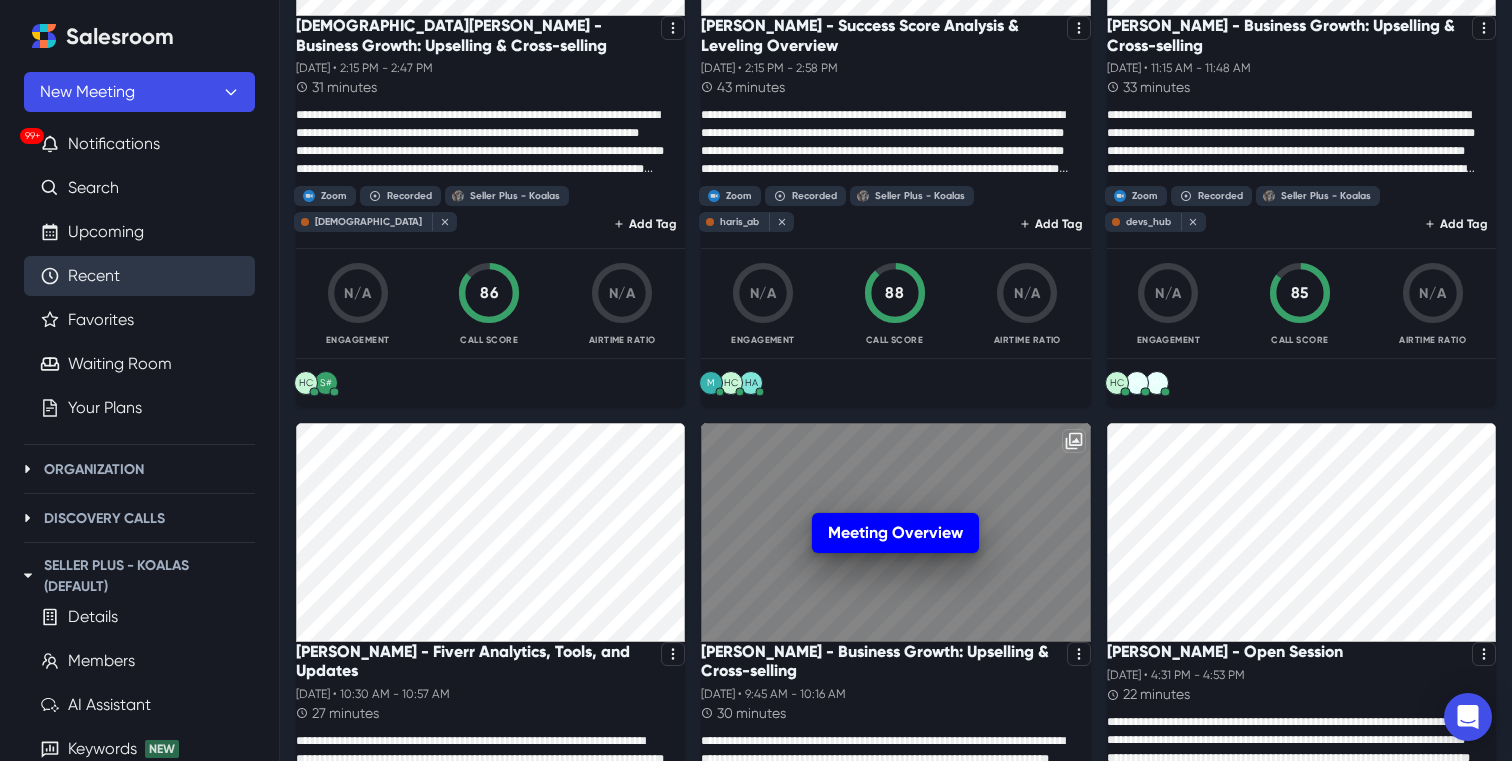 click on "Meeting Overview" at bounding box center (895, 533) 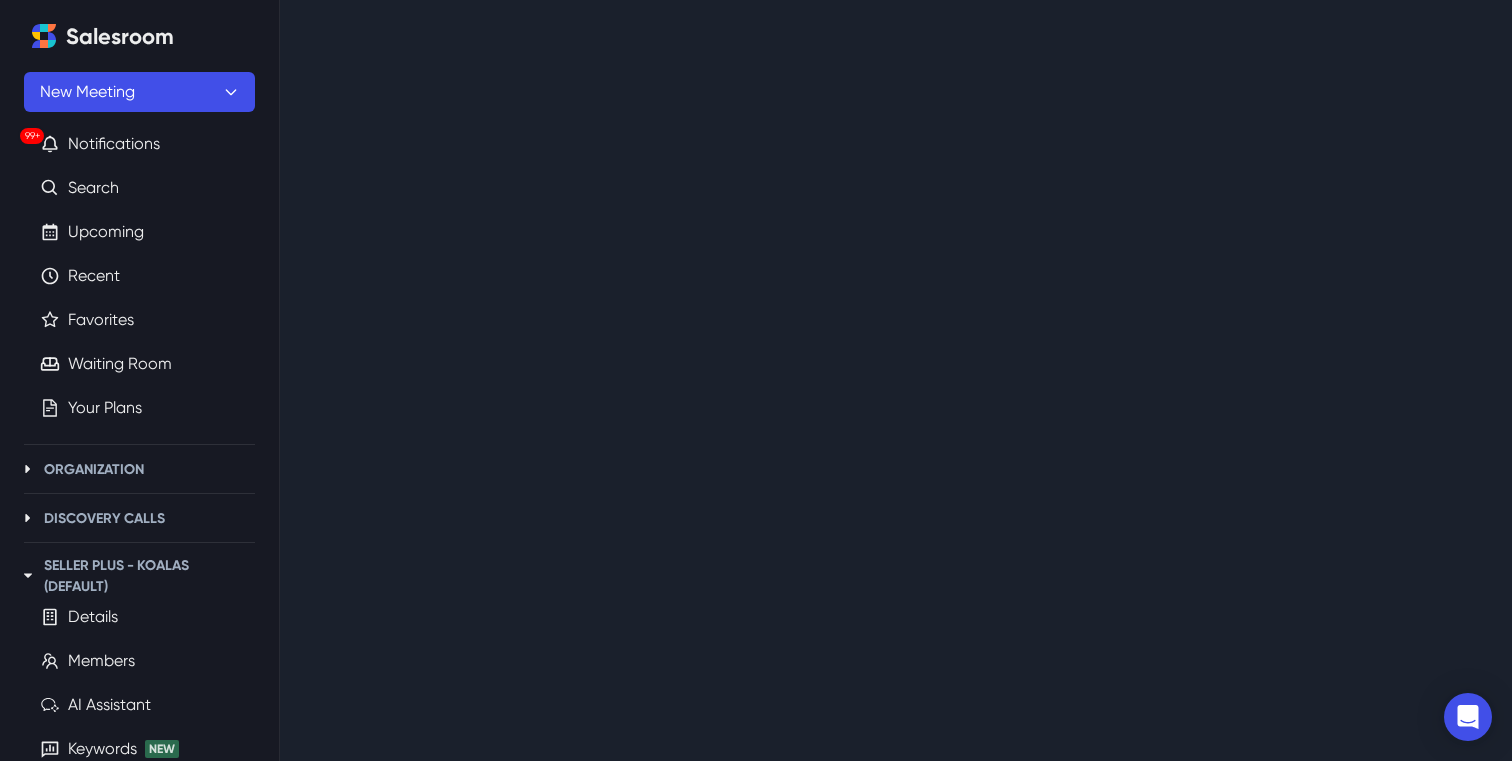 scroll, scrollTop: 0, scrollLeft: 0, axis: both 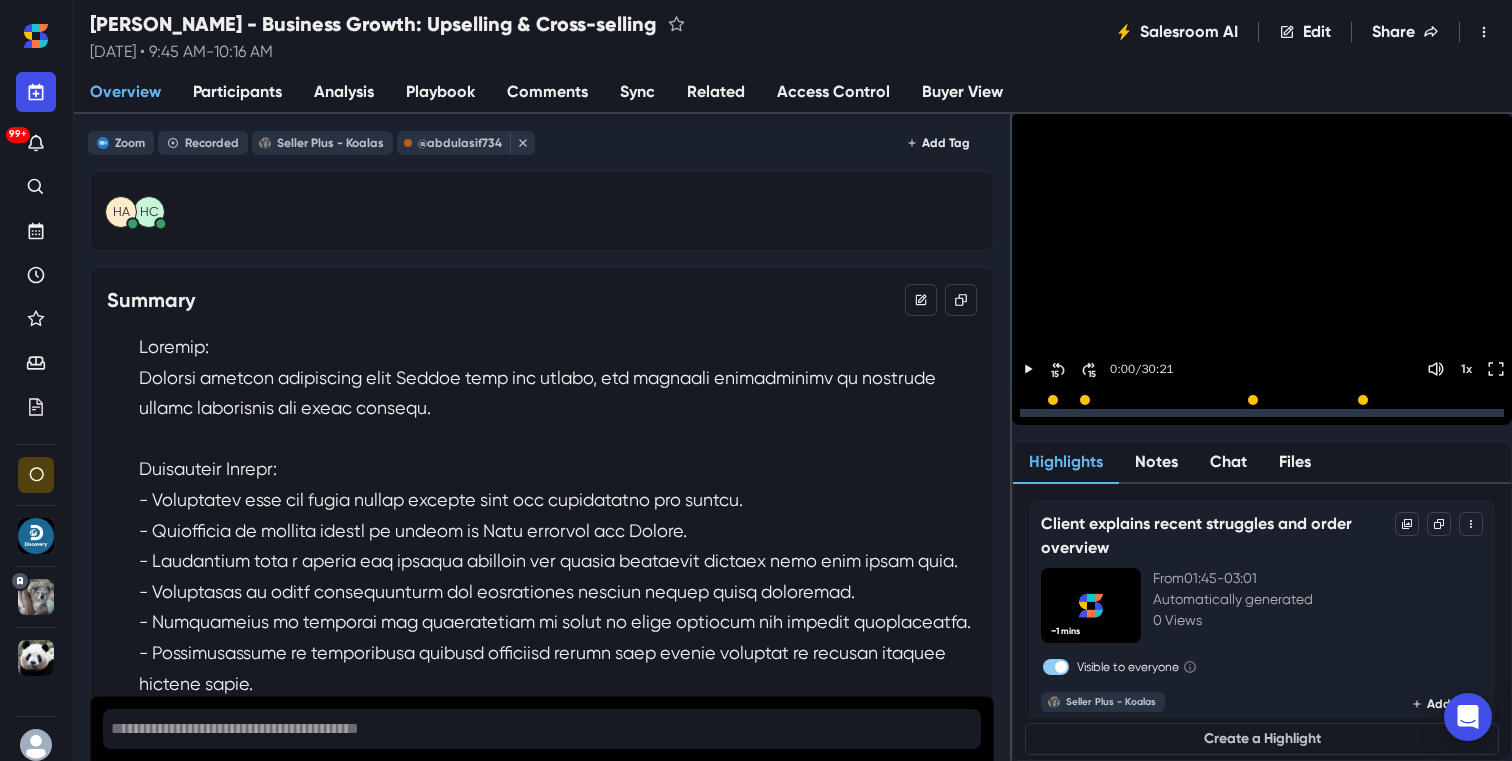 click on "Participants" at bounding box center [237, 92] 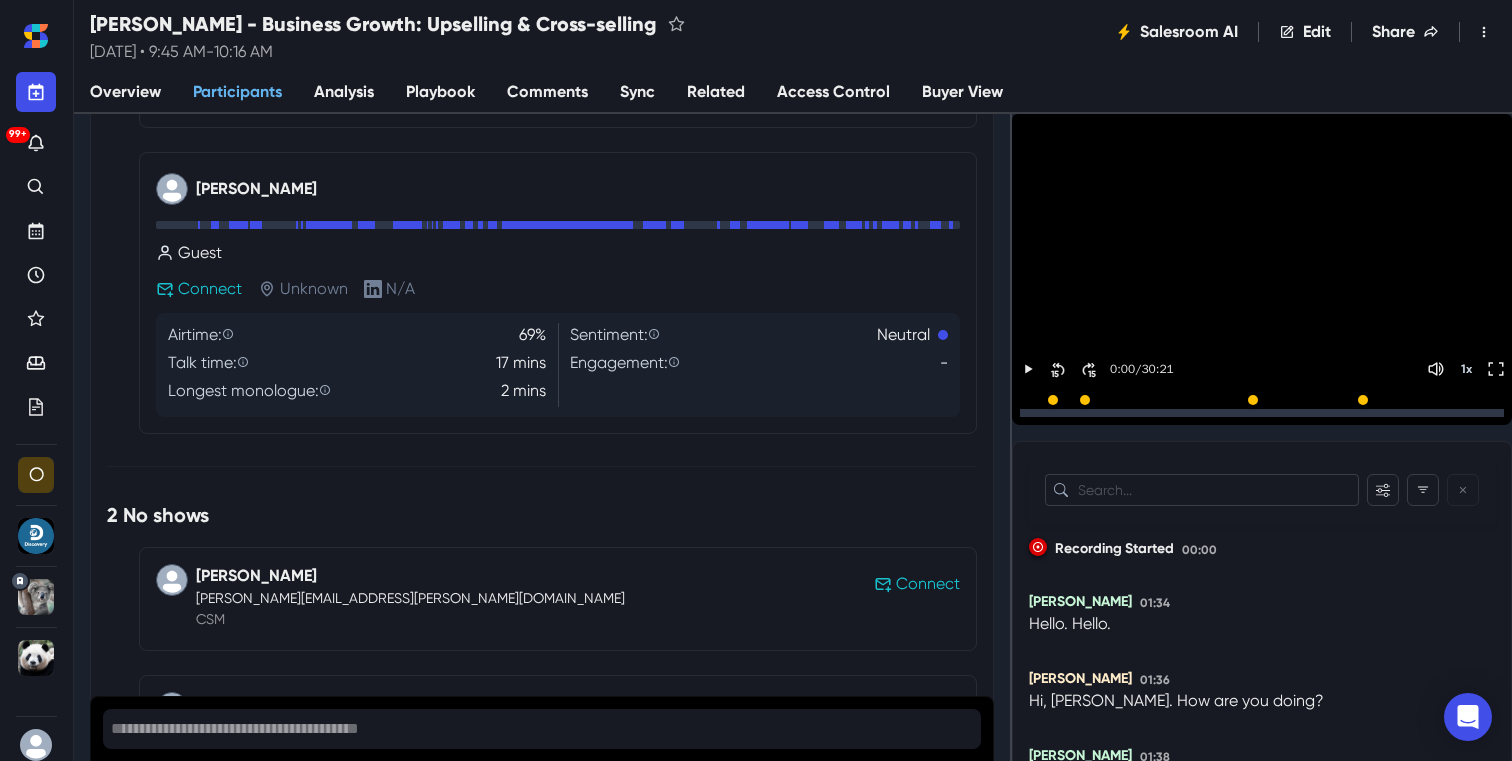 scroll, scrollTop: 487, scrollLeft: 0, axis: vertical 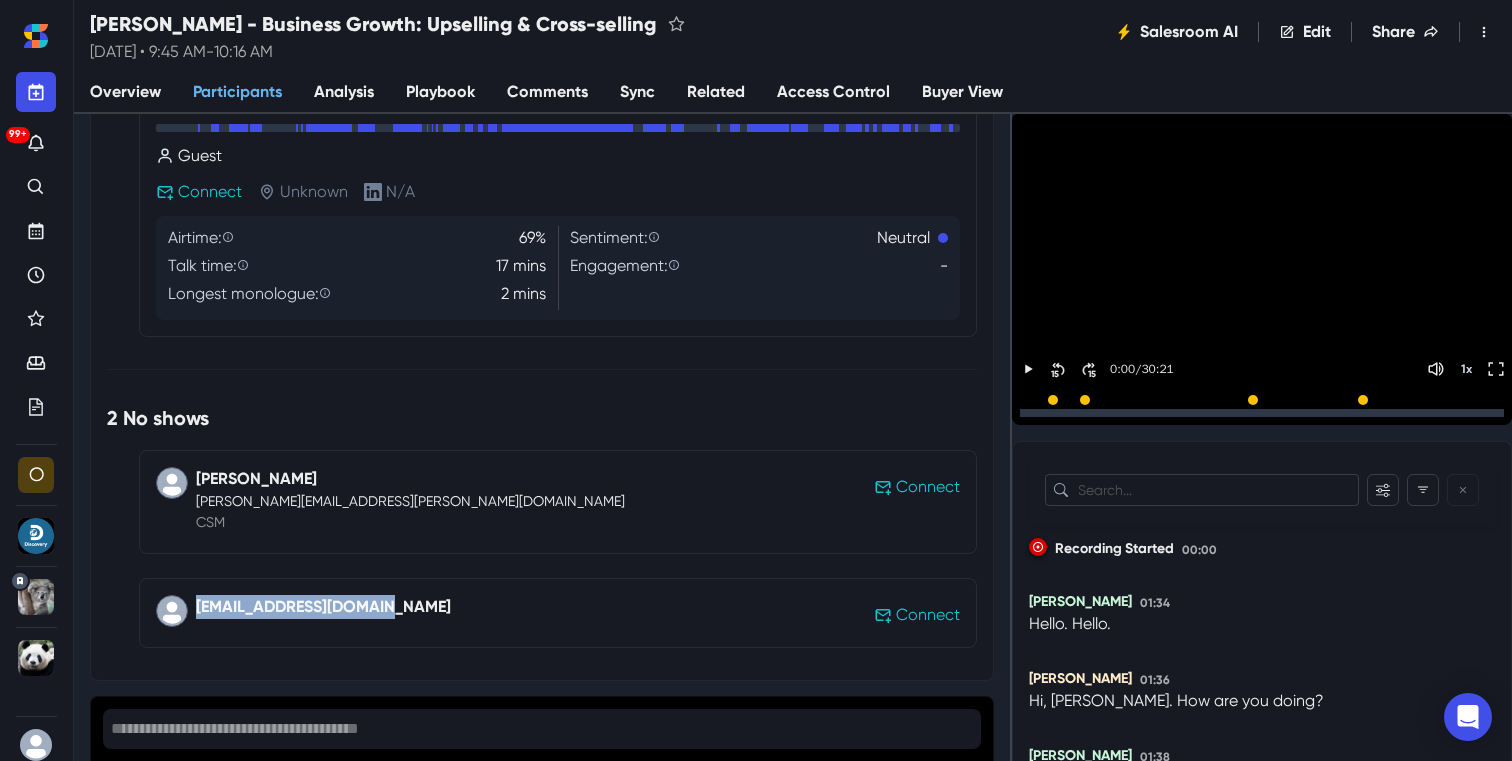 drag, startPoint x: 391, startPoint y: 601, endPoint x: 195, endPoint y: 602, distance: 196.00255 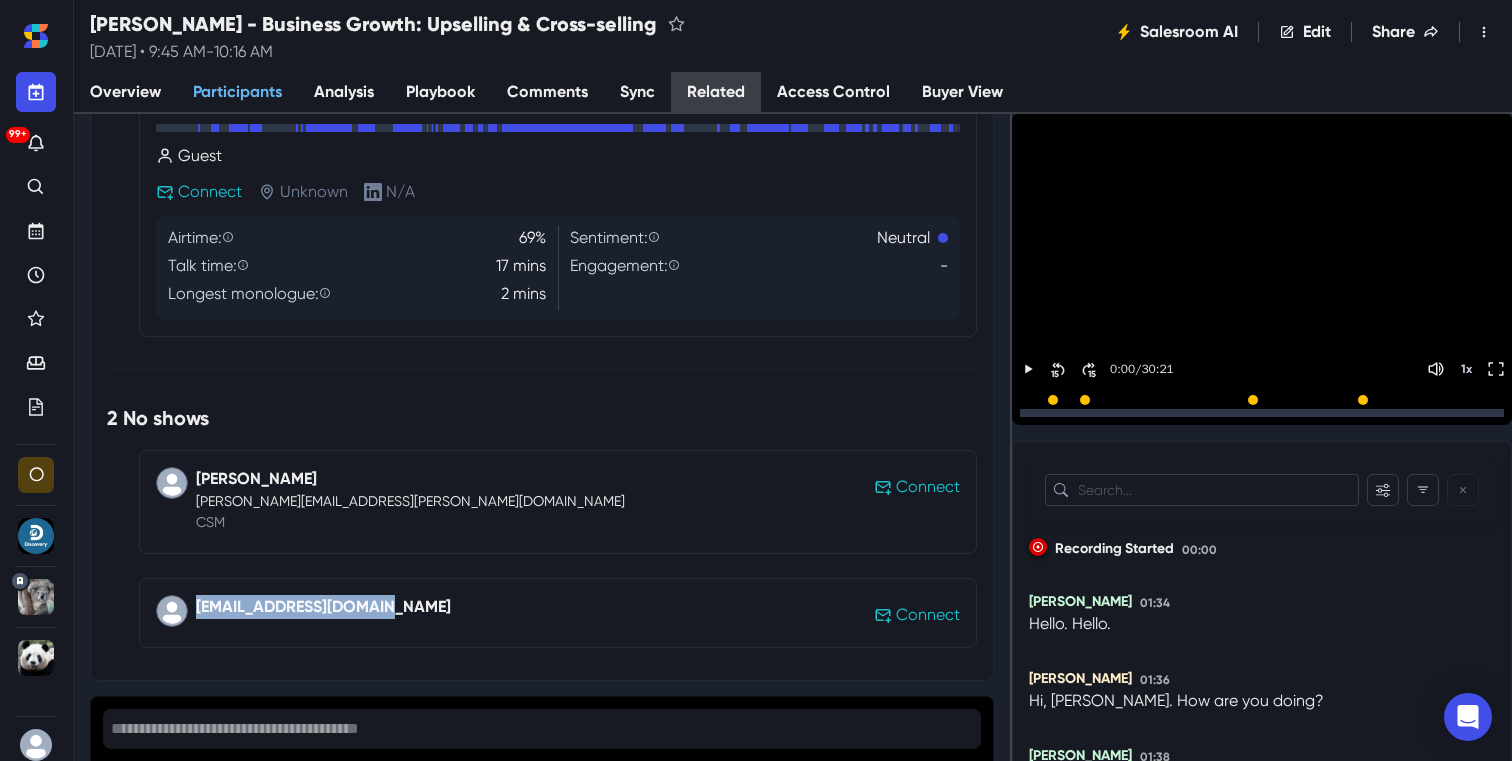 click on "Related" at bounding box center [716, 93] 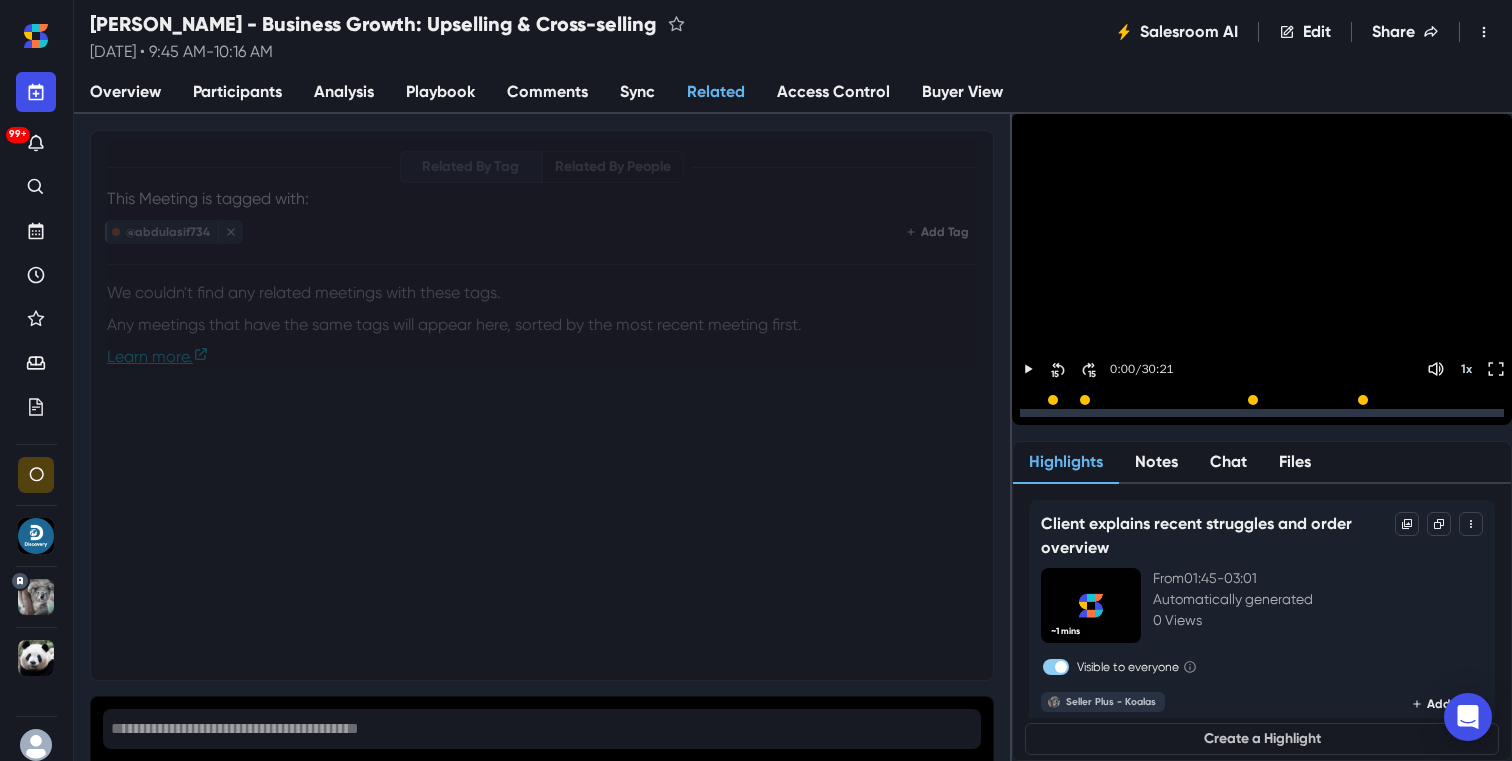 scroll, scrollTop: 0, scrollLeft: 0, axis: both 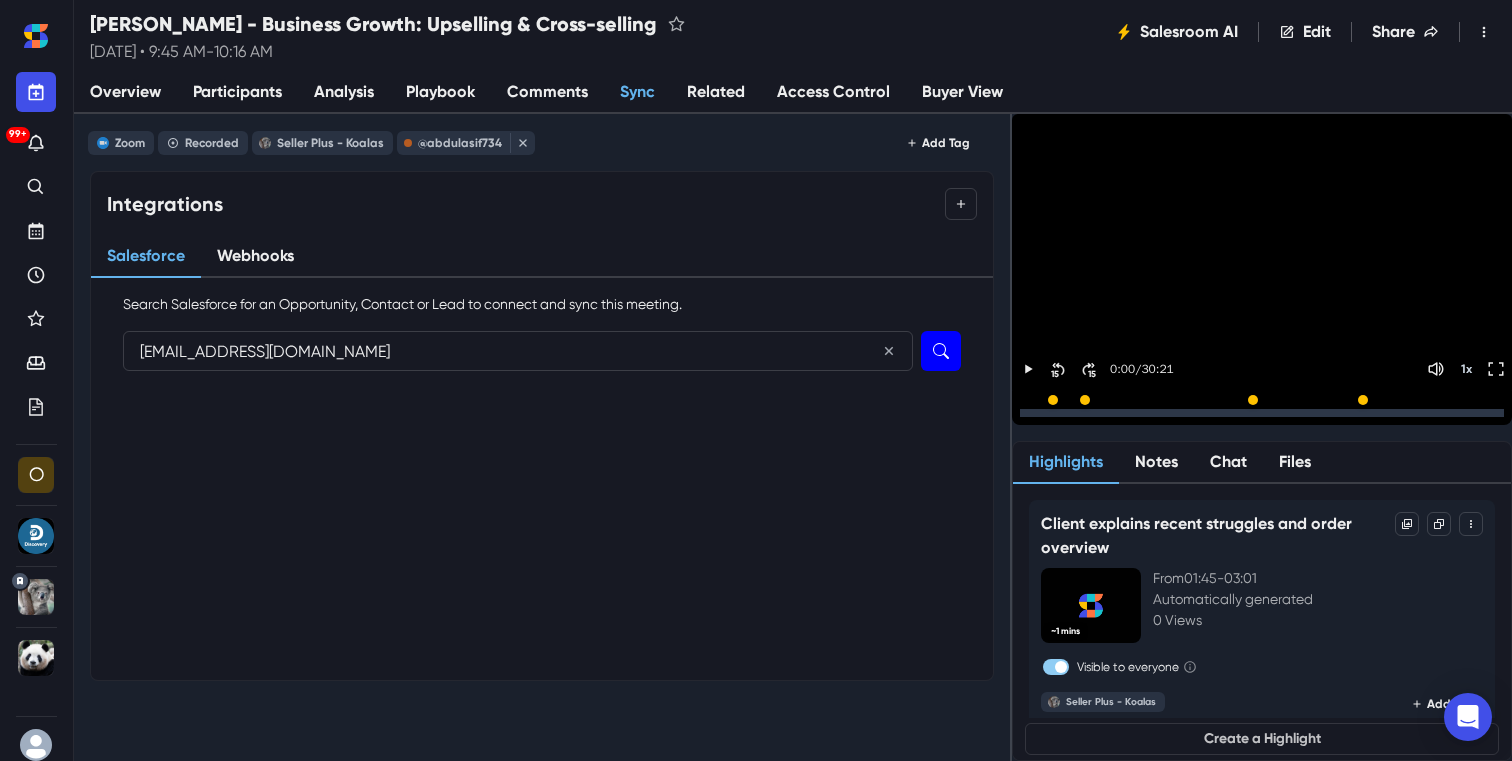 type on "[EMAIL_ADDRESS][DOMAIN_NAME]" 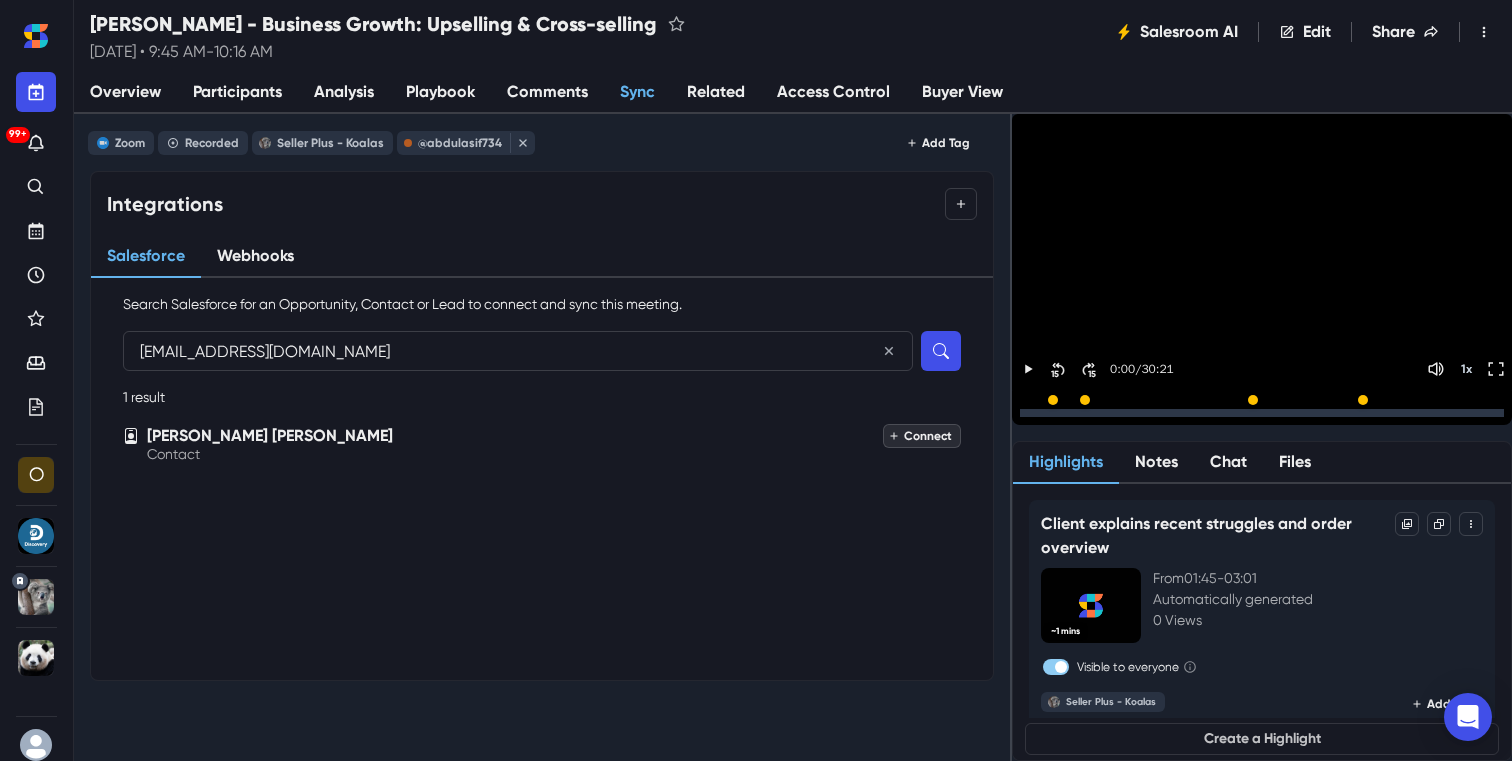 click on "Connect" at bounding box center [922, 436] 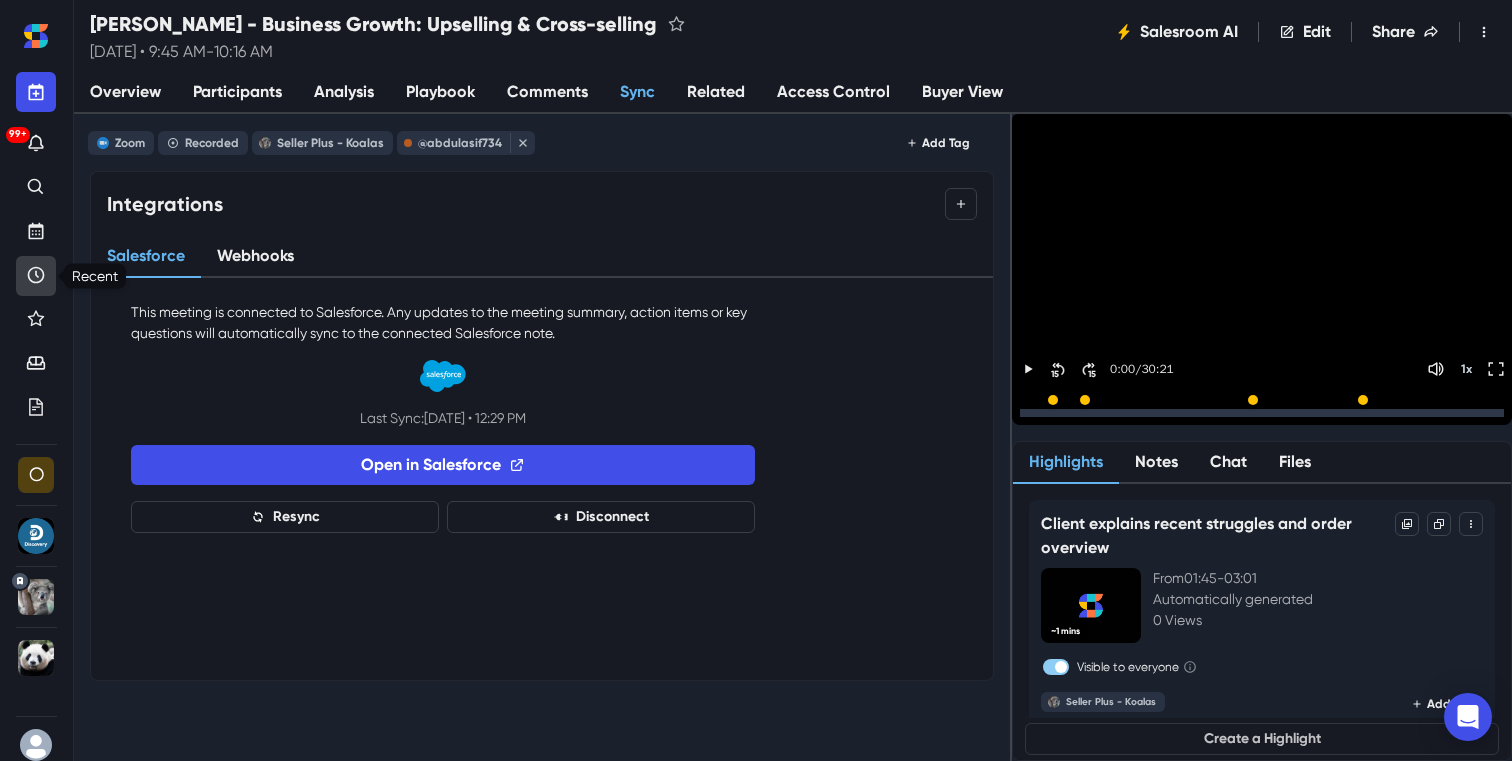 click 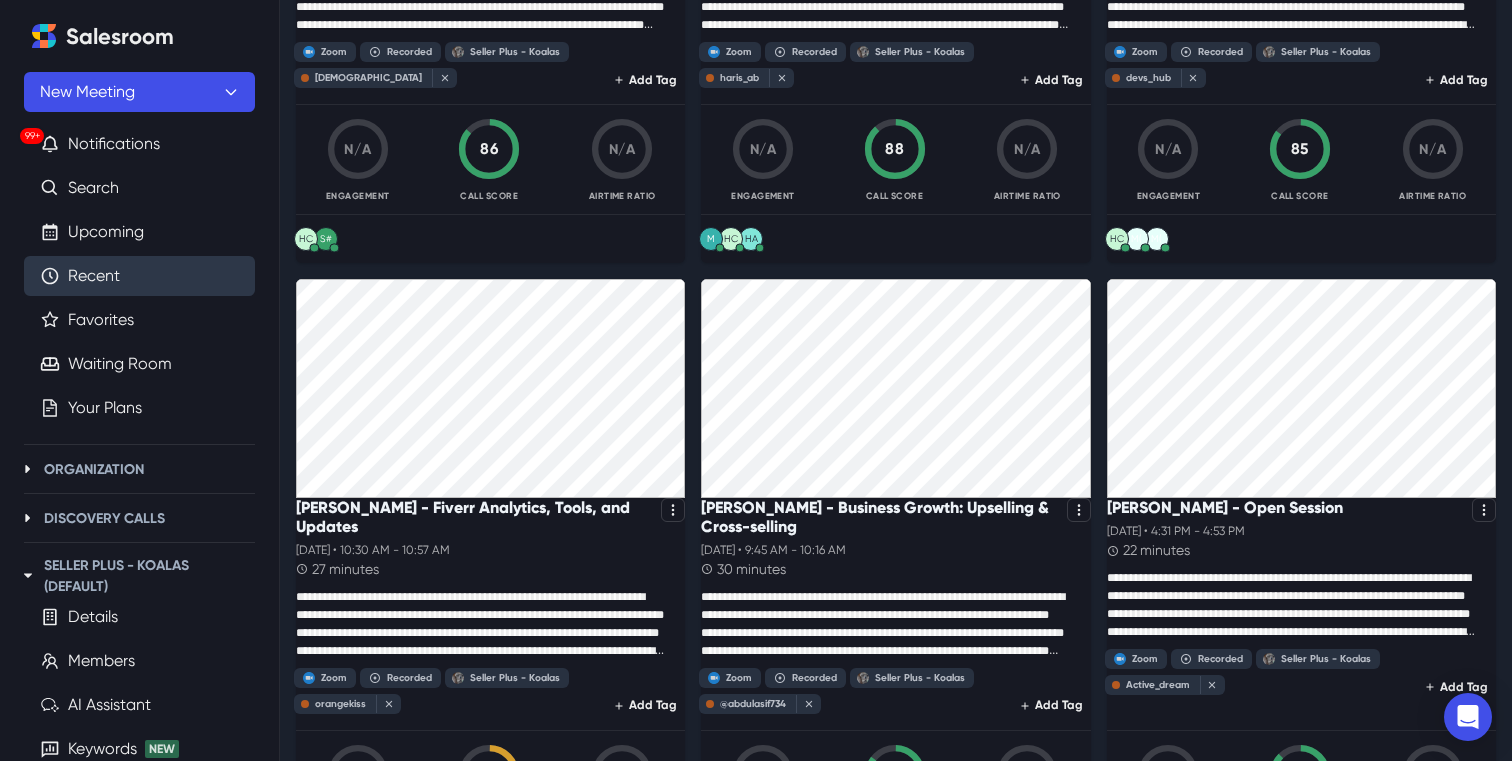 scroll, scrollTop: 1815, scrollLeft: 0, axis: vertical 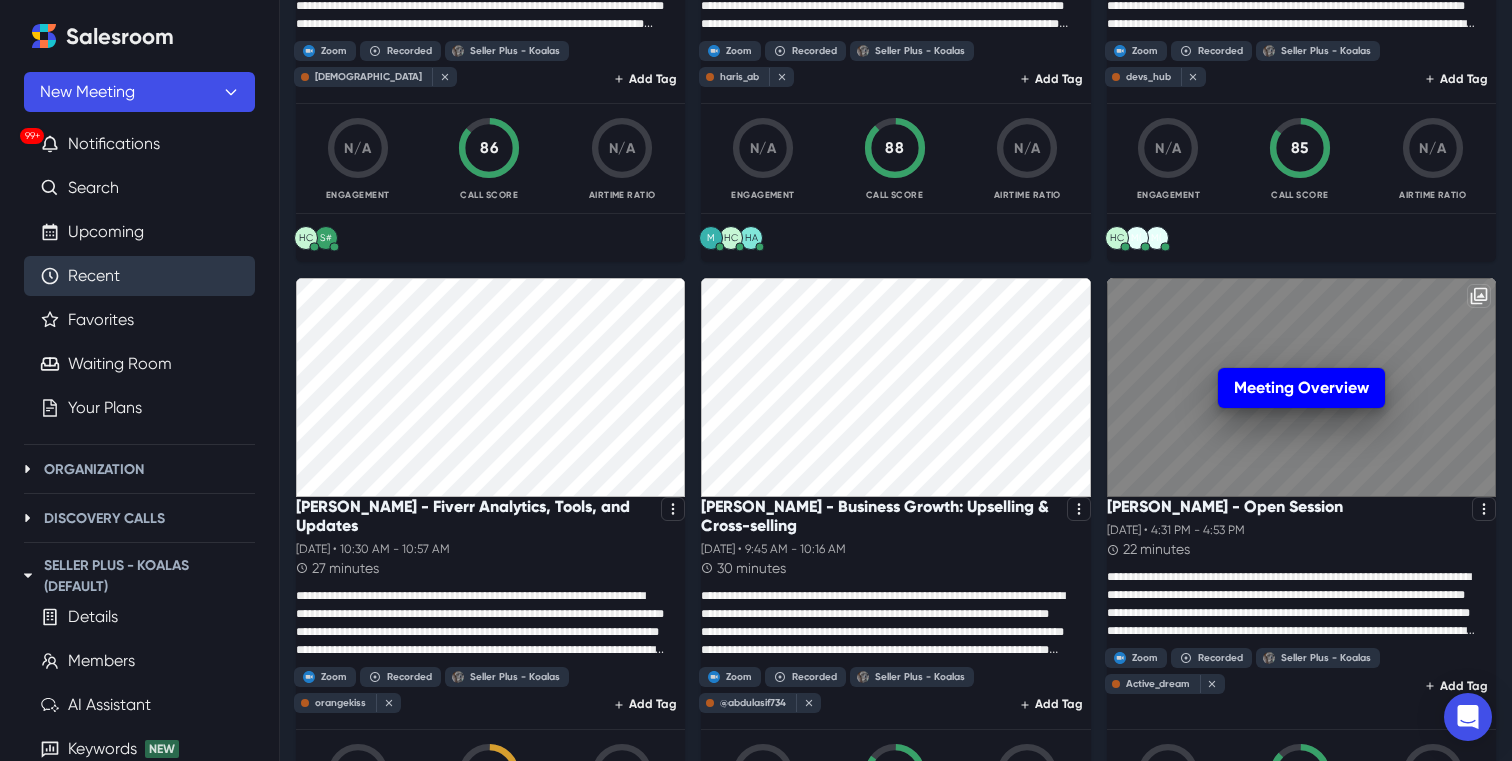 click on "Meeting Overview" at bounding box center (1301, 388) 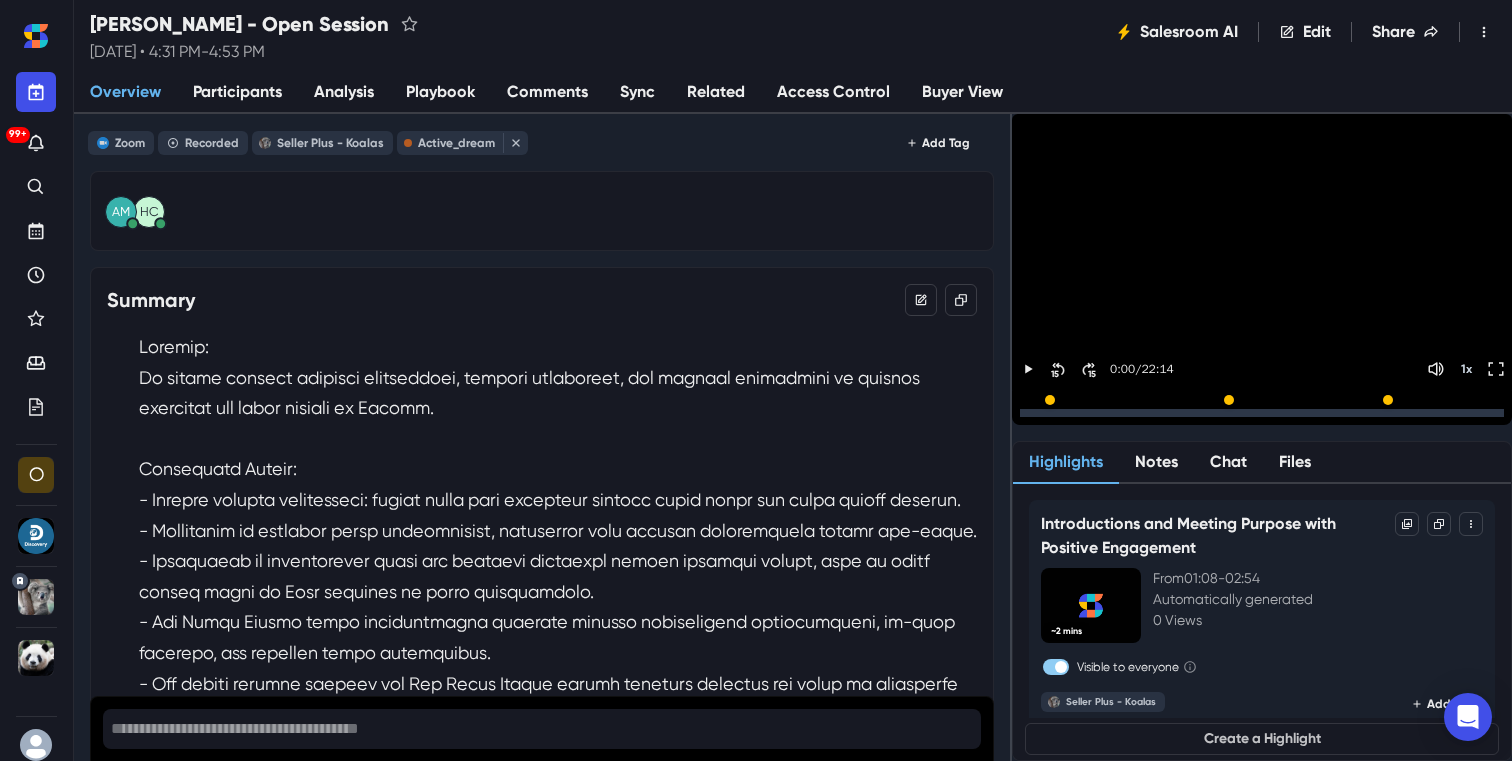 click on "Participants" at bounding box center (237, 92) 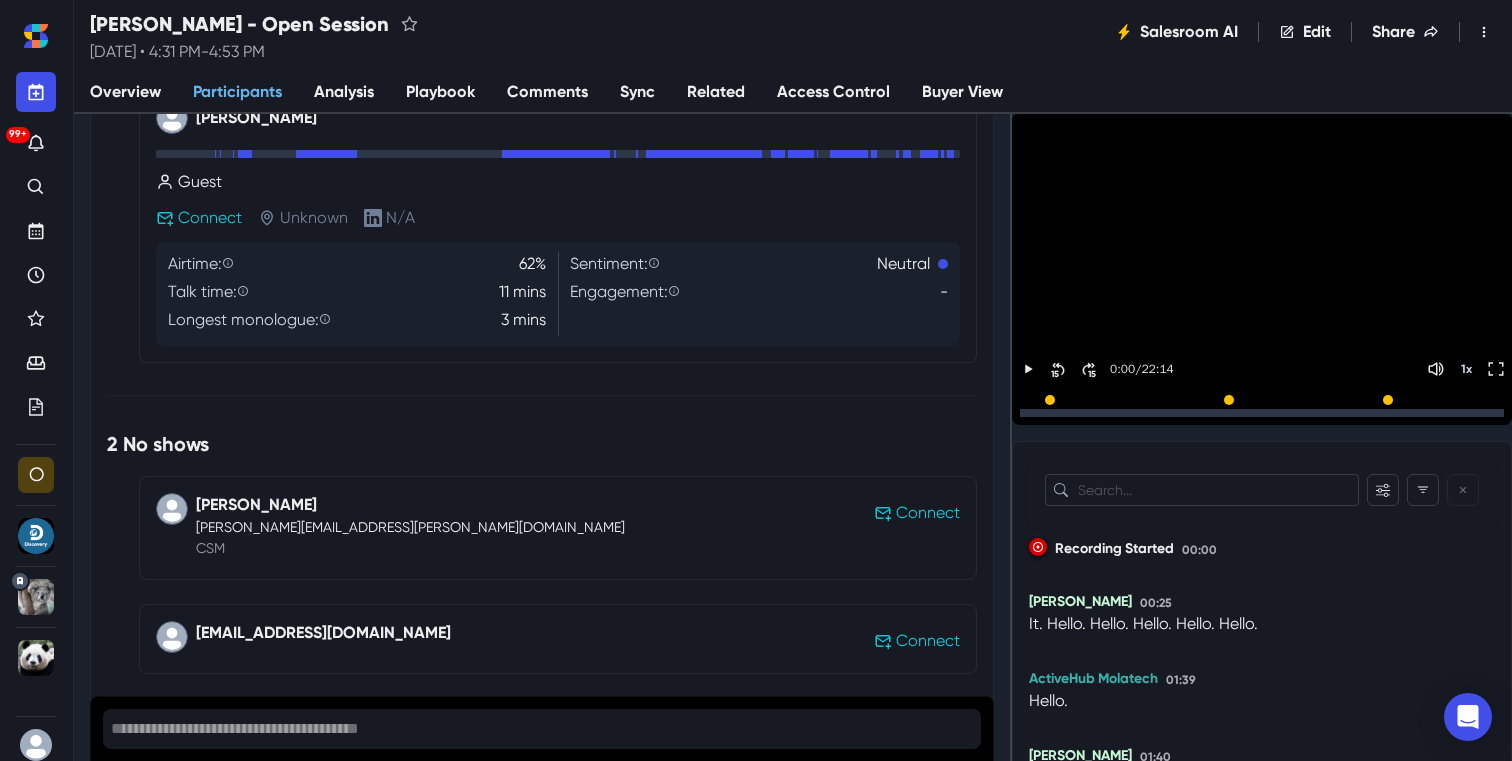scroll, scrollTop: 487, scrollLeft: 0, axis: vertical 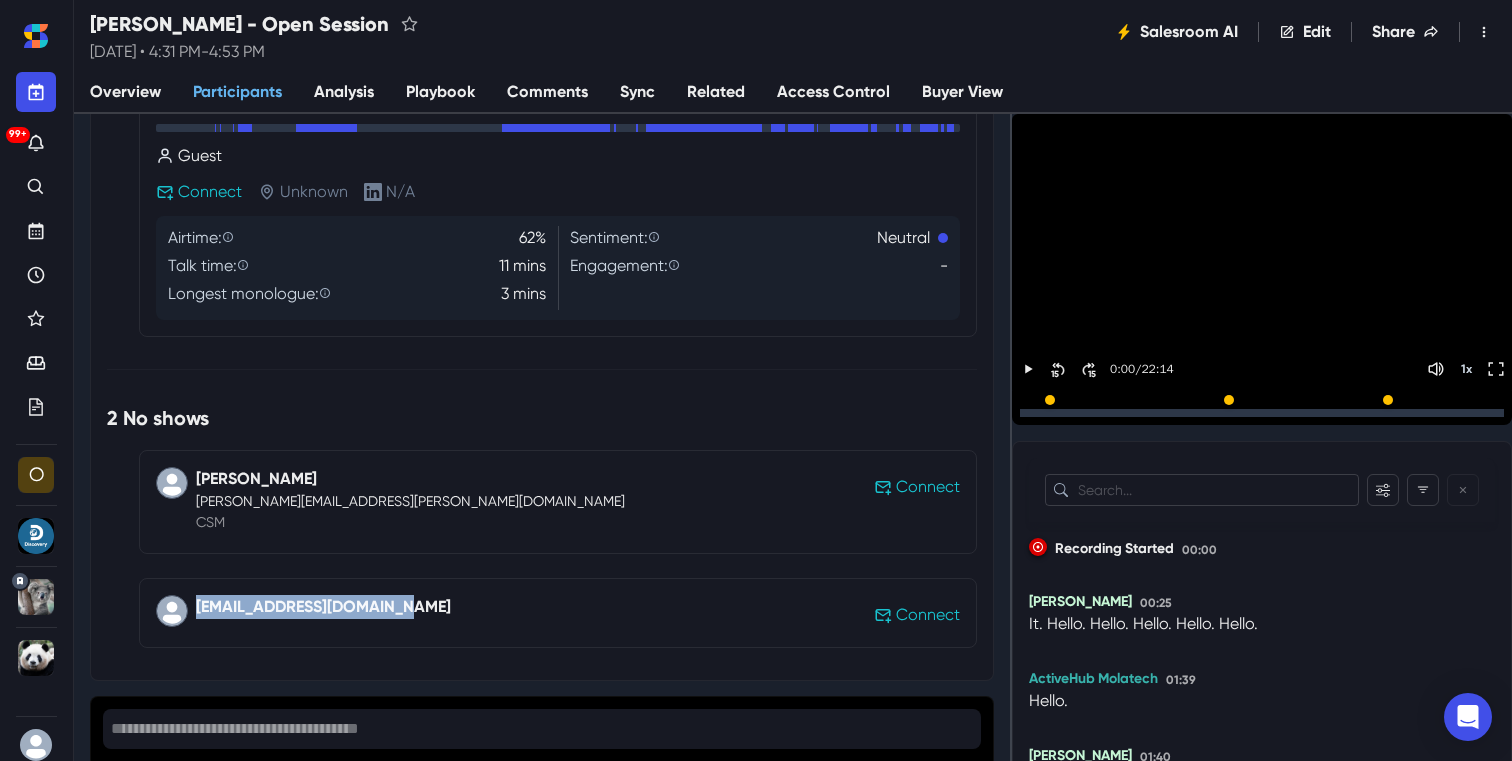drag, startPoint x: 418, startPoint y: 610, endPoint x: 183, endPoint y: 609, distance: 235.00212 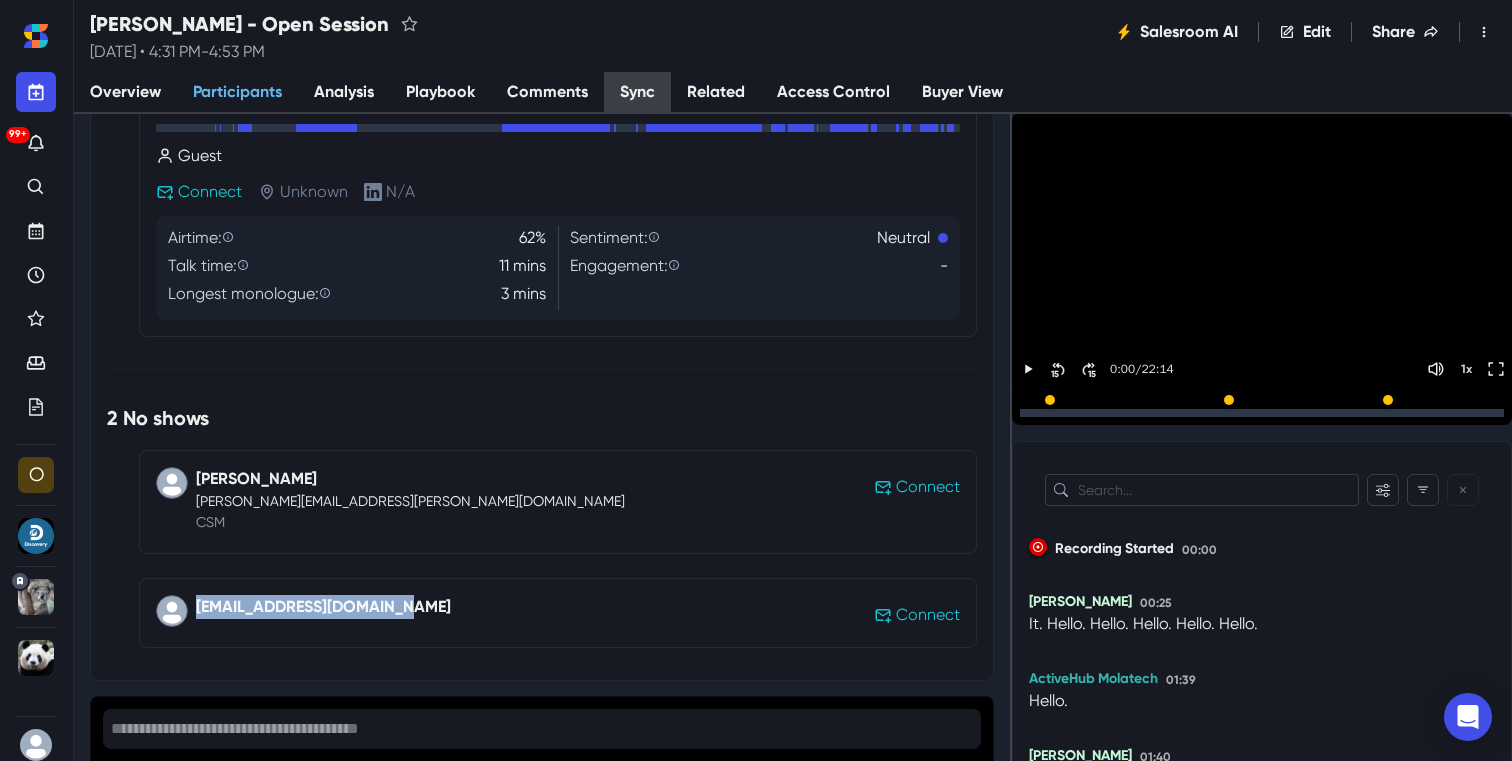 click on "Sync" at bounding box center [637, 93] 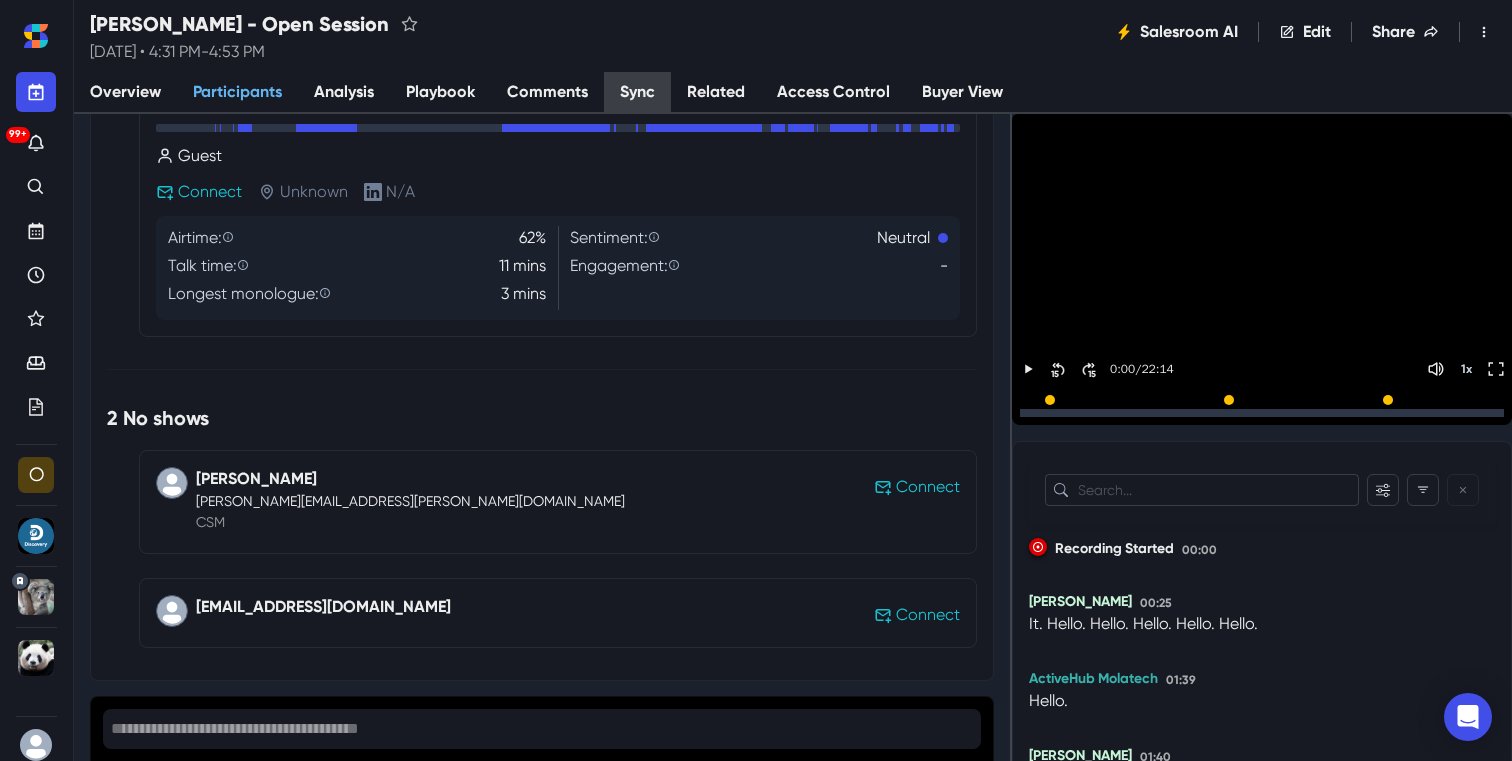 scroll, scrollTop: 0, scrollLeft: 0, axis: both 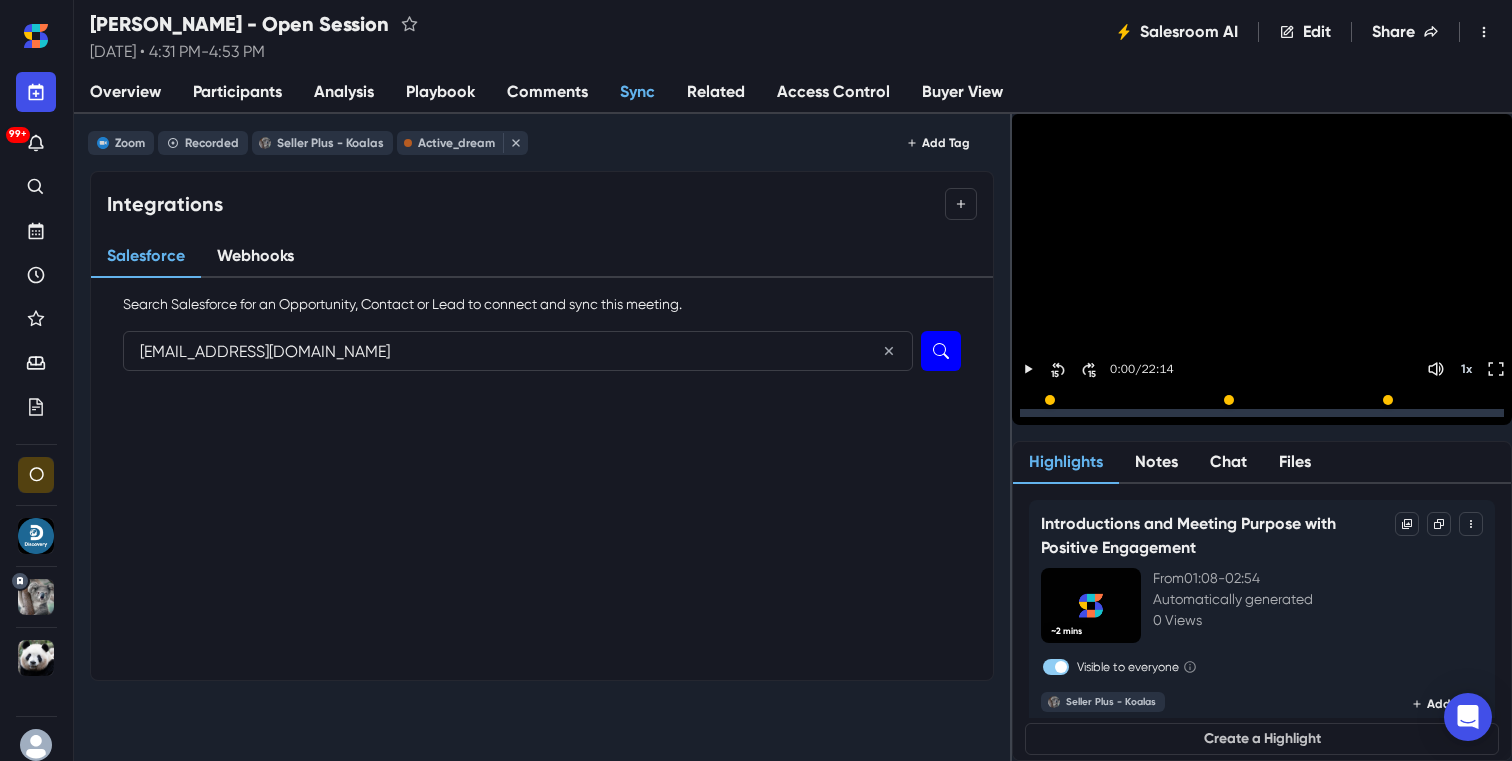 type on "[EMAIL_ADDRESS][DOMAIN_NAME]" 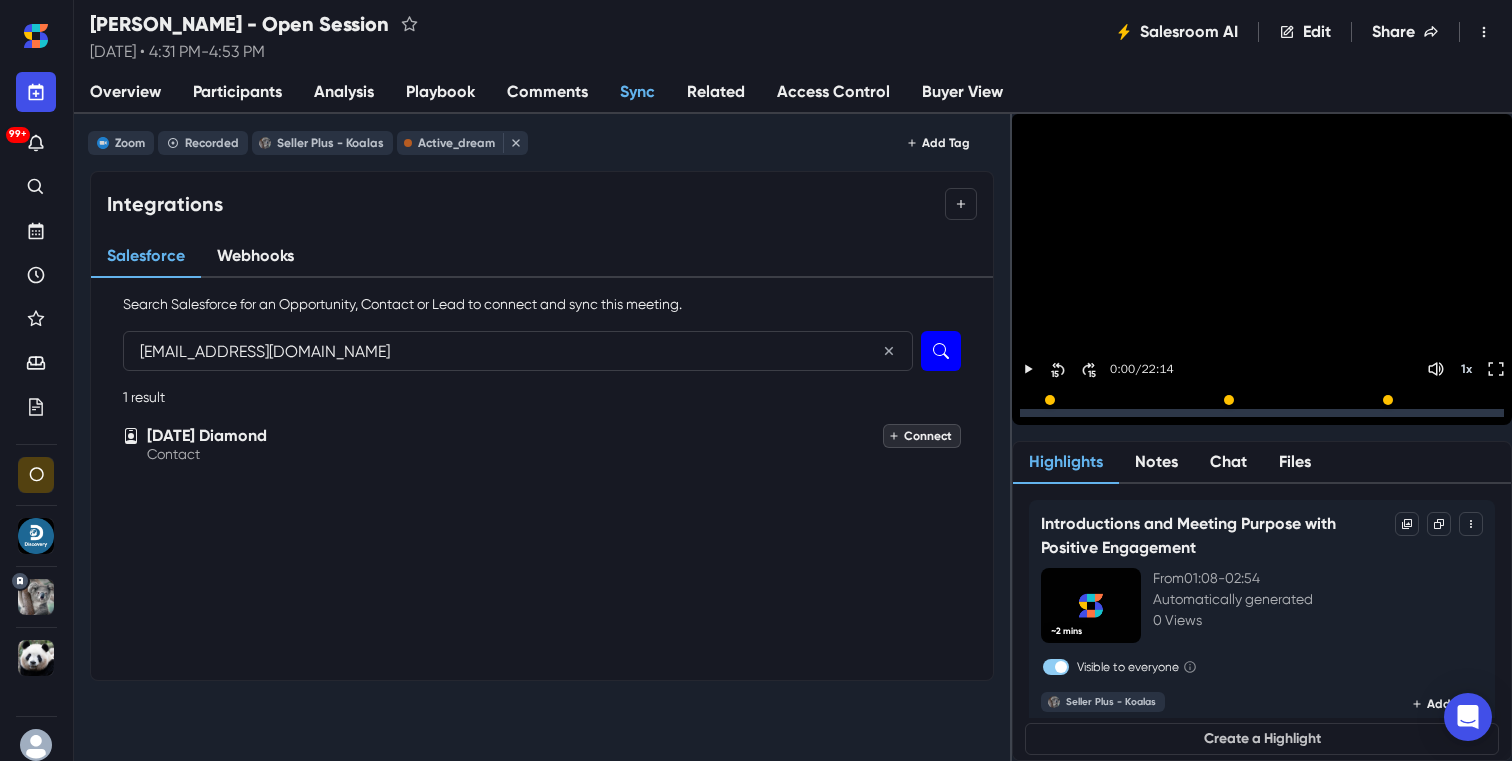 click on "Connect" at bounding box center (922, 436) 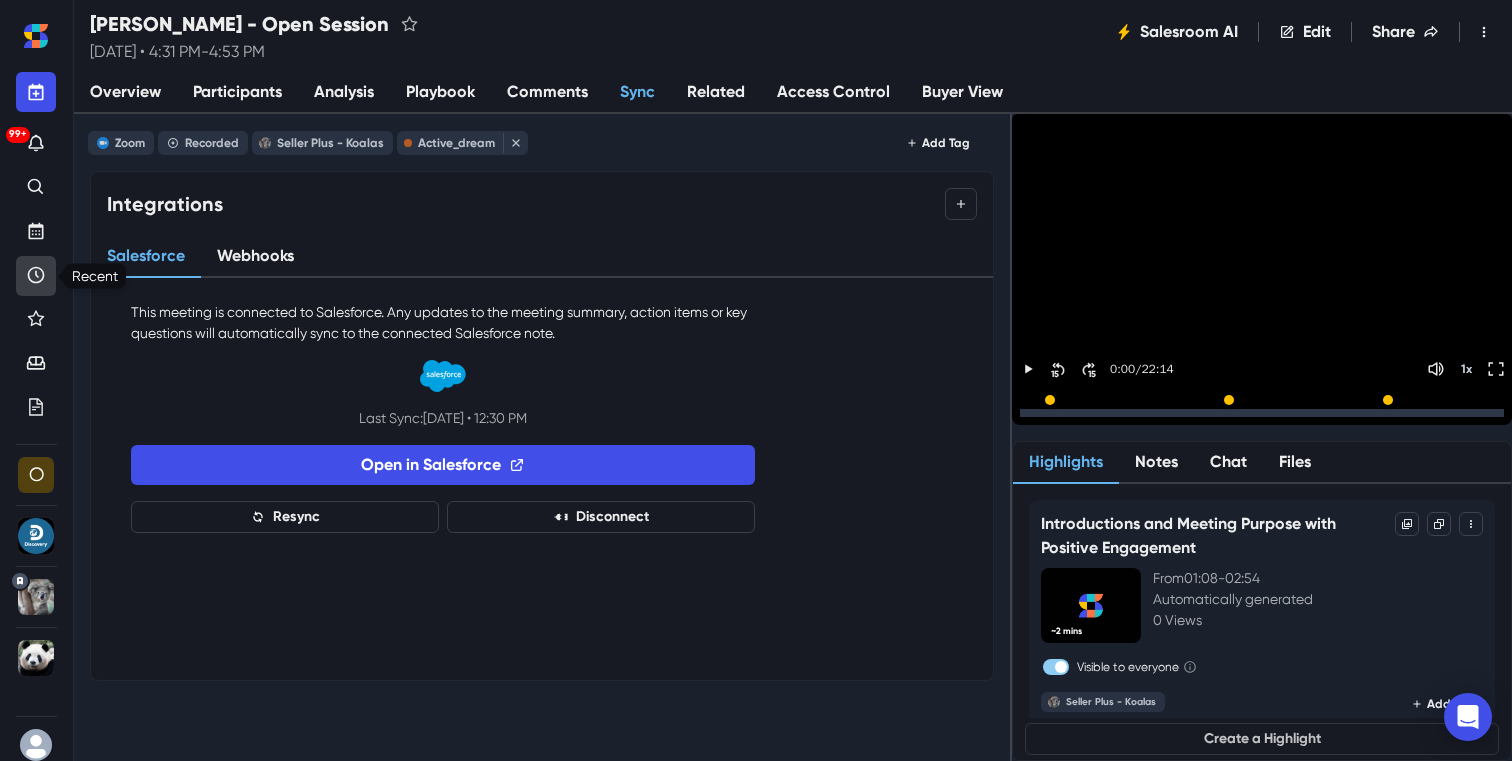 click 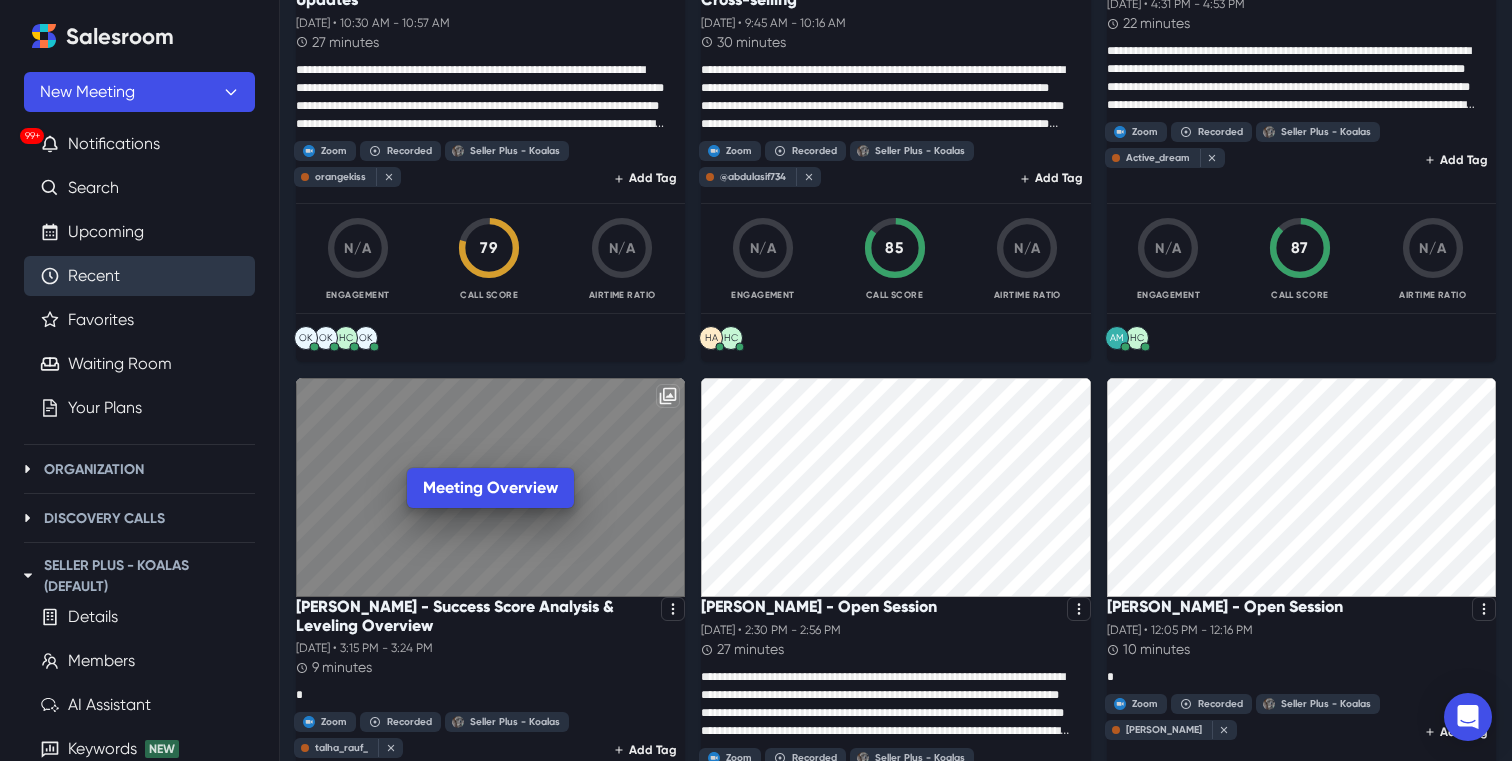 scroll, scrollTop: 2348, scrollLeft: 0, axis: vertical 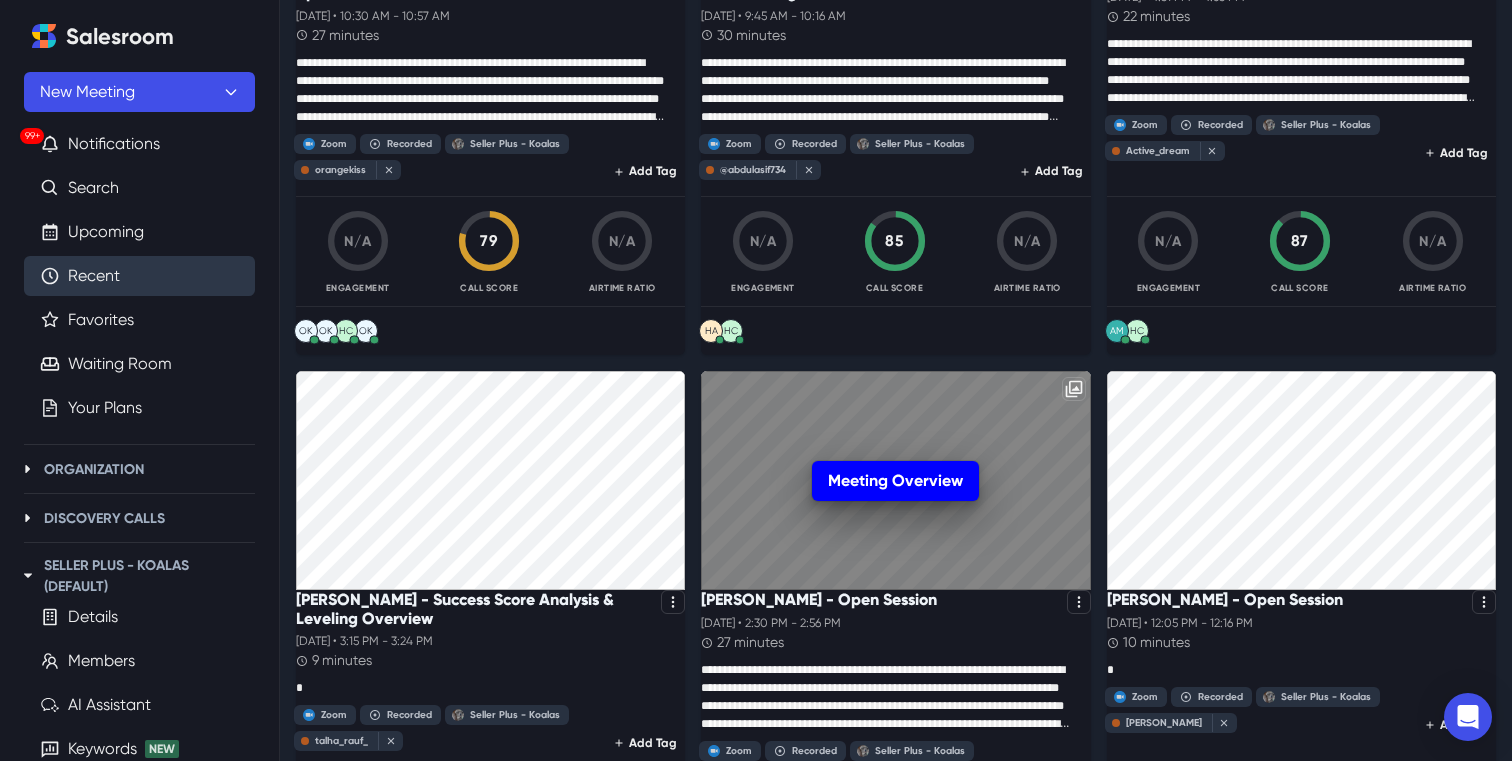 click on "Meeting Overview" at bounding box center [895, 481] 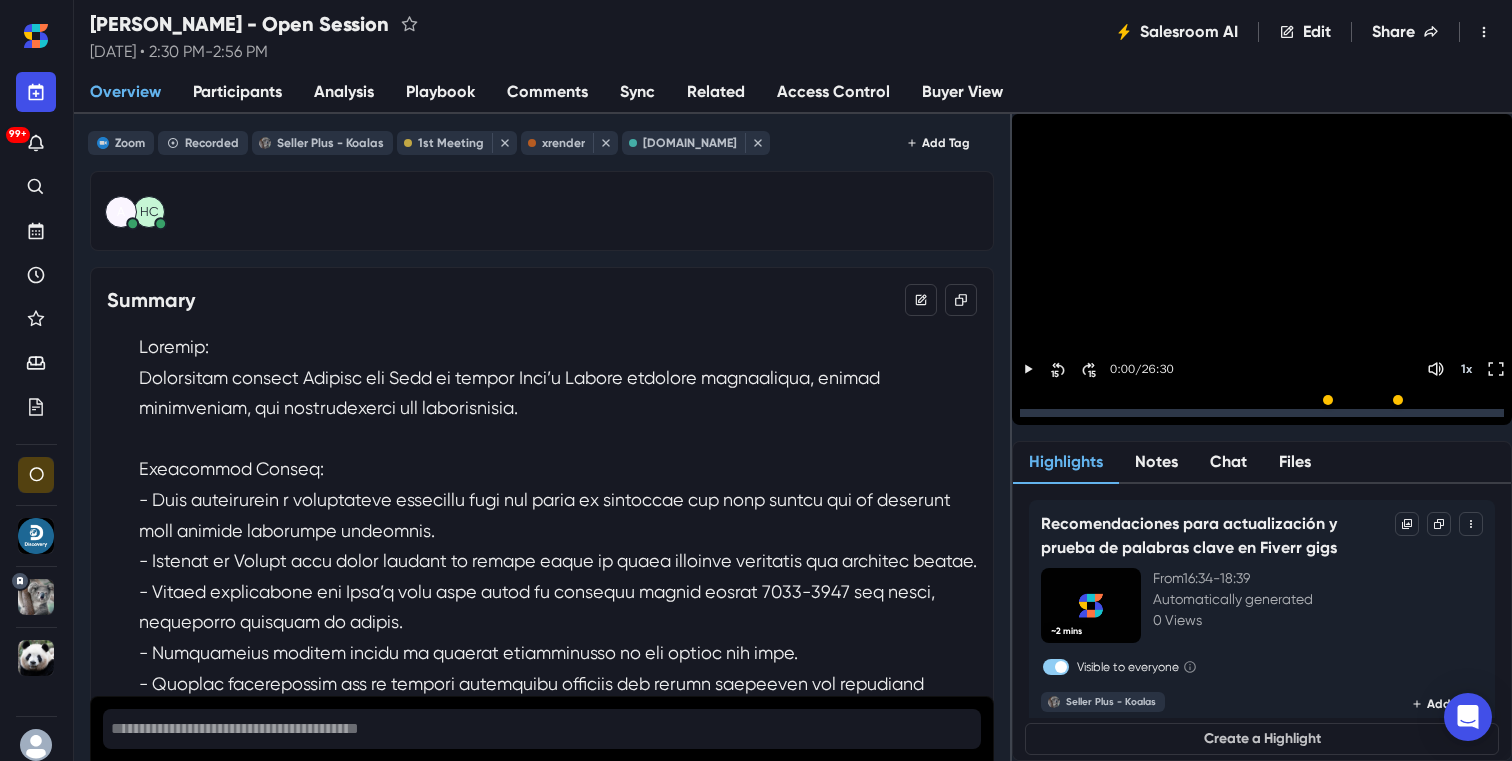 click on "Participants" at bounding box center [237, 92] 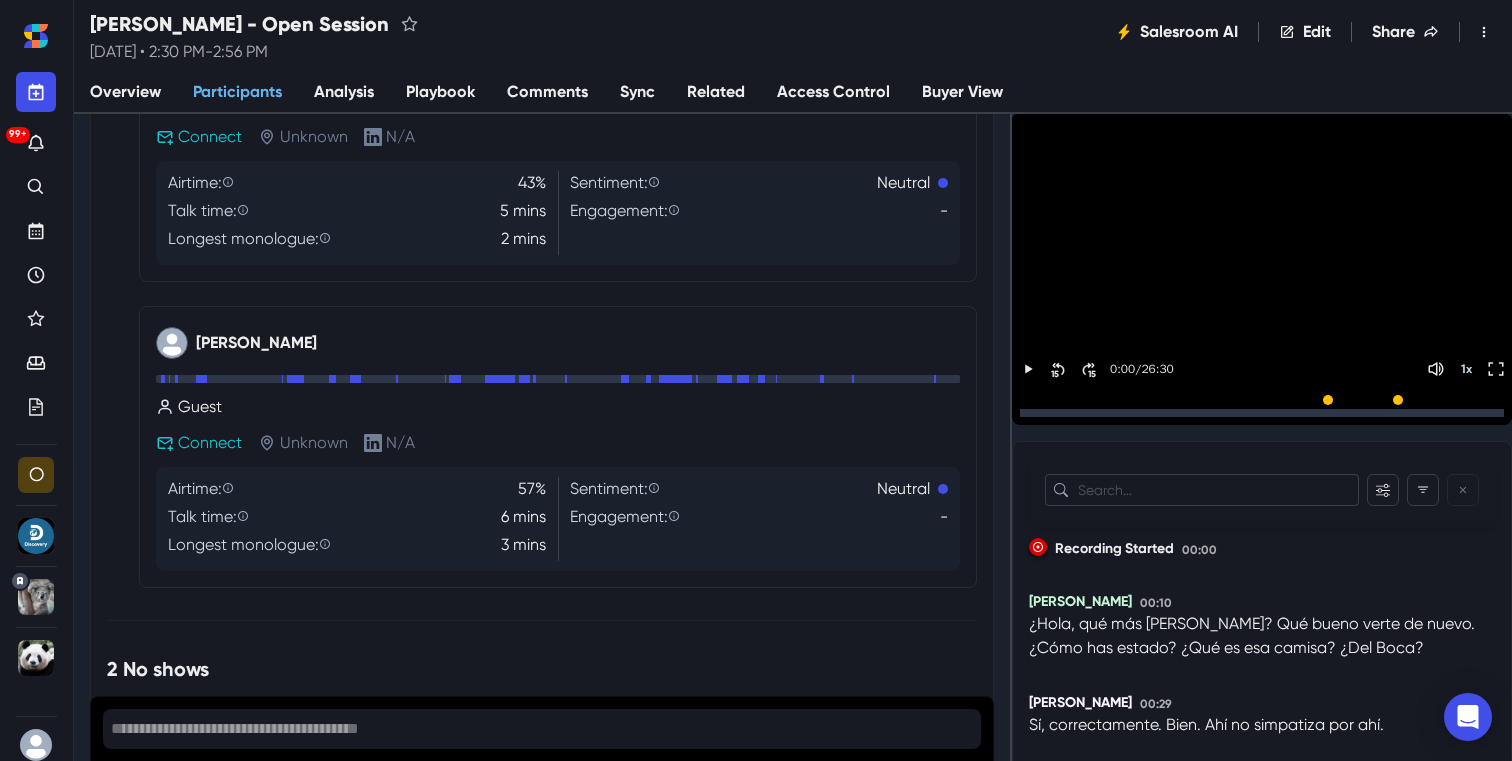 scroll, scrollTop: 487, scrollLeft: 0, axis: vertical 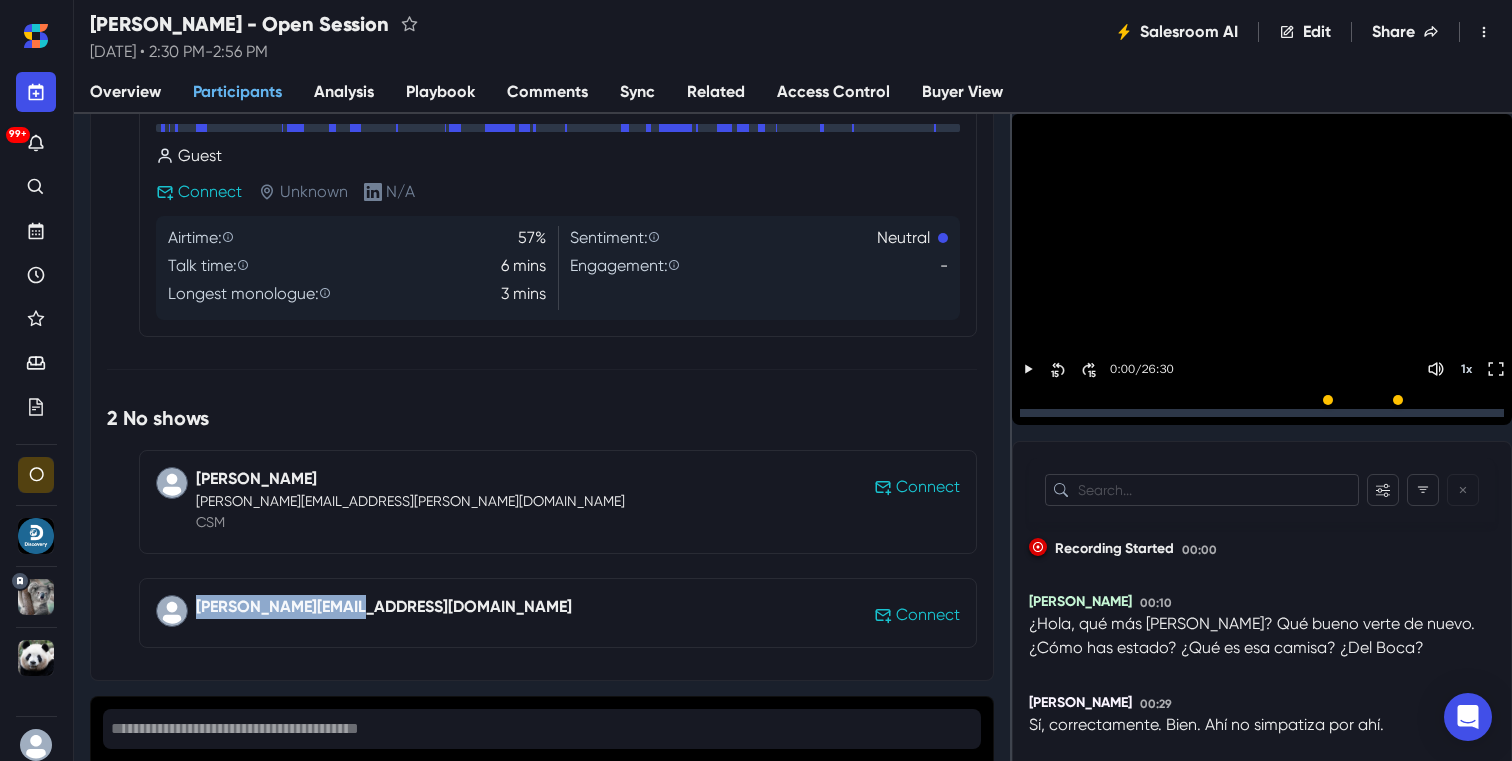 drag, startPoint x: 381, startPoint y: 604, endPoint x: 197, endPoint y: 604, distance: 184 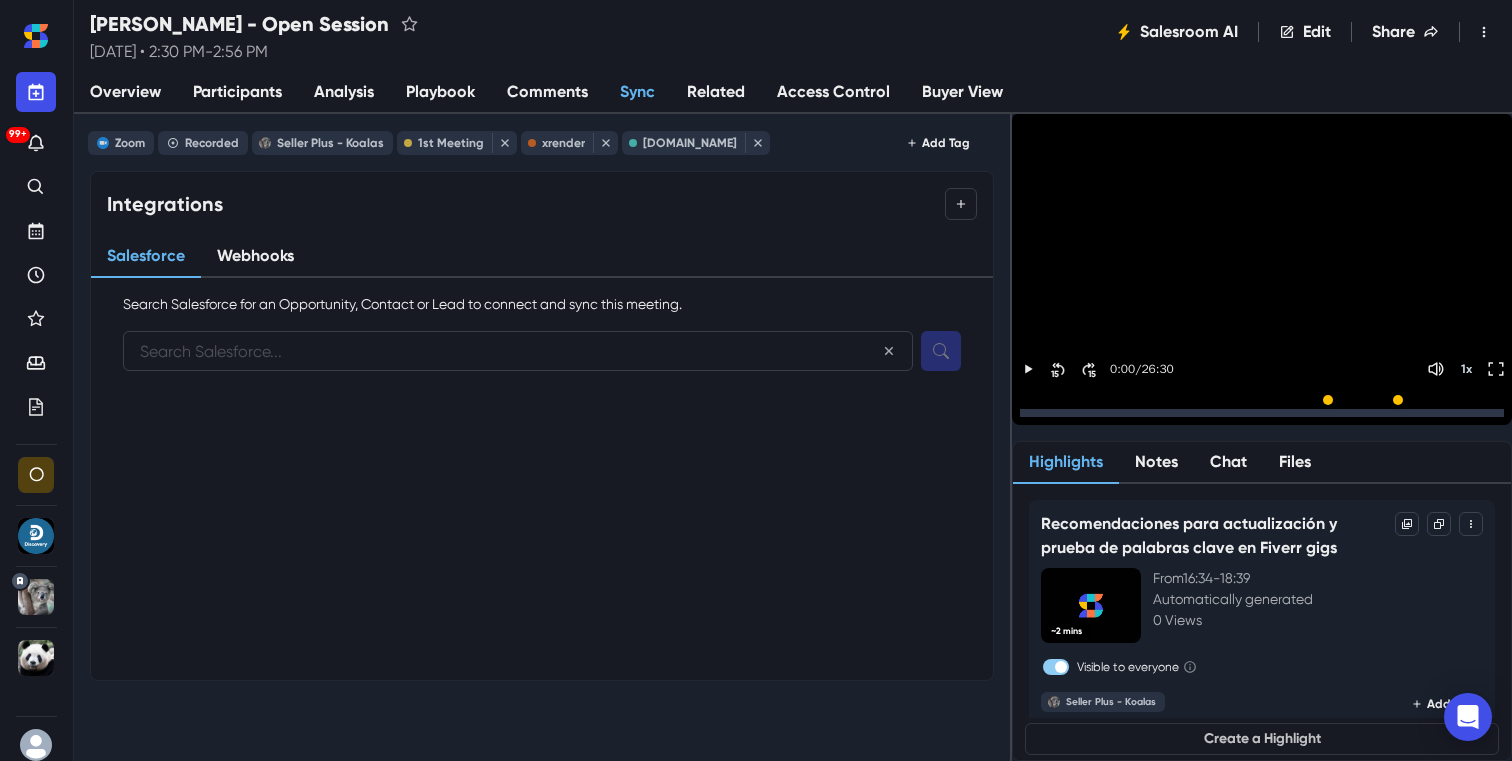 scroll, scrollTop: 0, scrollLeft: 0, axis: both 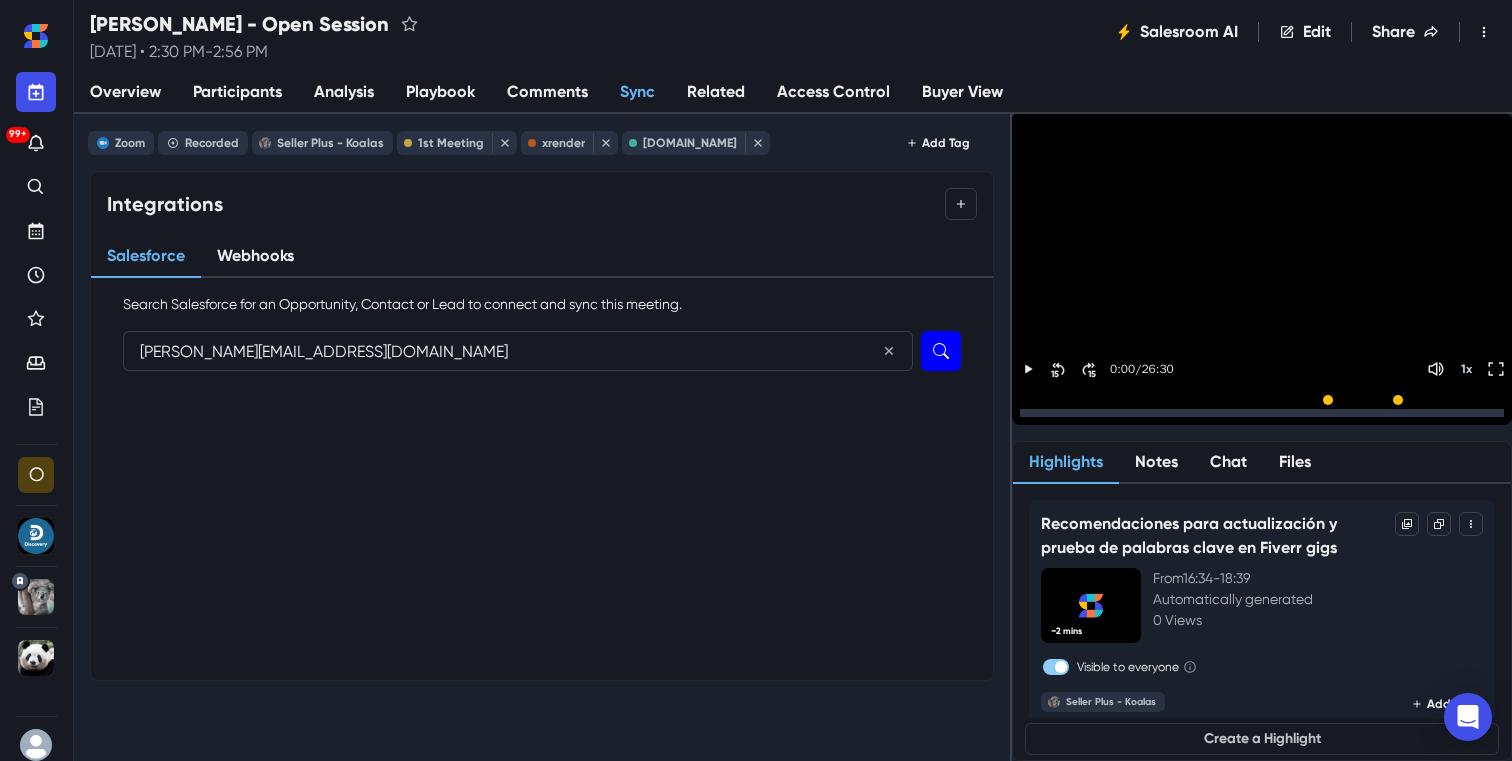 type on "[PERSON_NAME][EMAIL_ADDRESS][DOMAIN_NAME]" 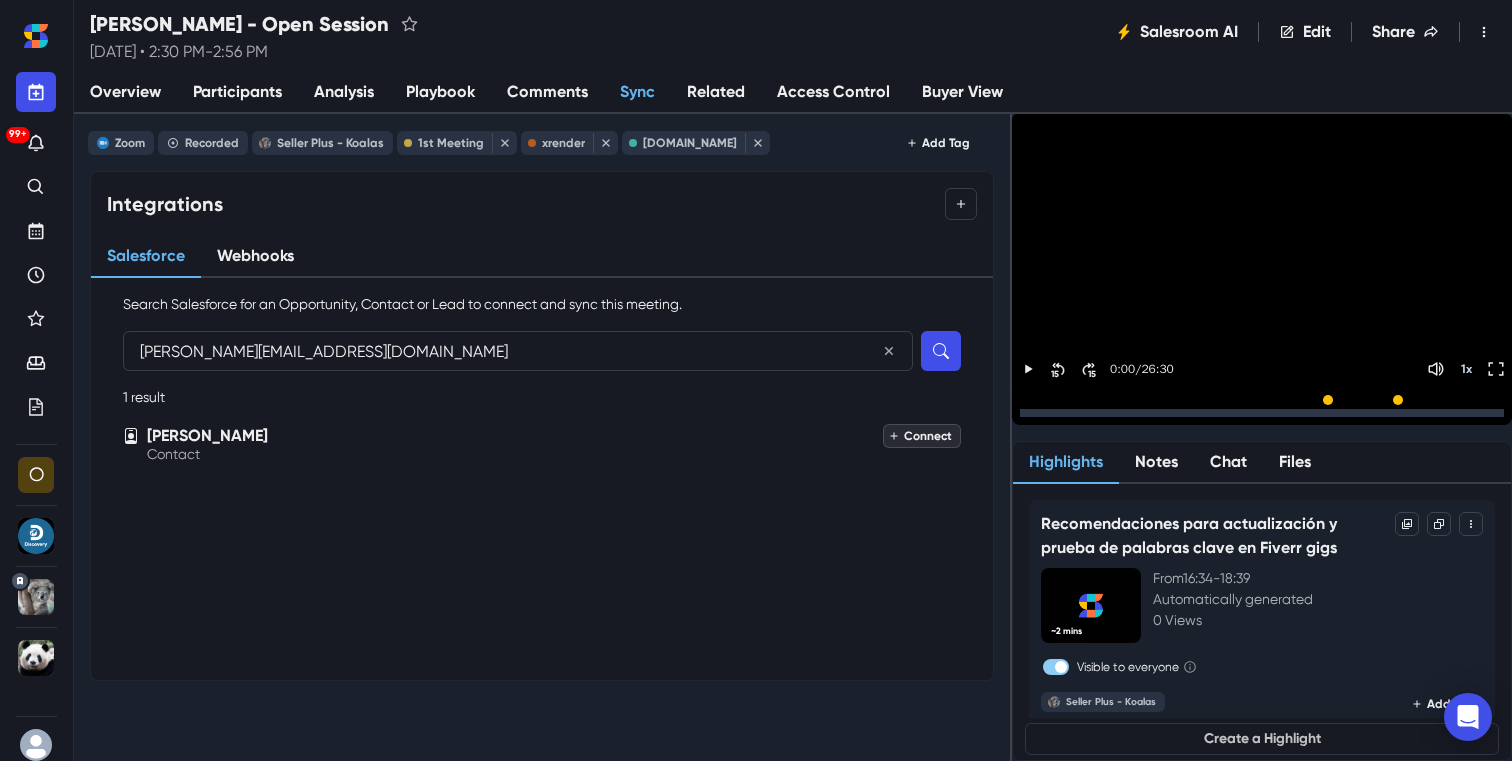 click on "Connect" at bounding box center (922, 436) 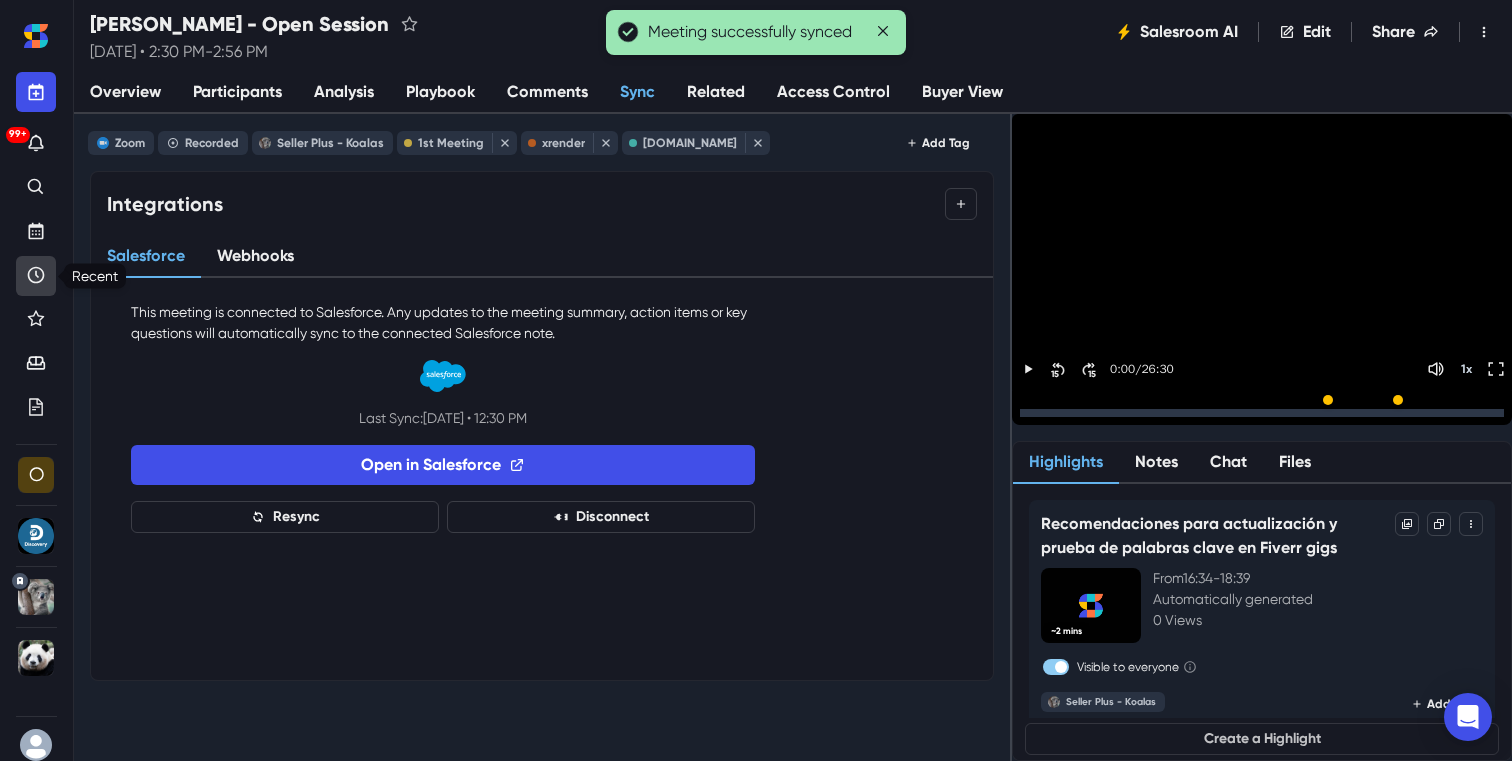 click 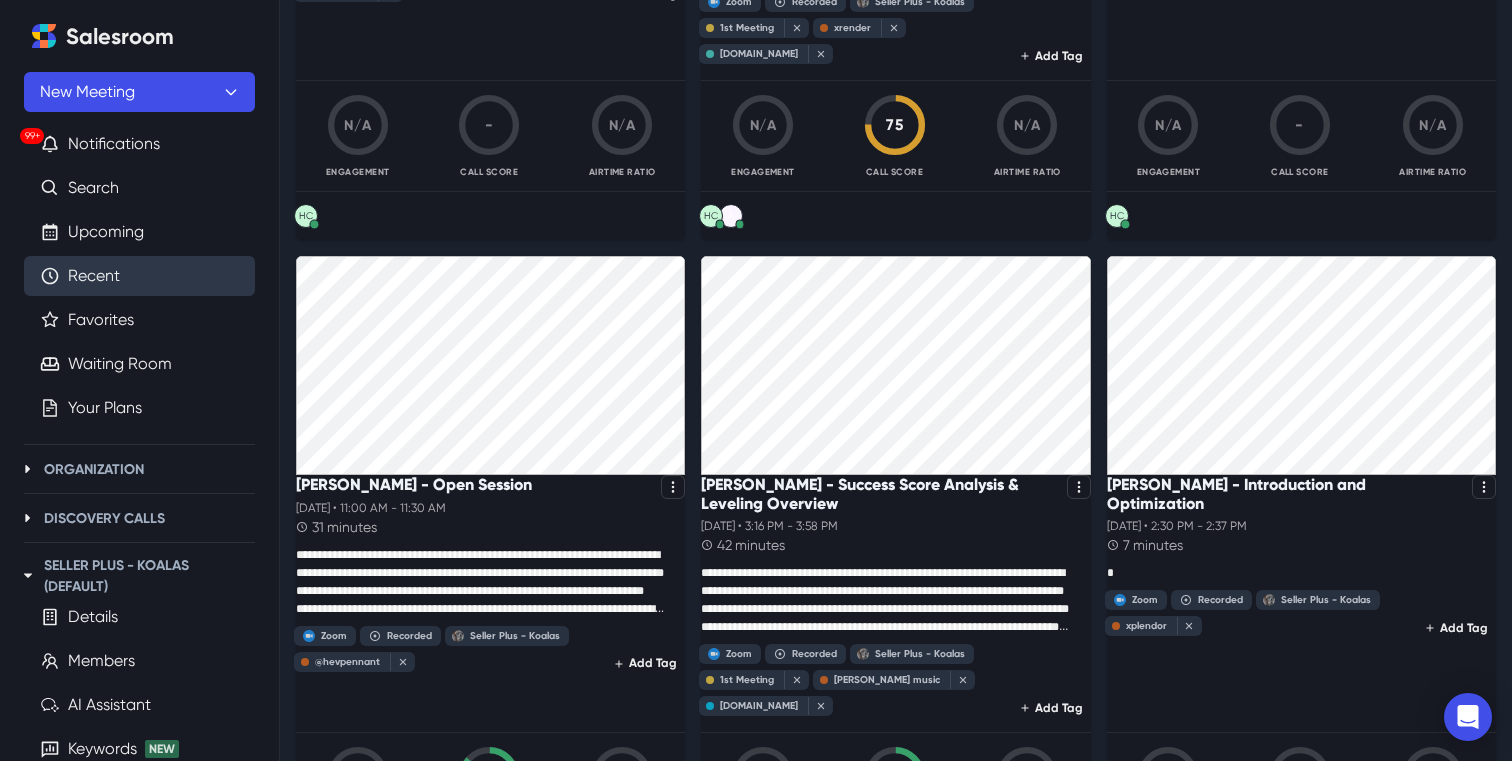 scroll, scrollTop: 3104, scrollLeft: 0, axis: vertical 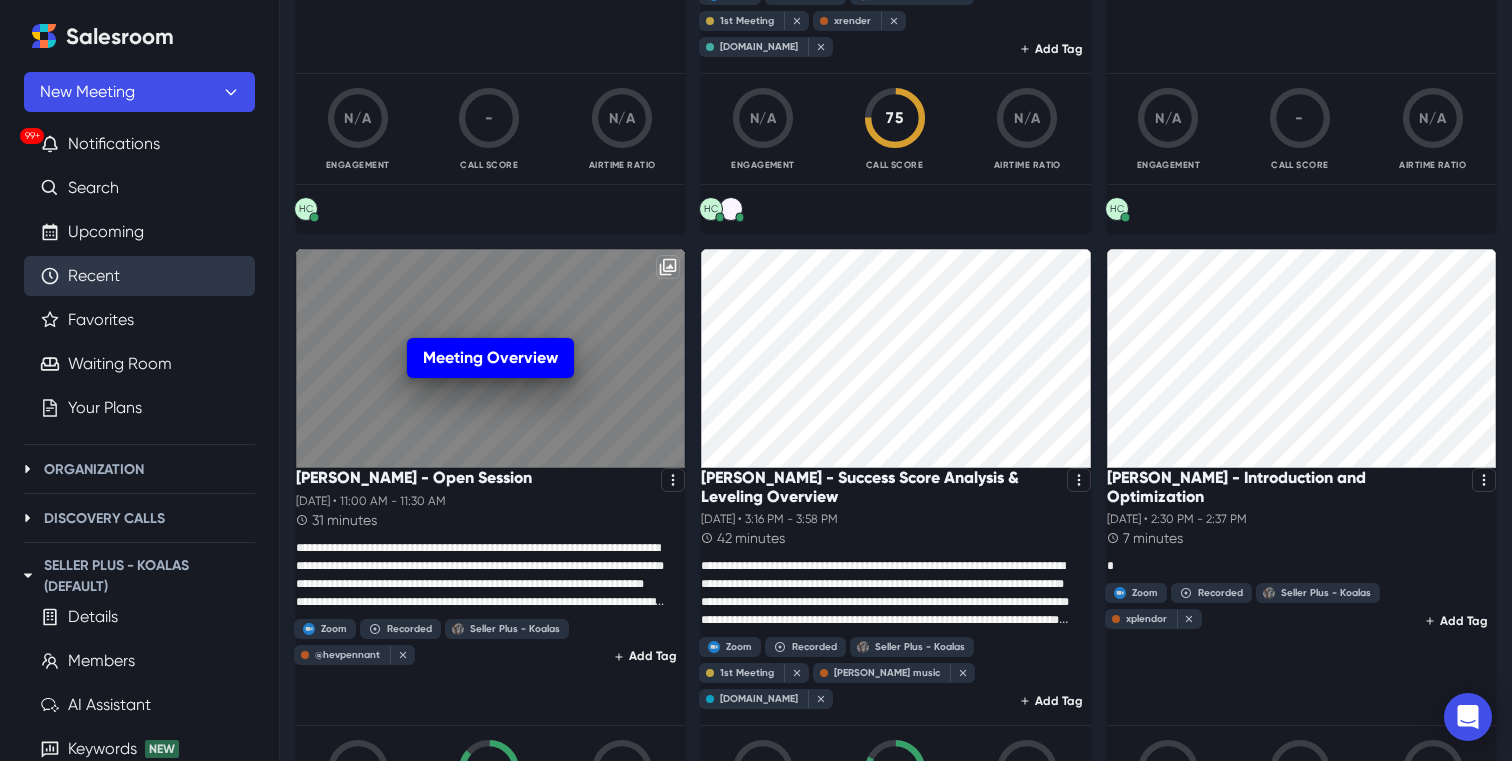click on "Meeting Overview" at bounding box center (490, 358) 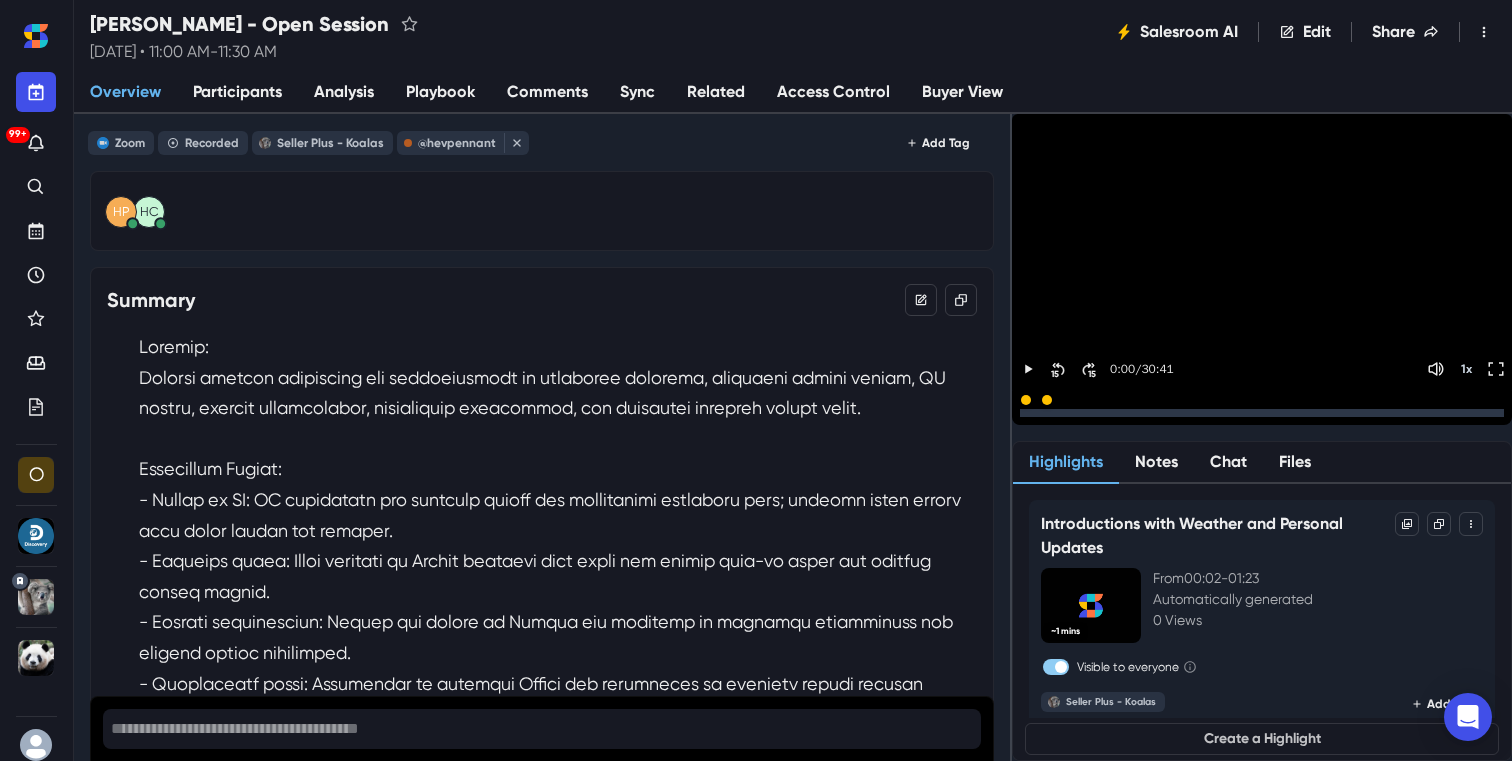 click on "Sync" at bounding box center [637, 93] 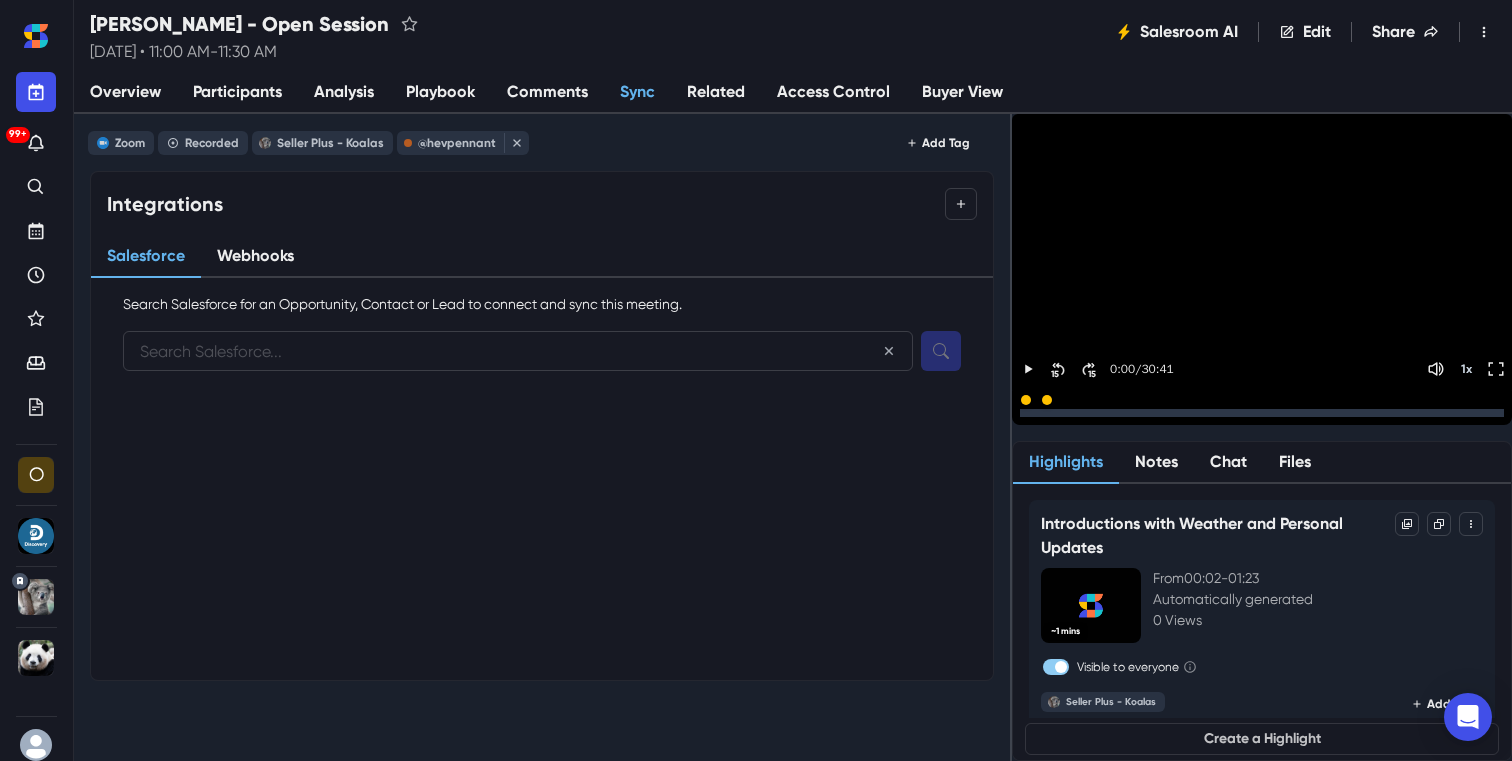 click on "Participants" at bounding box center (237, 92) 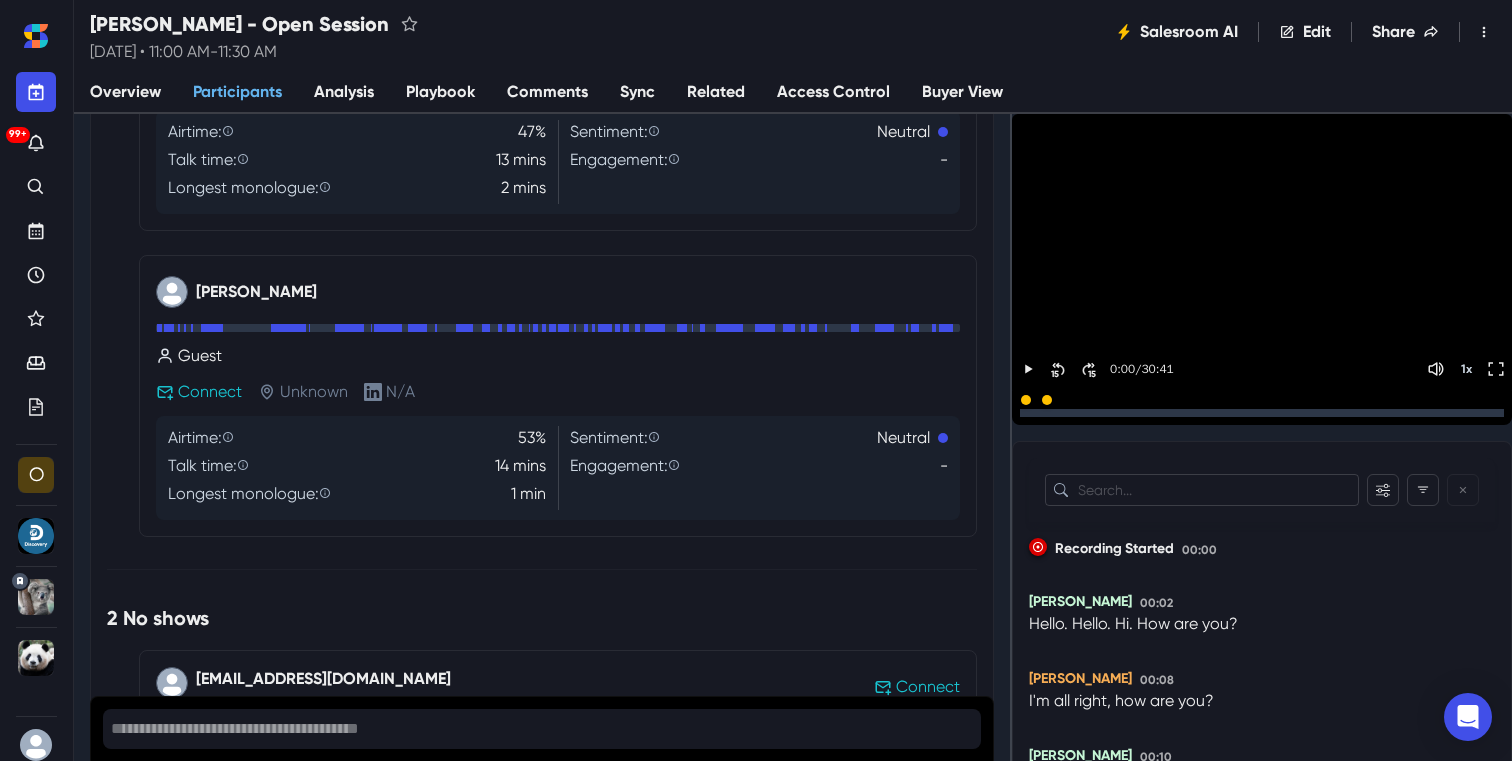 scroll, scrollTop: 487, scrollLeft: 0, axis: vertical 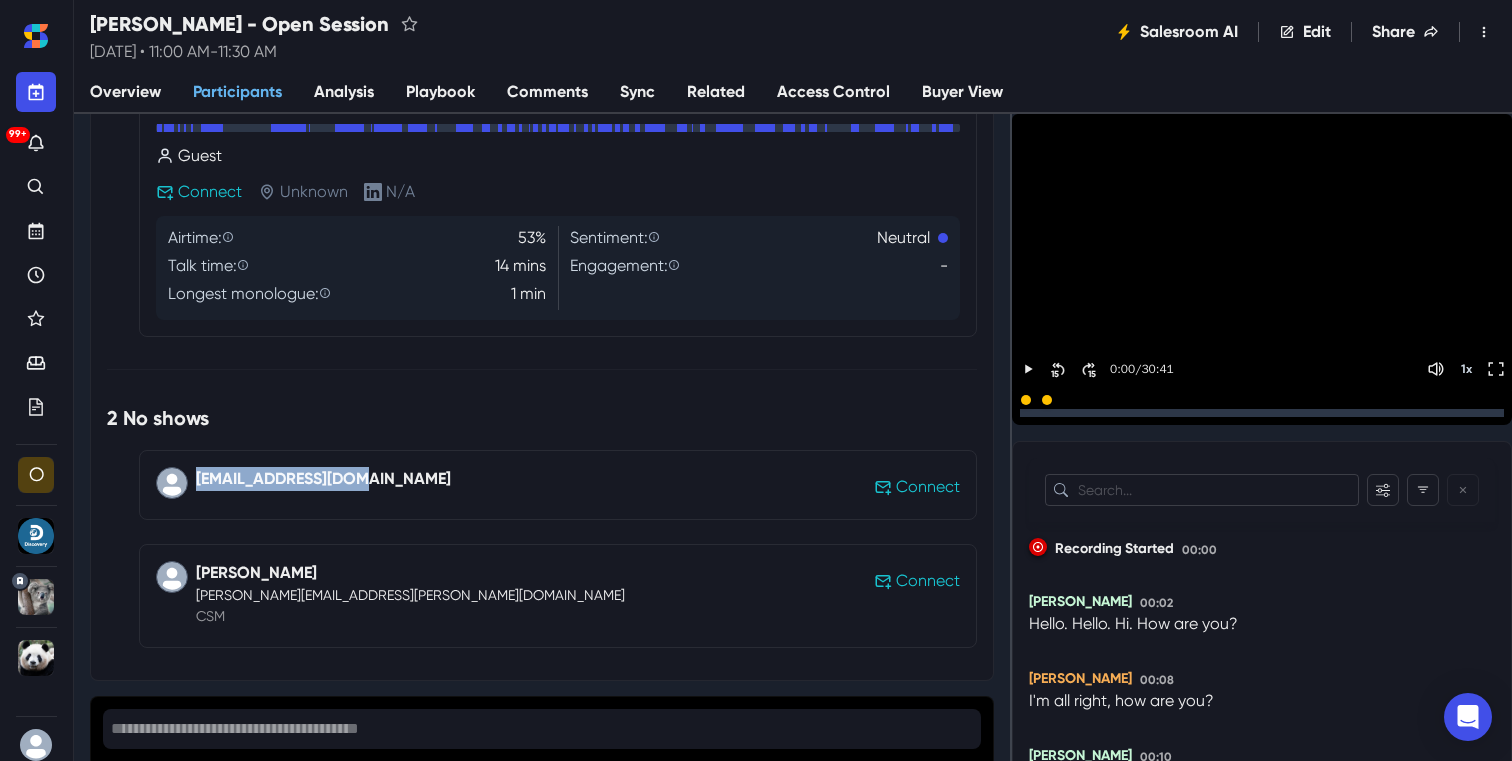 drag, startPoint x: 391, startPoint y: 487, endPoint x: 189, endPoint y: 486, distance: 202.00247 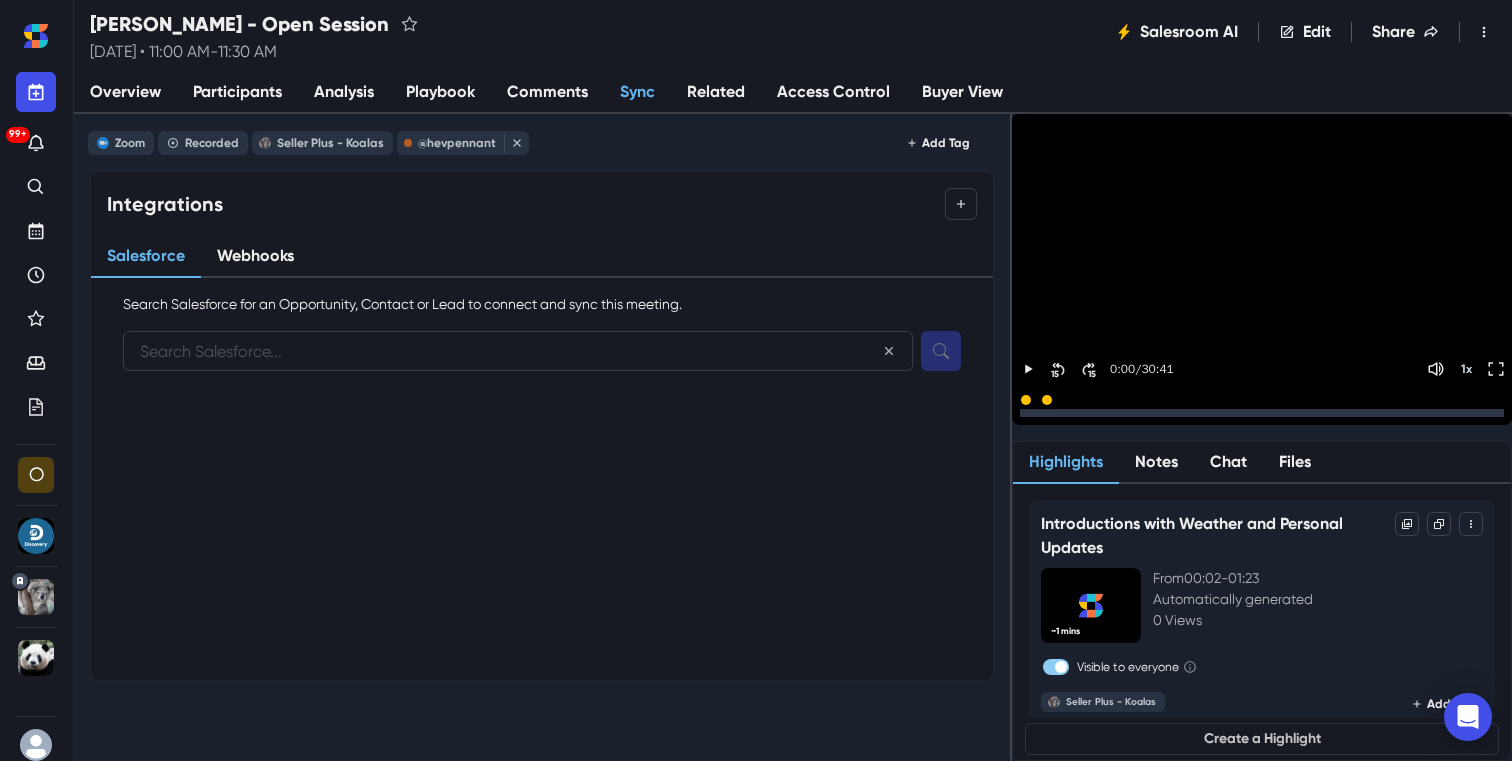 scroll, scrollTop: 0, scrollLeft: 0, axis: both 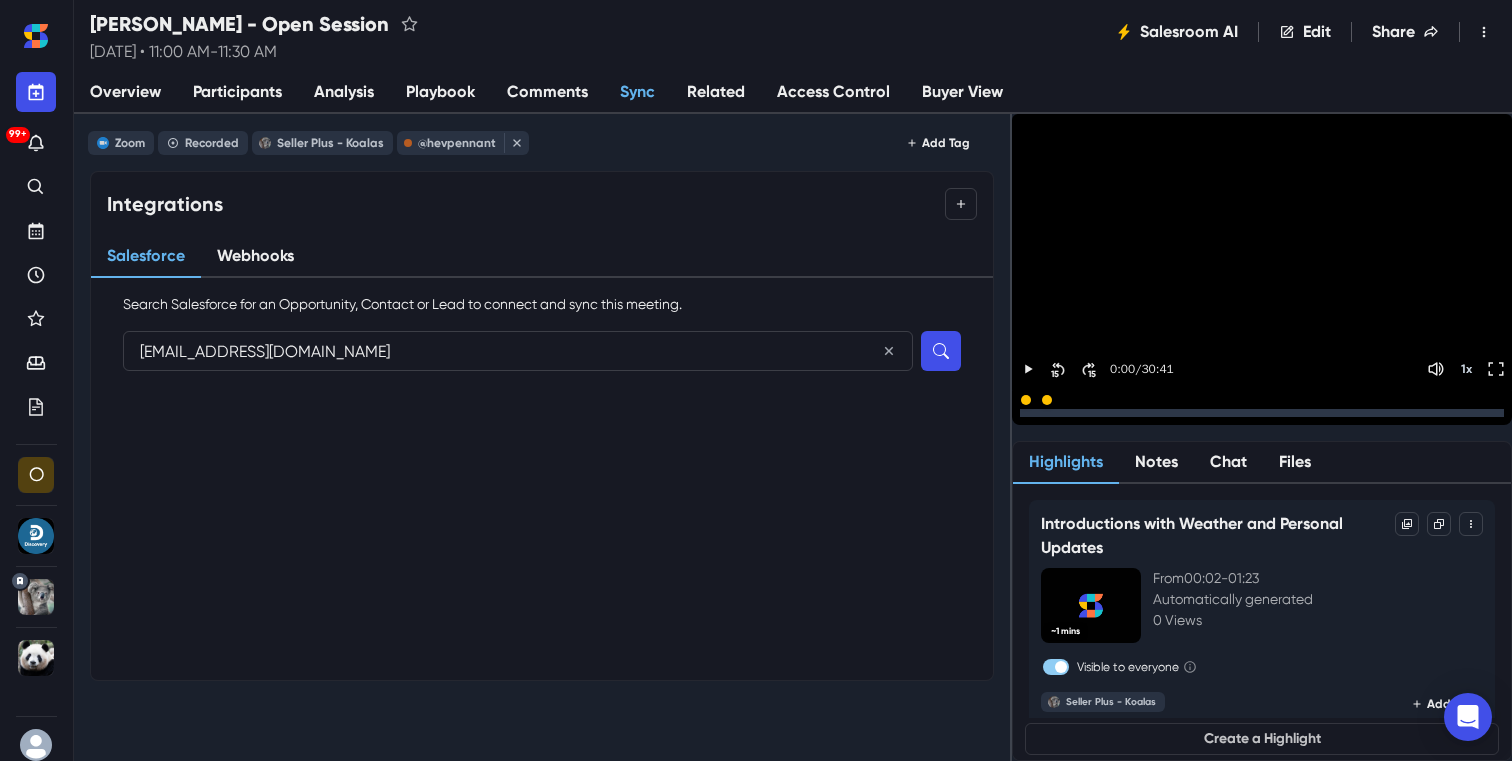 type on "[EMAIL_ADDRESS][DOMAIN_NAME]" 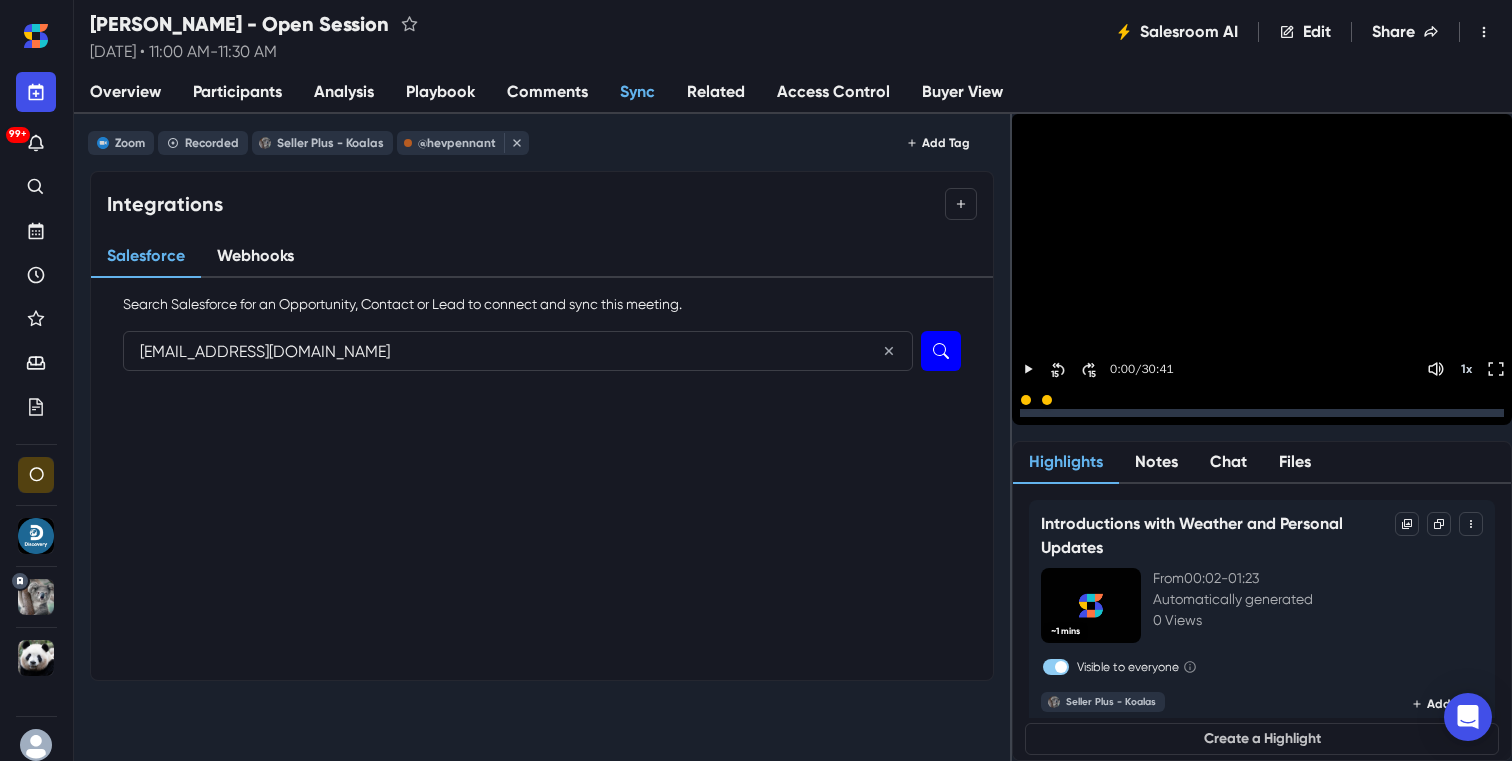 click at bounding box center [941, 351] 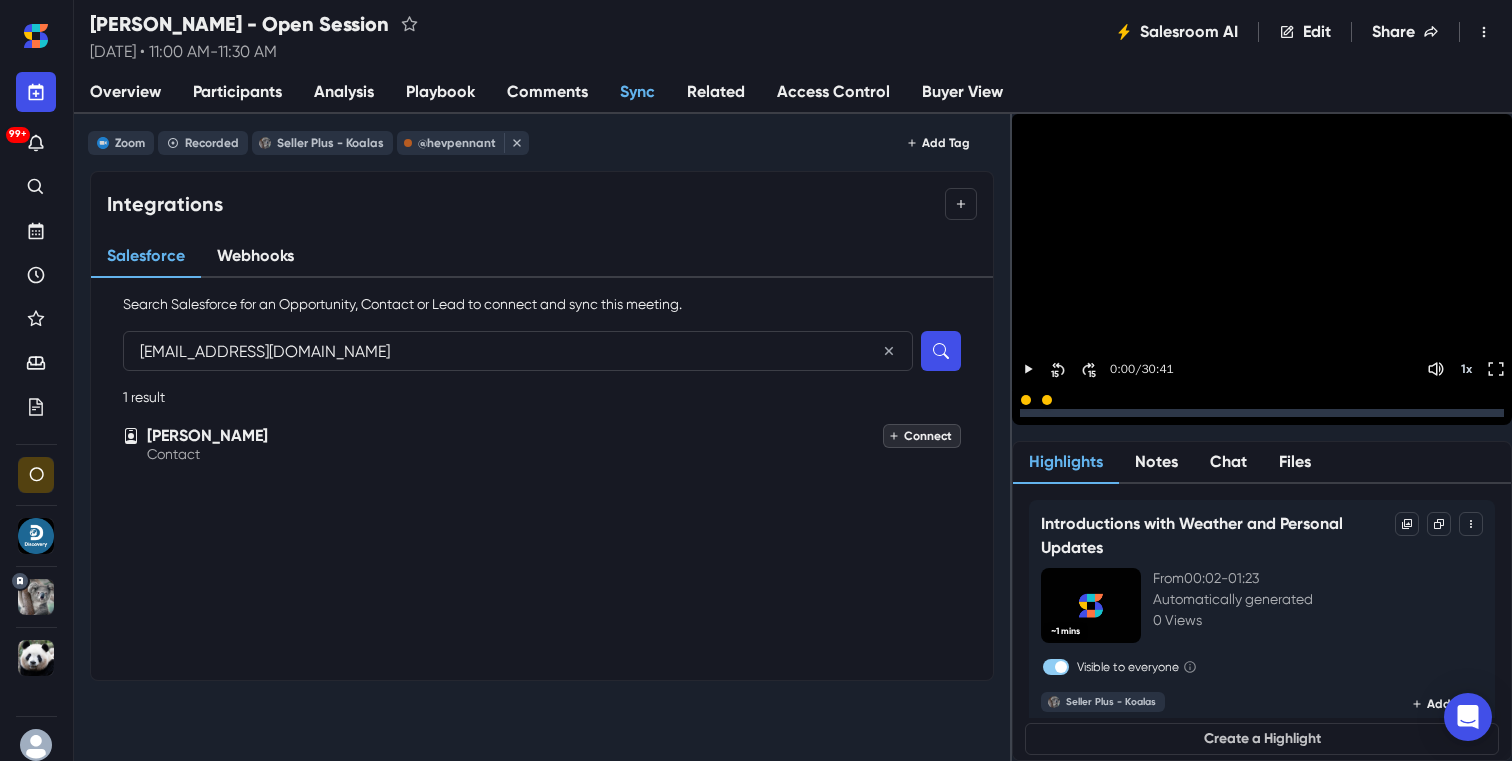click on "Connect" at bounding box center [922, 436] 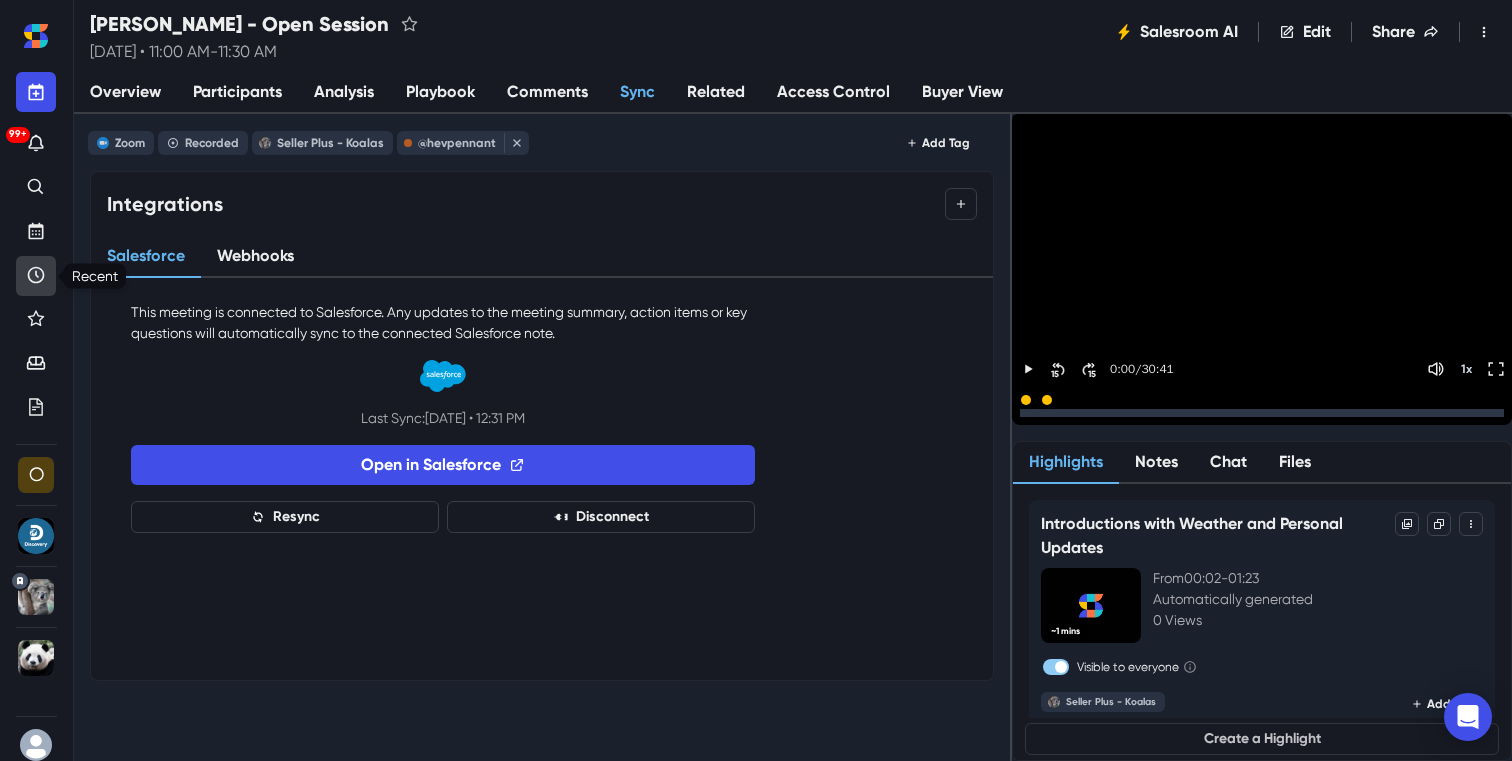 click 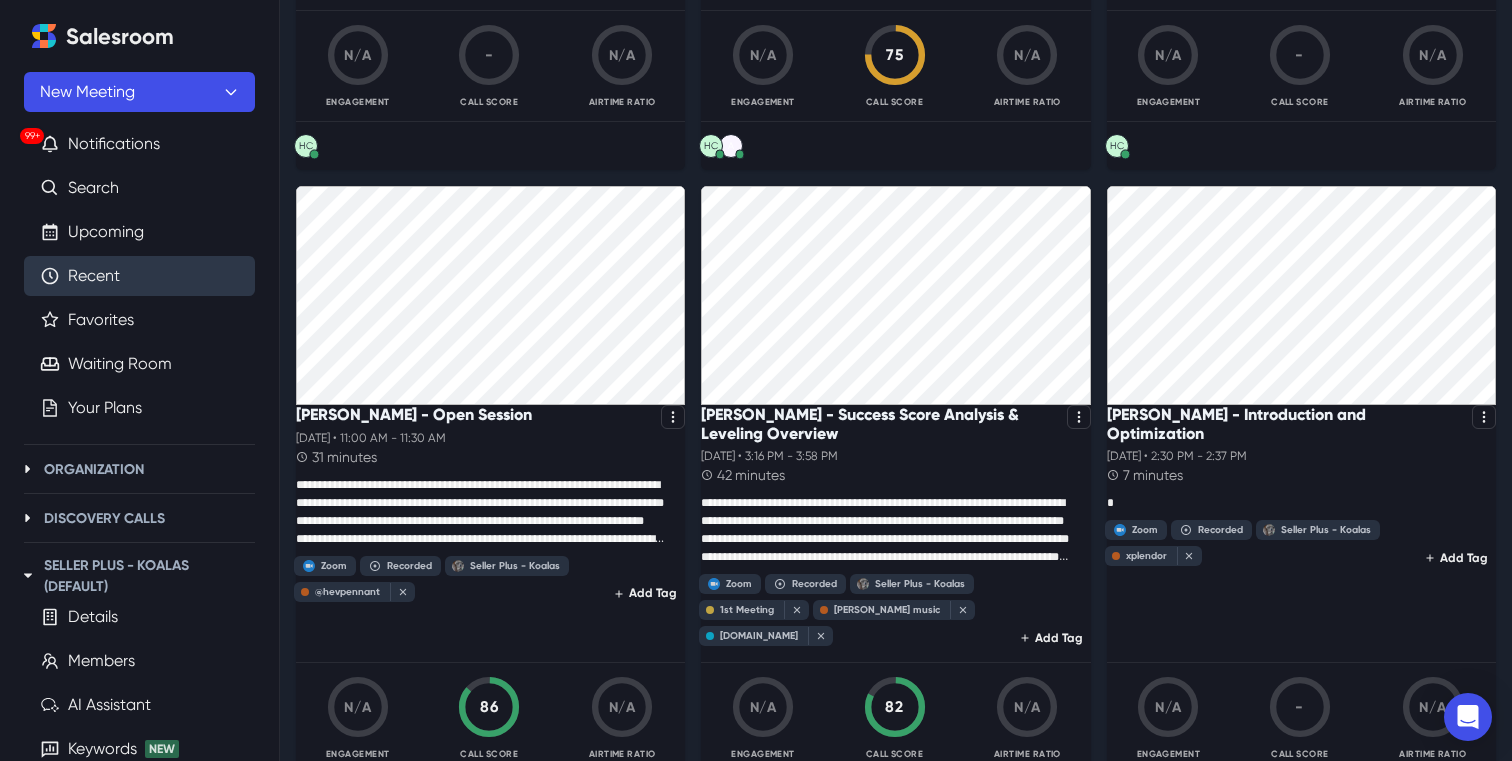 scroll, scrollTop: 3221, scrollLeft: 0, axis: vertical 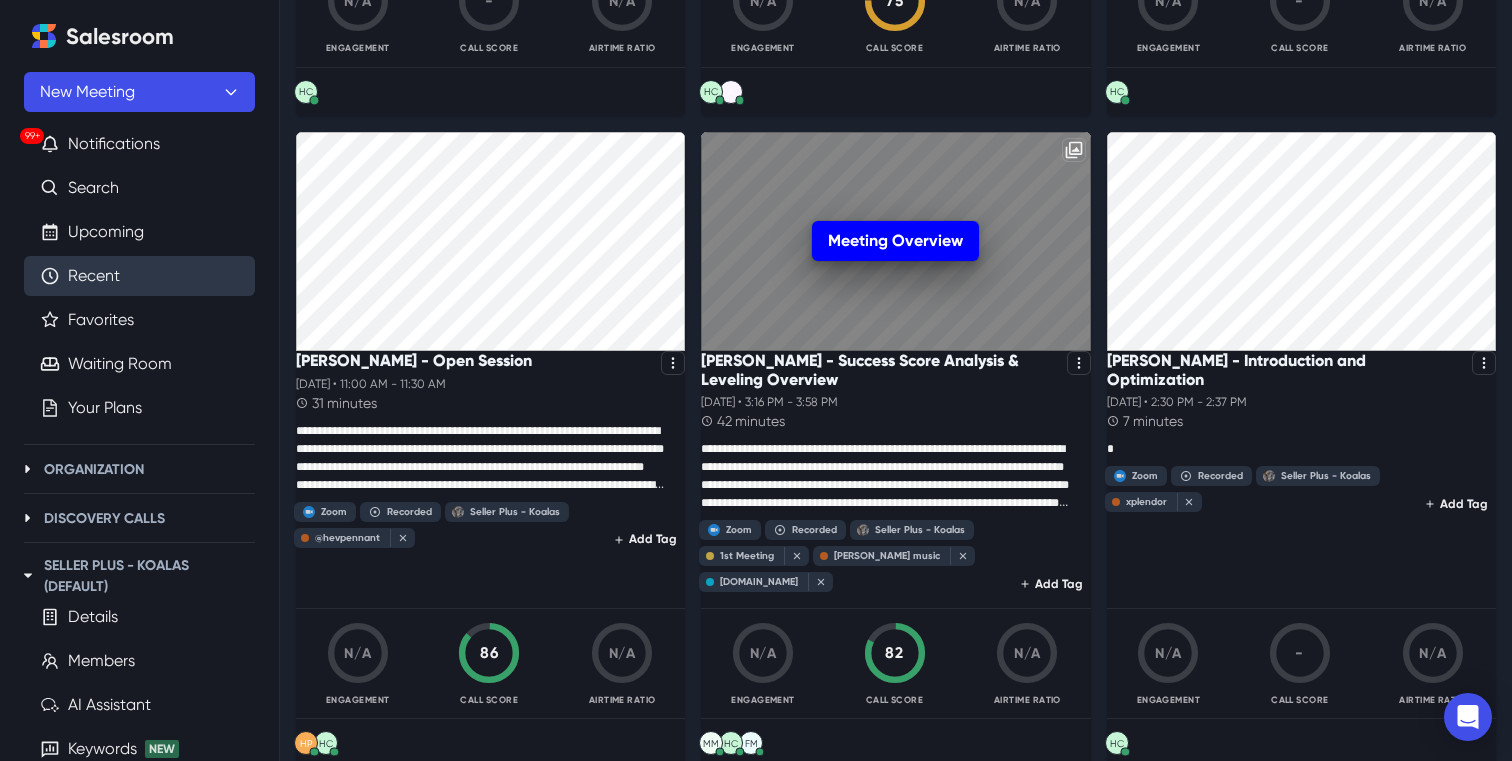 click on "Meeting Overview" at bounding box center (895, 241) 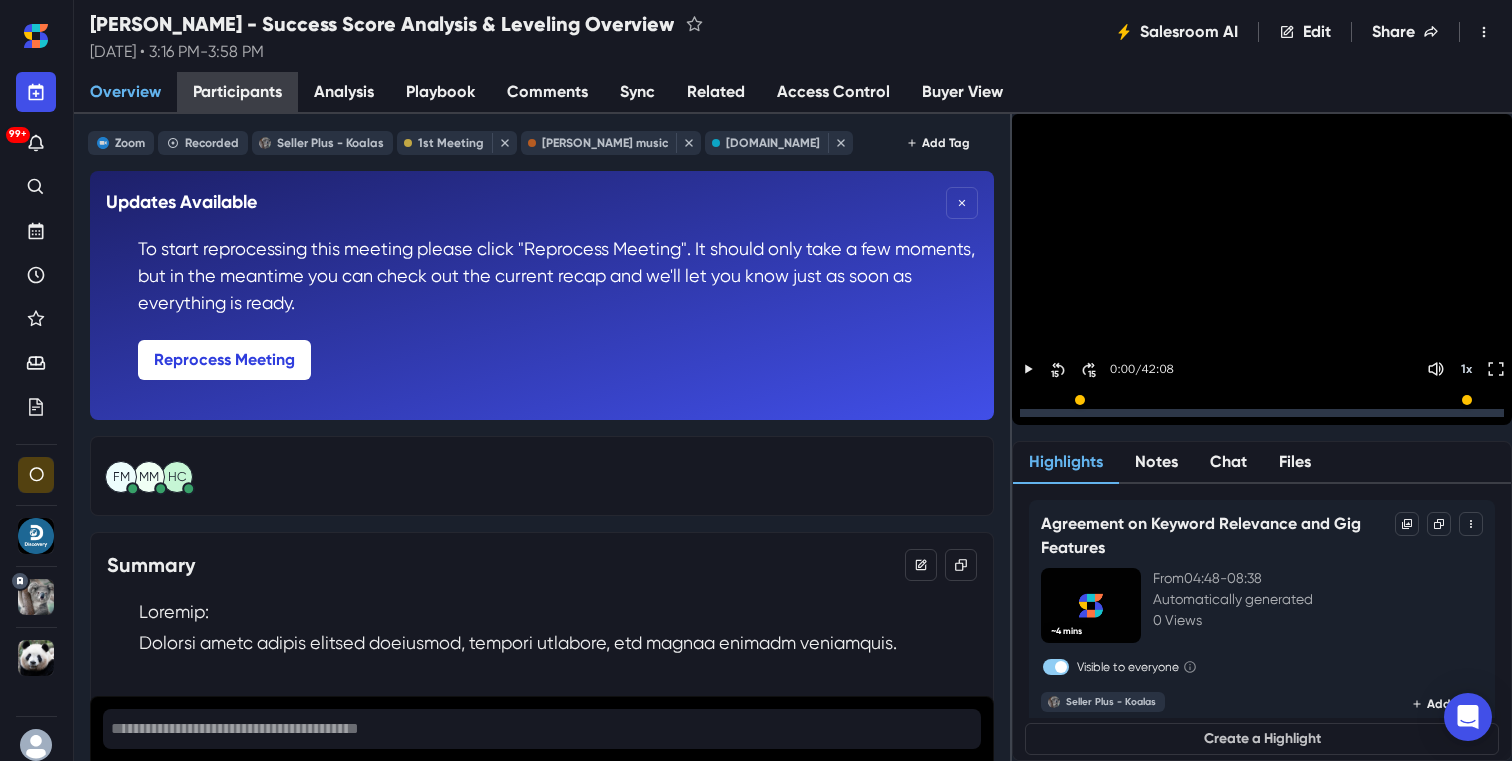 click on "Participants" at bounding box center [237, 92] 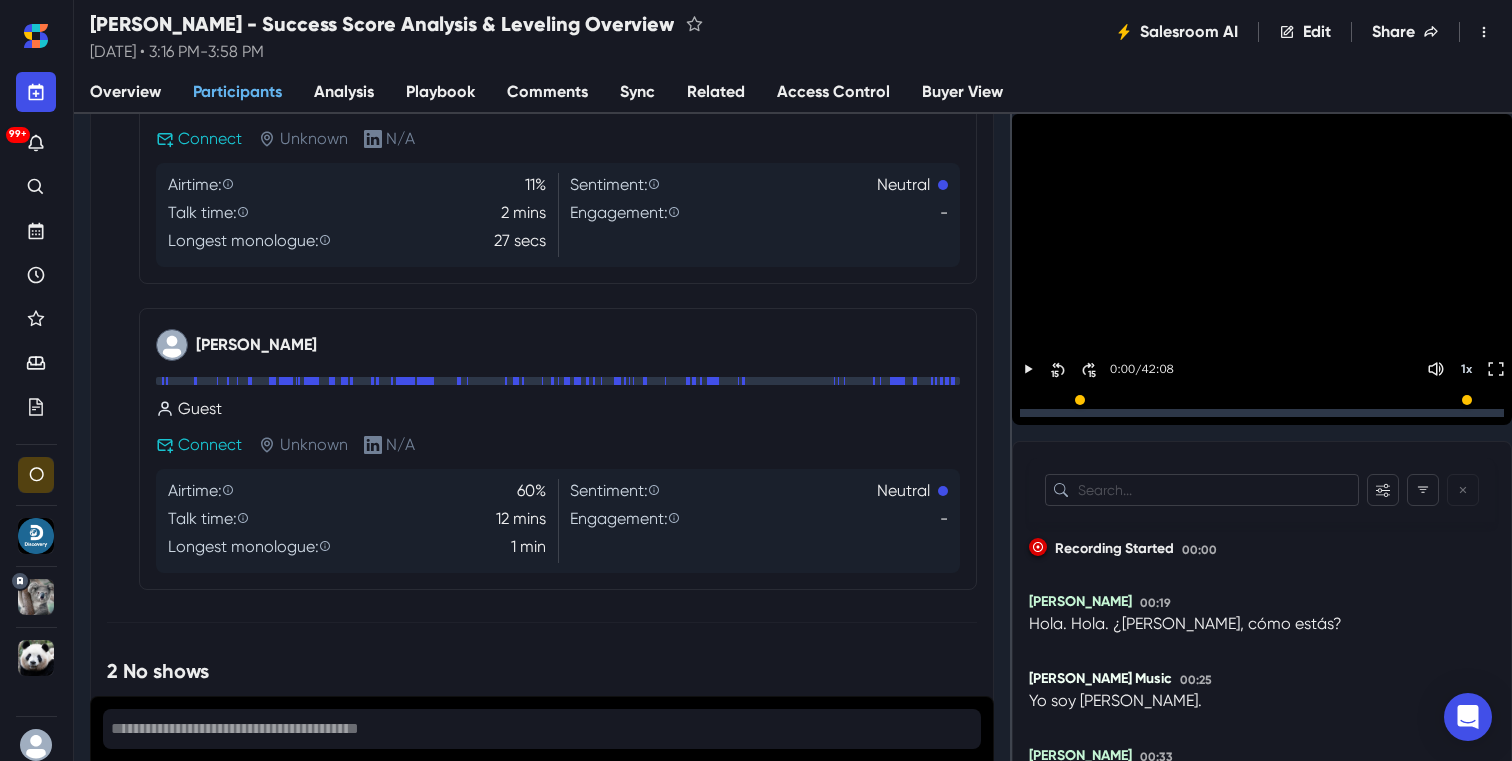 scroll, scrollTop: 793, scrollLeft: 0, axis: vertical 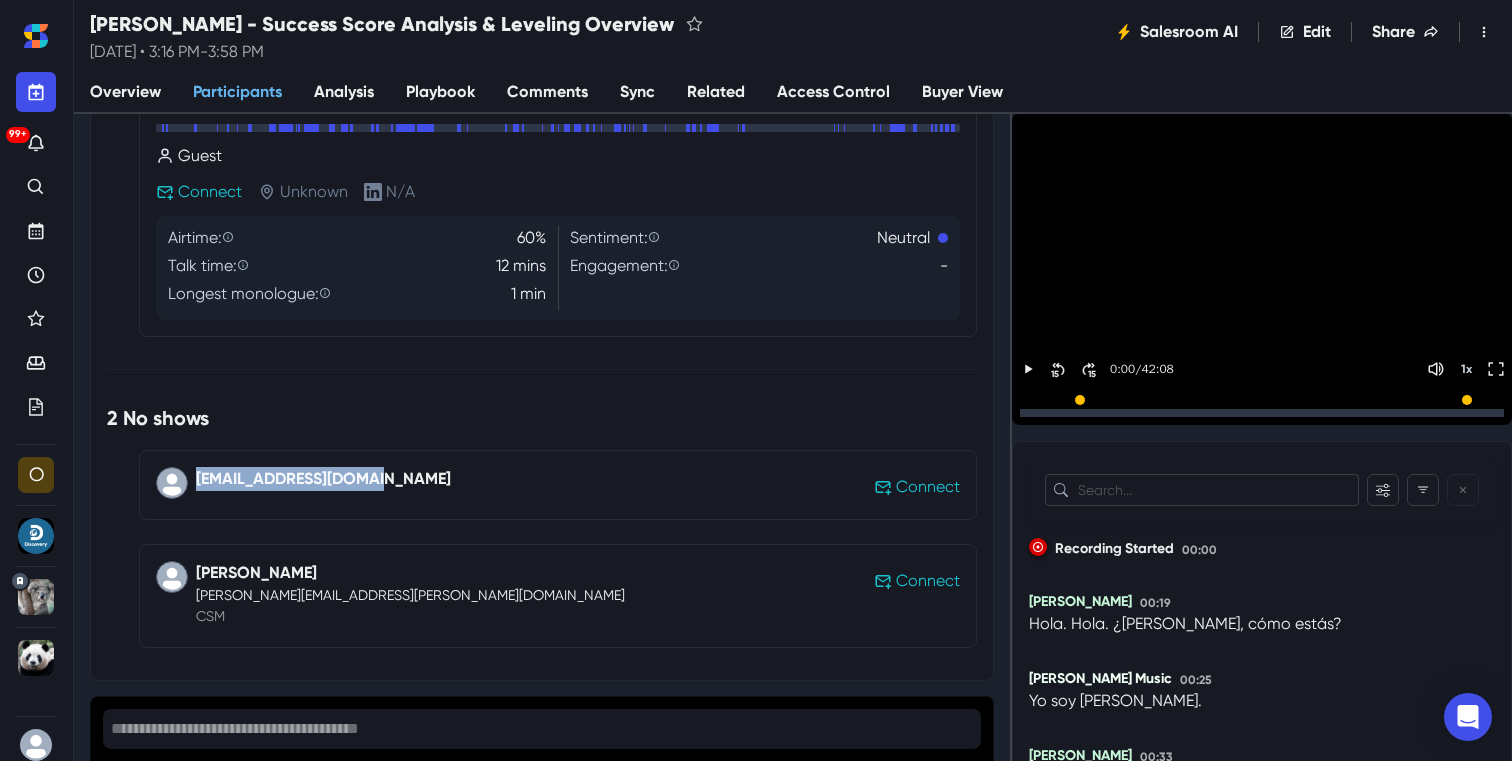 drag, startPoint x: 448, startPoint y: 475, endPoint x: 195, endPoint y: 481, distance: 253.07114 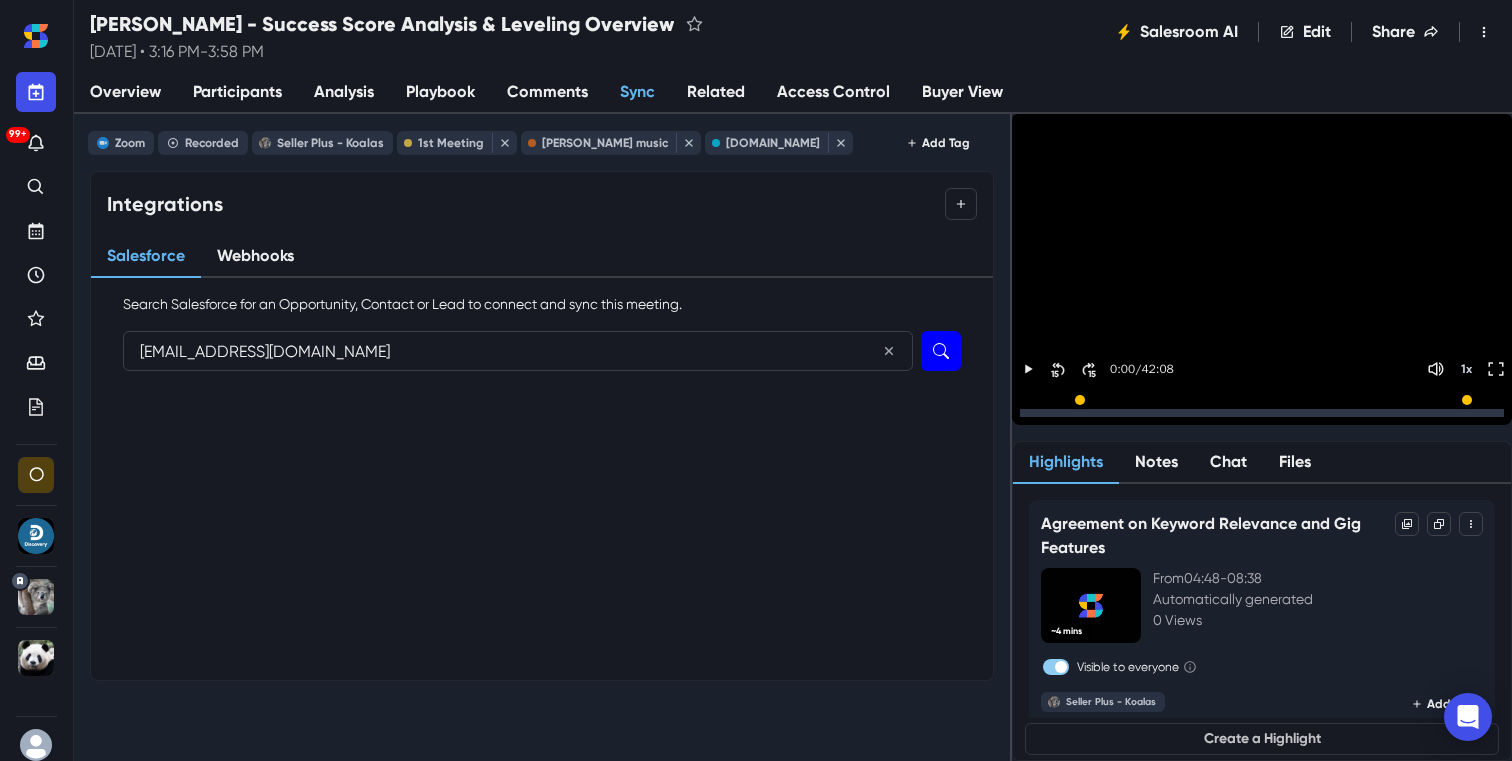type on "[EMAIL_ADDRESS][DOMAIN_NAME]" 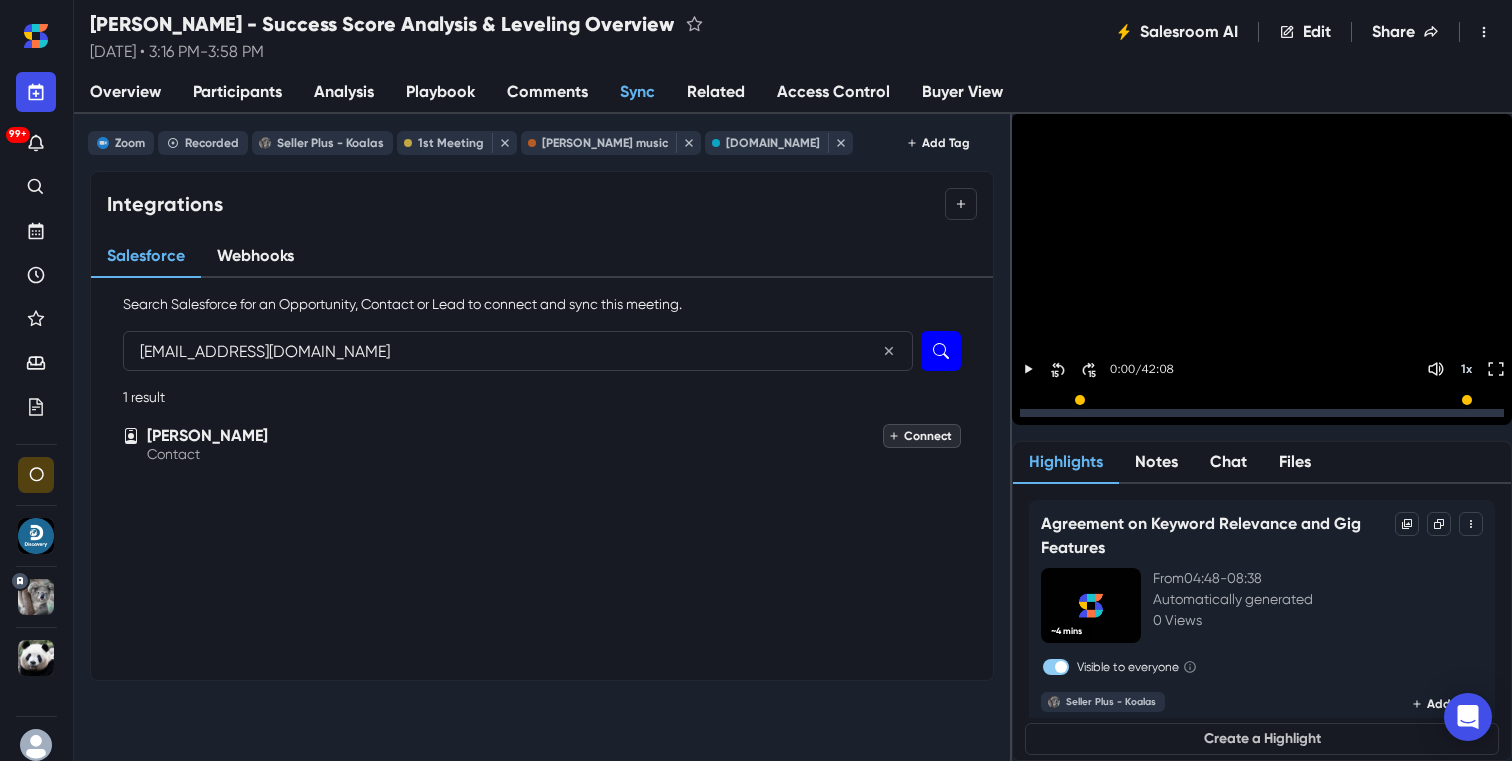 click on "Connect" at bounding box center [922, 436] 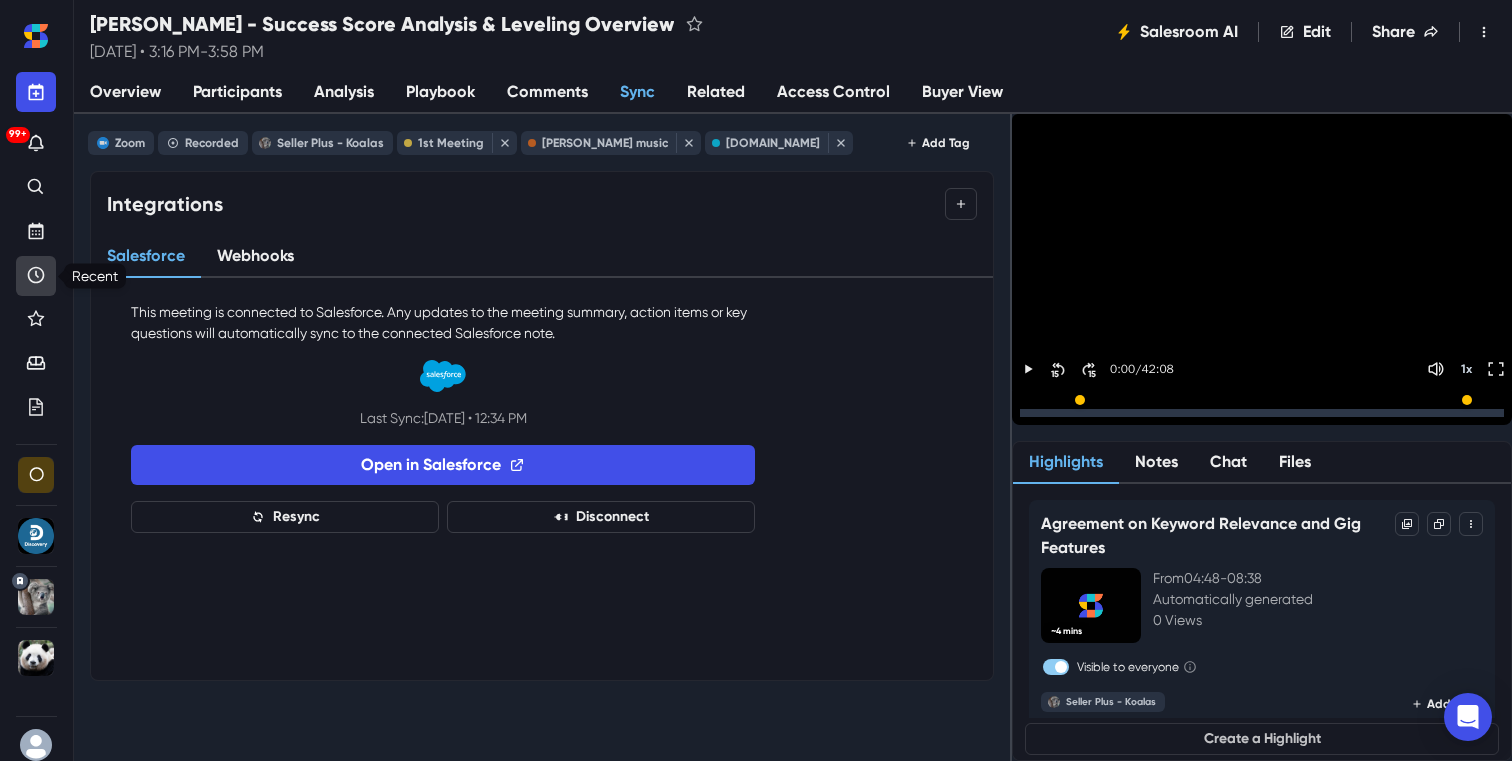 click 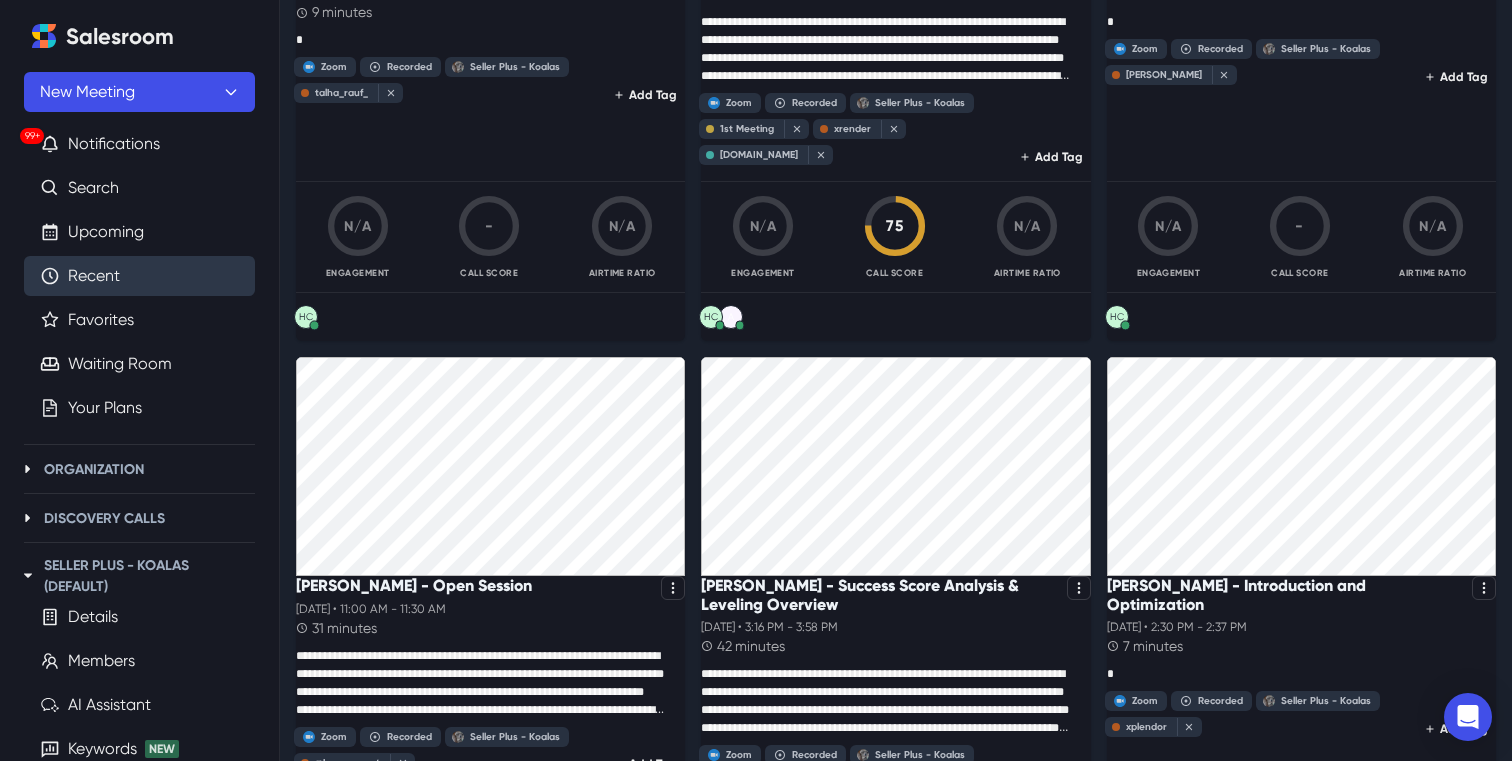scroll, scrollTop: 3148, scrollLeft: 0, axis: vertical 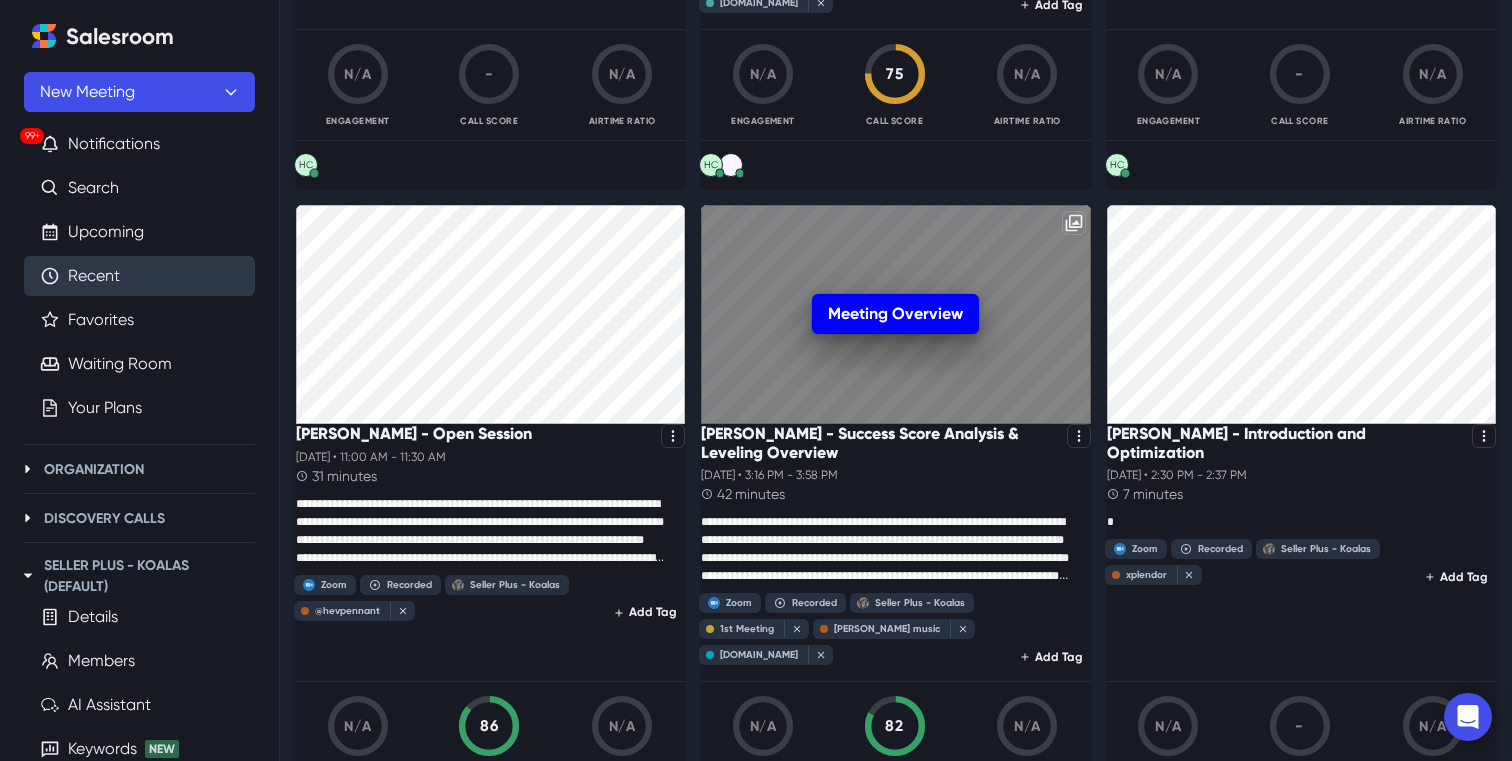 click on "Meeting Overview" at bounding box center (895, 314) 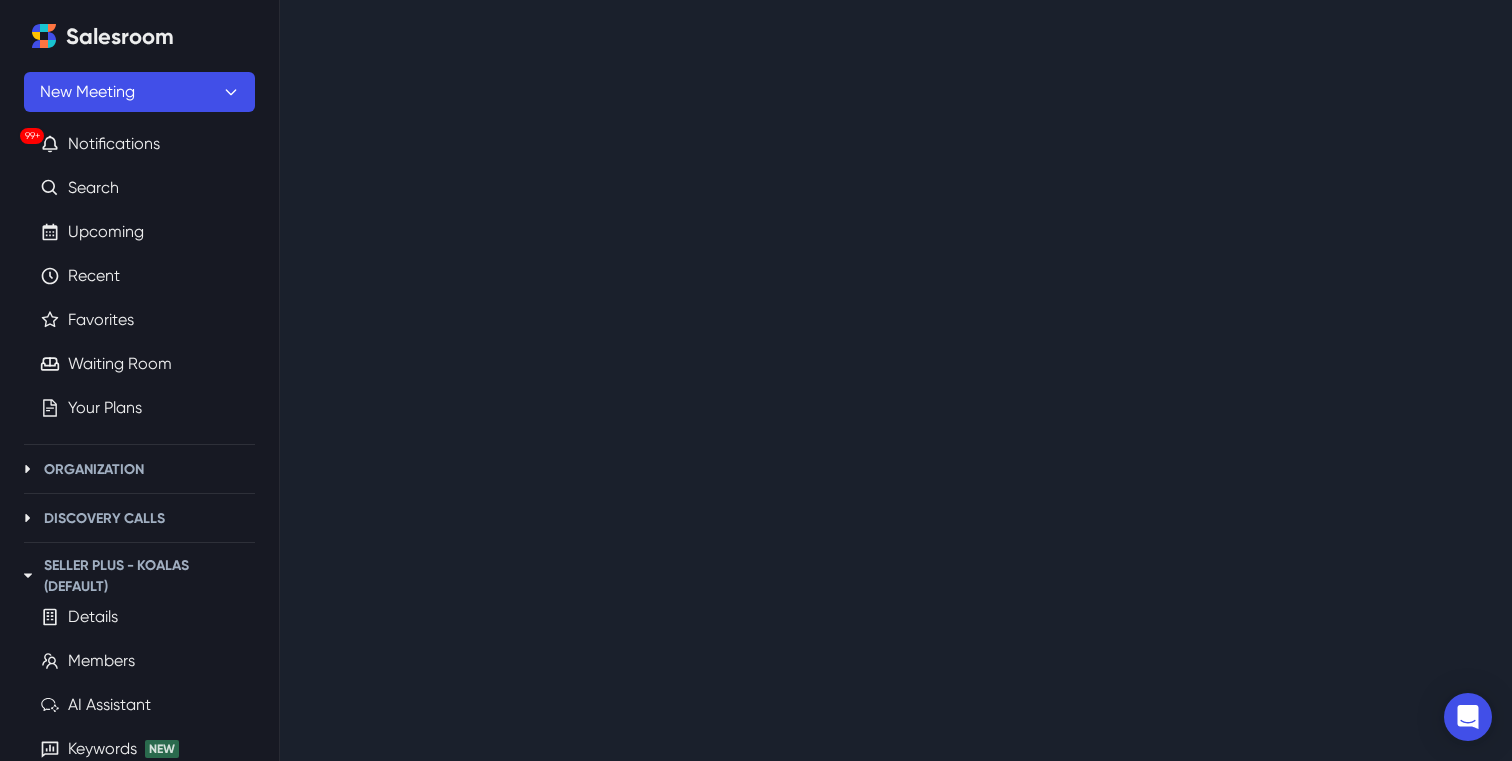 scroll, scrollTop: 0, scrollLeft: 0, axis: both 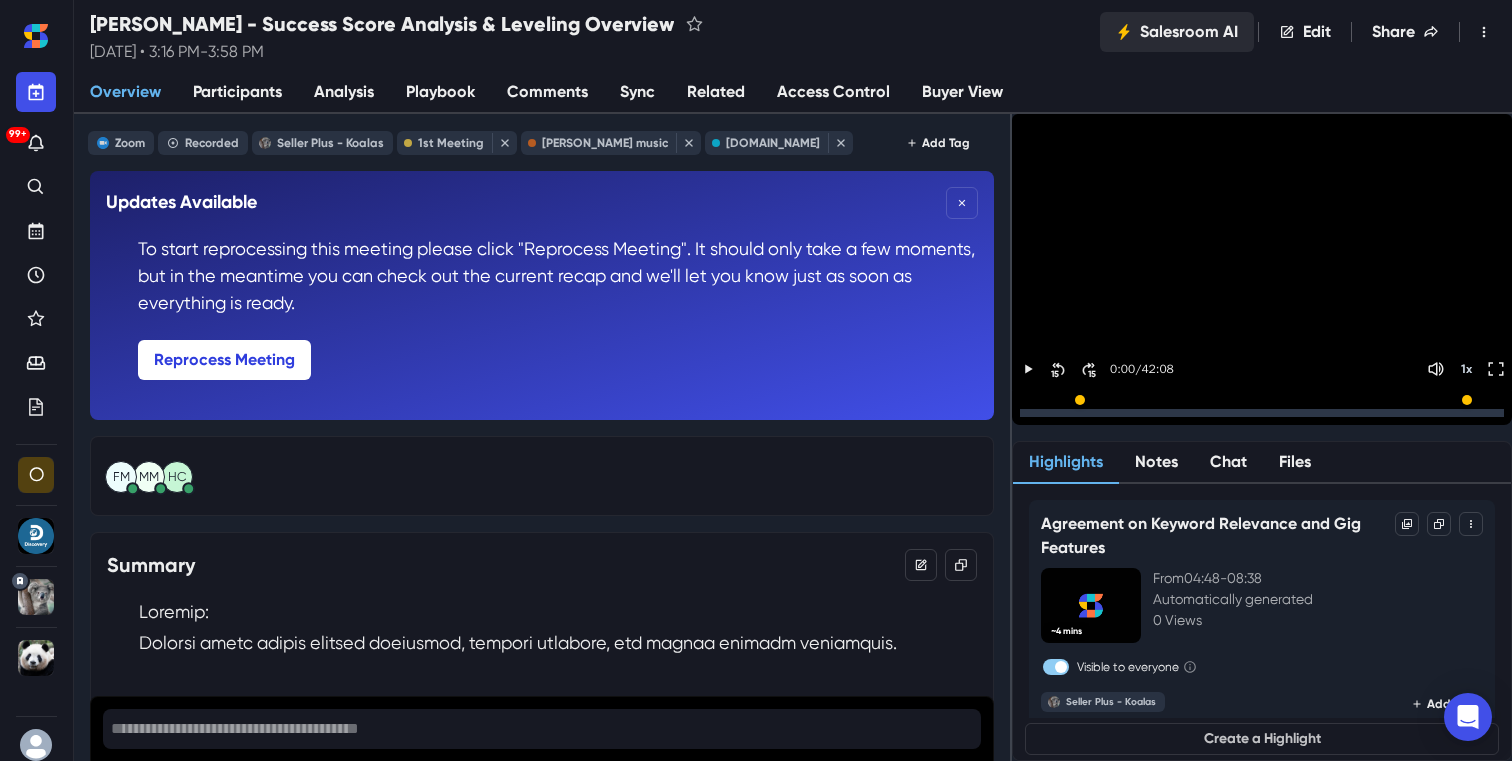 click on "Salesroom AI" at bounding box center (1177, 32) 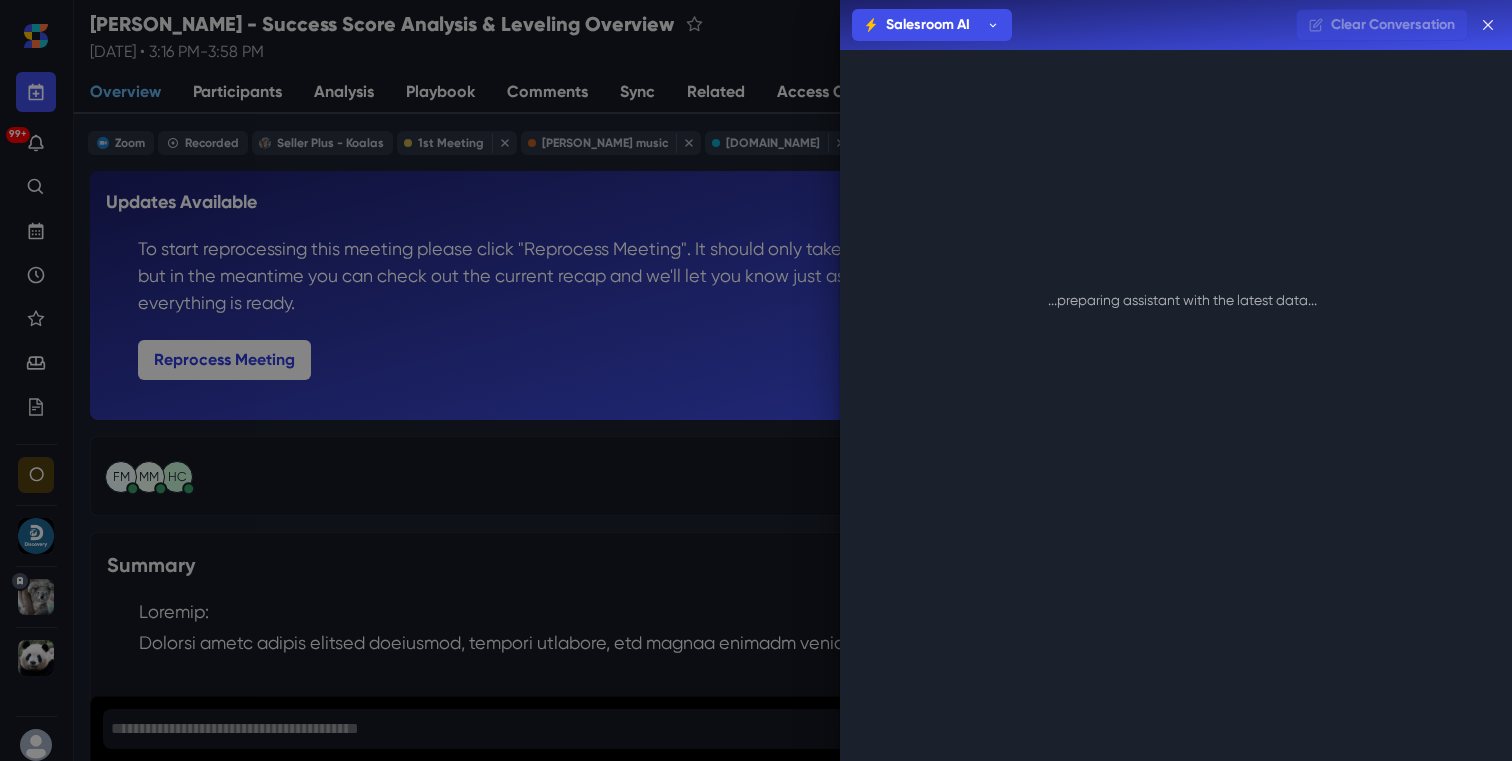 click on "Salesroom AI Salesroom AI [PERSON_NAME] [PERSON_NAME] Clear Conversation Loading... ...preparing assistant with the latest data..." at bounding box center (756, 380) 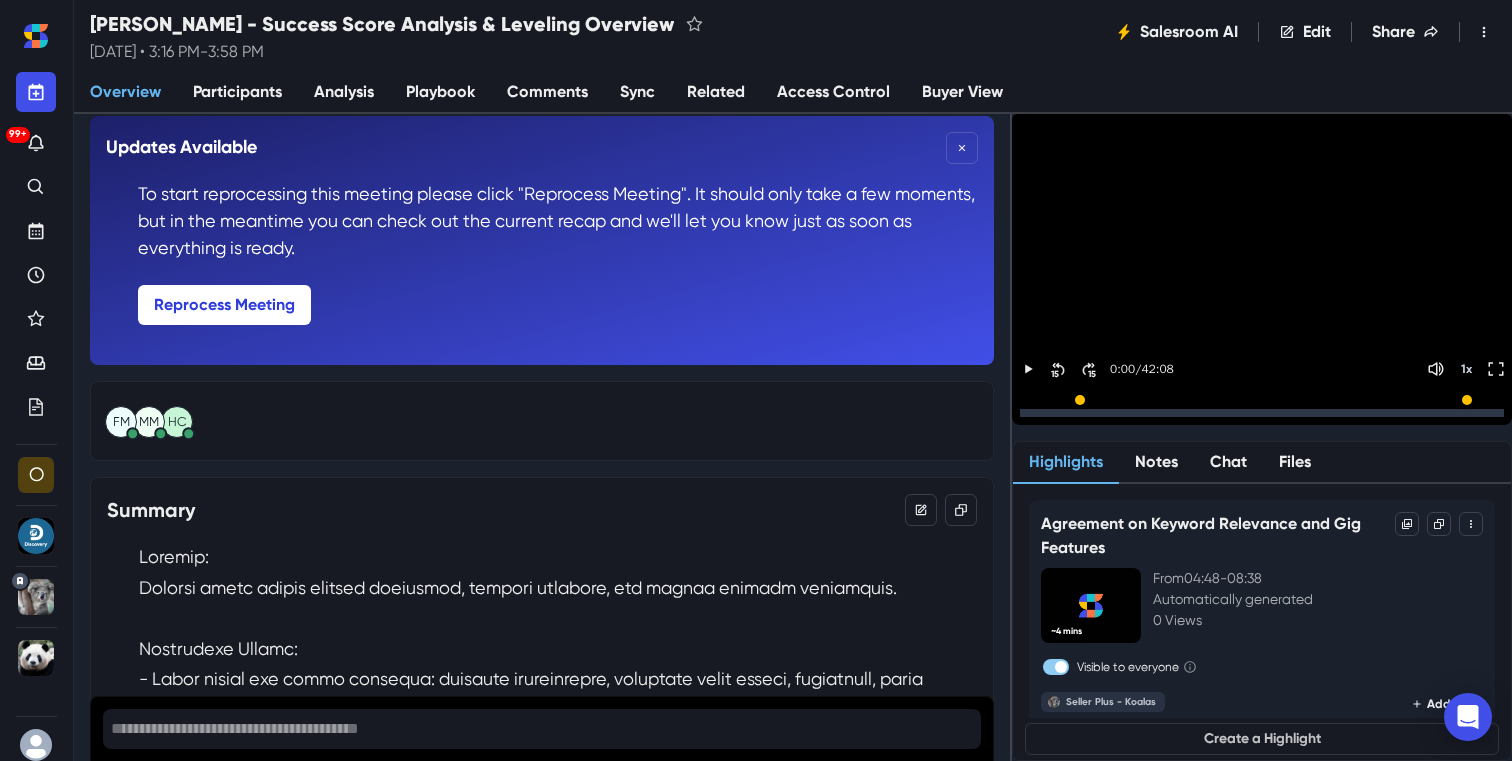 scroll, scrollTop: 0, scrollLeft: 0, axis: both 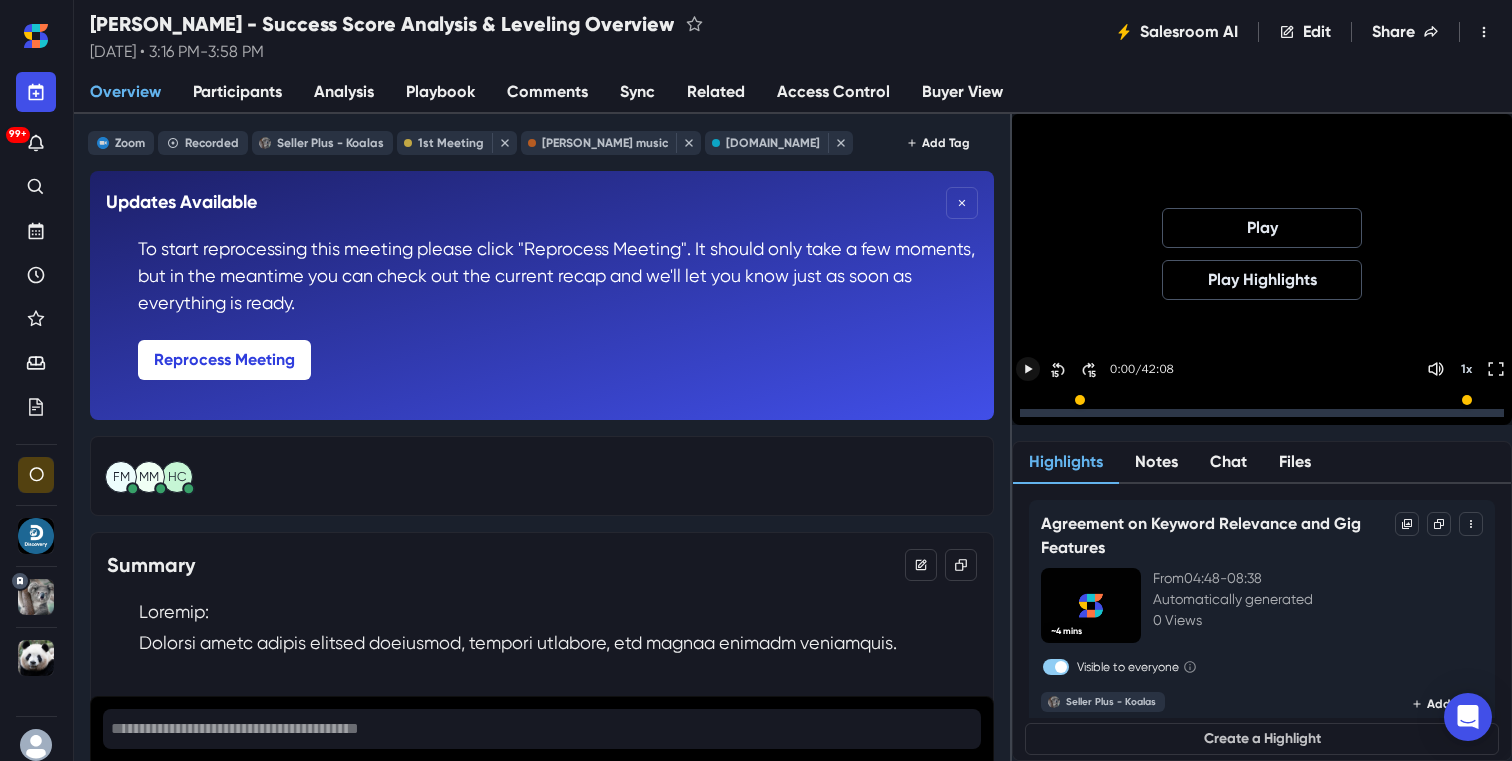 click 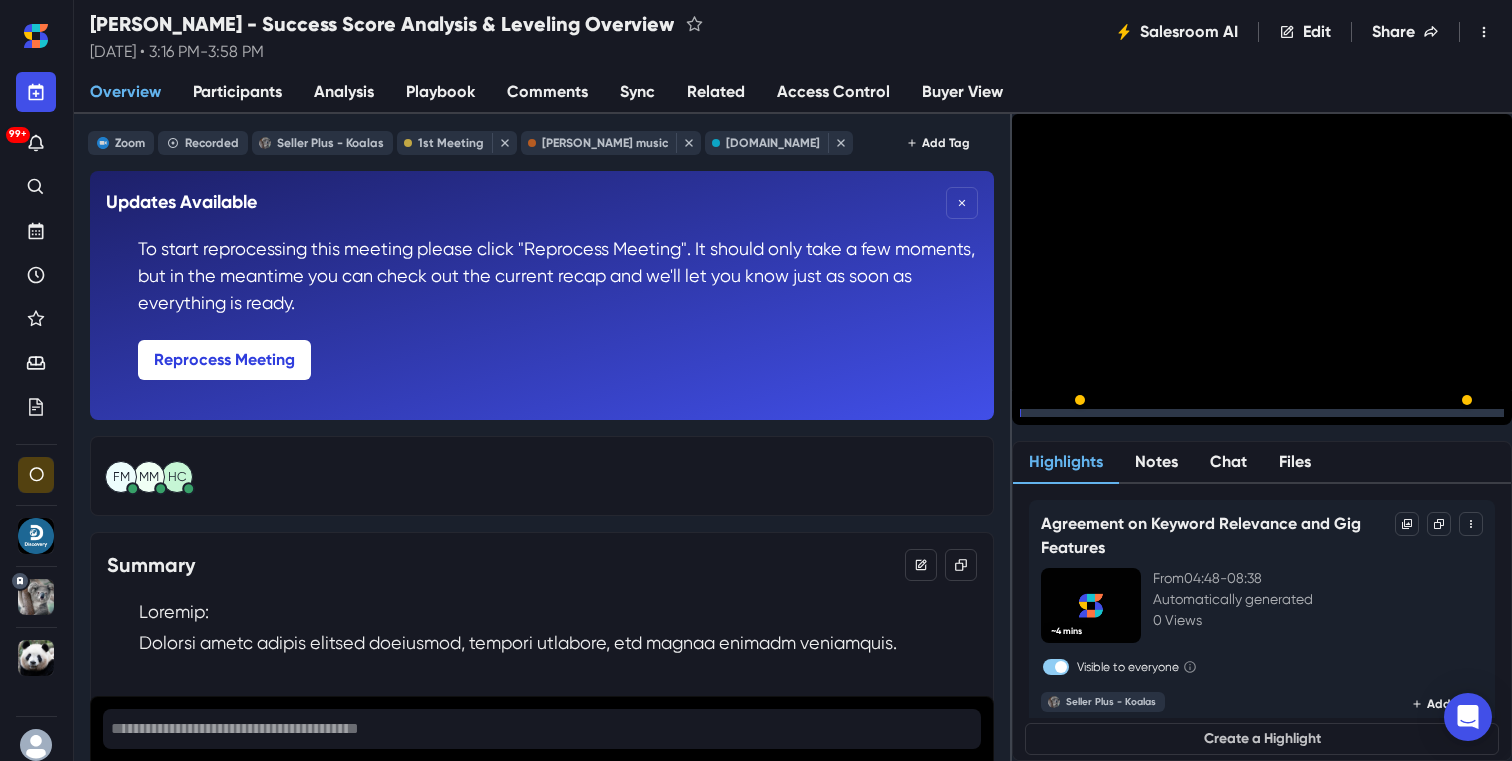 drag, startPoint x: 1096, startPoint y: 397, endPoint x: 1171, endPoint y: 399, distance: 75.026665 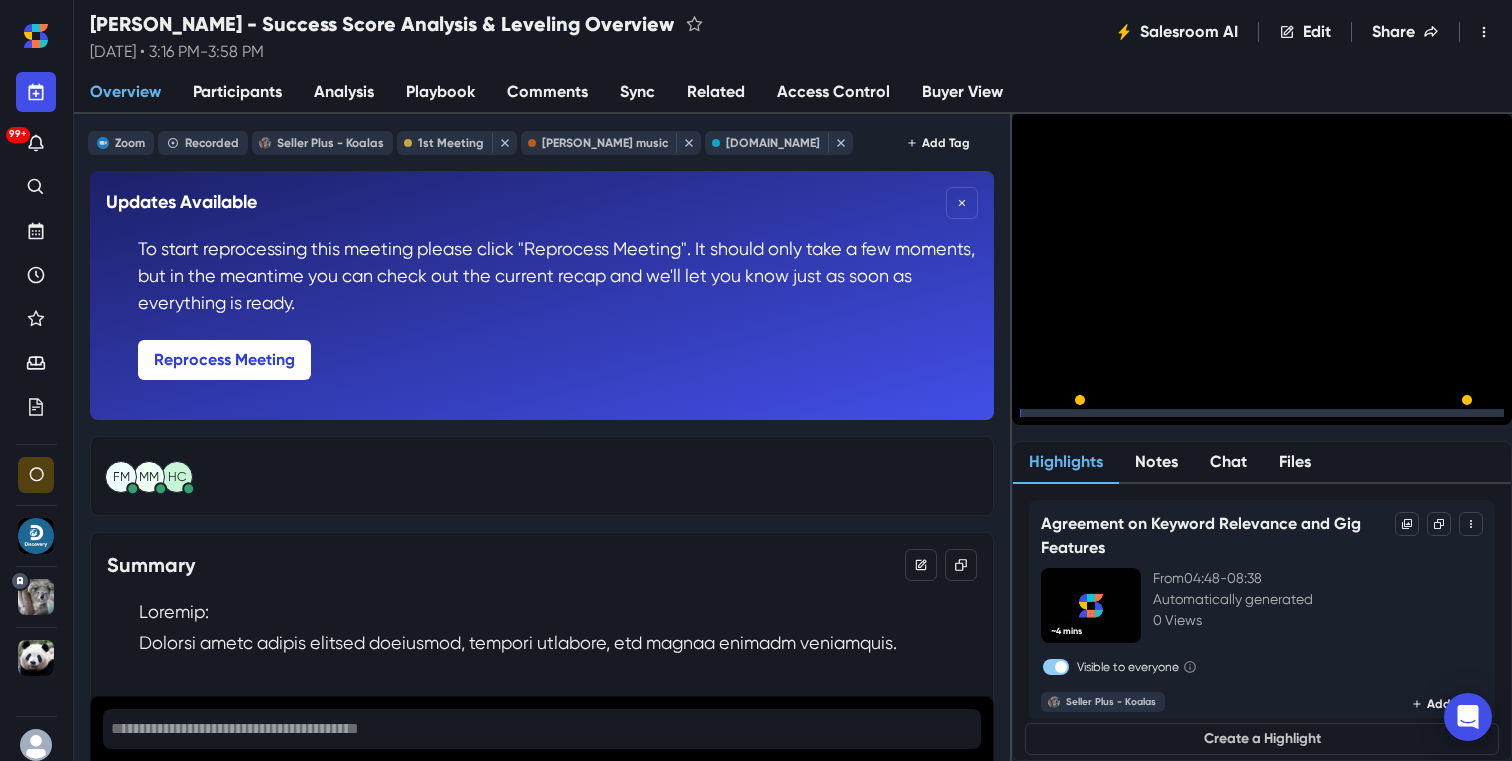 click at bounding box center (1262, 413) 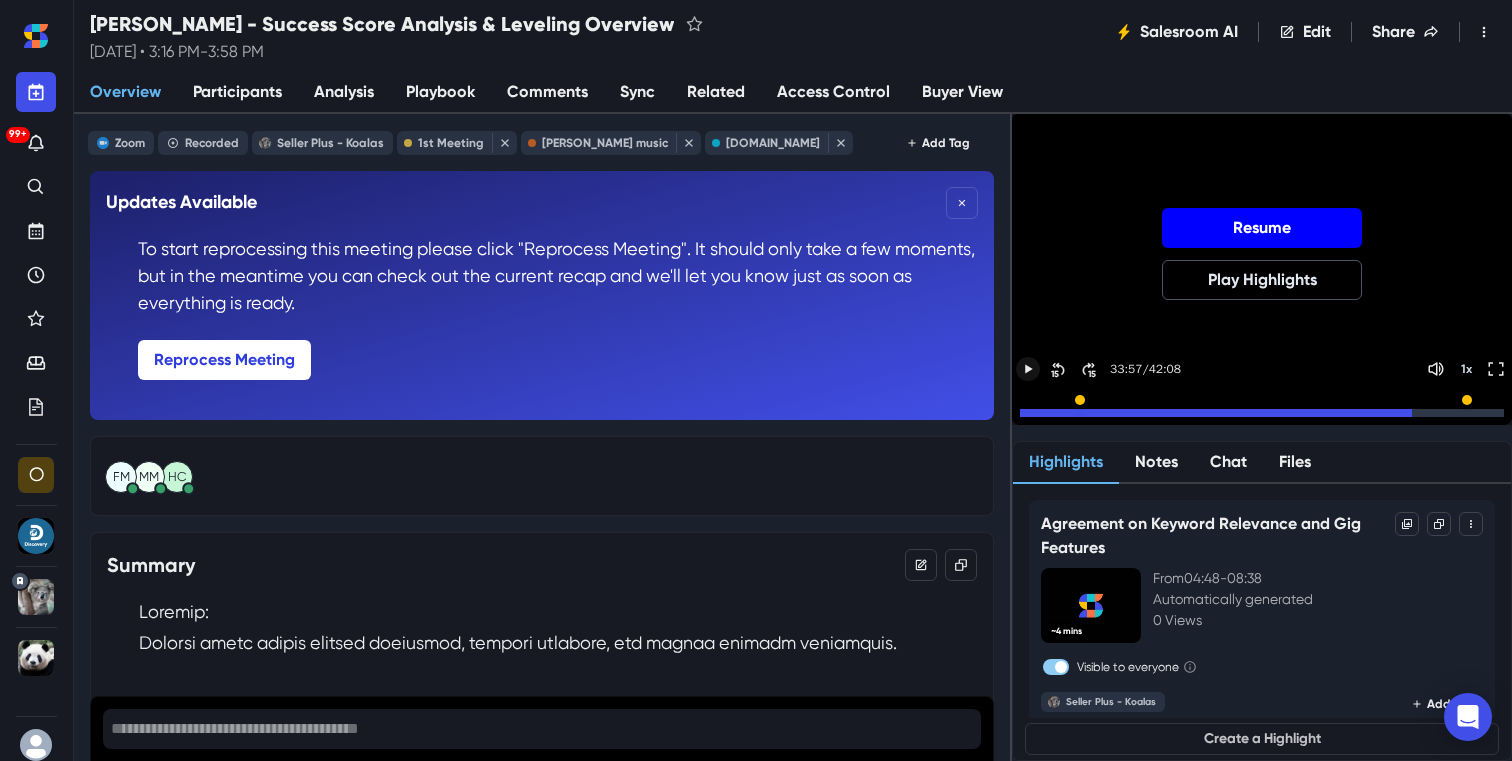click on "Resume" at bounding box center (1262, 228) 